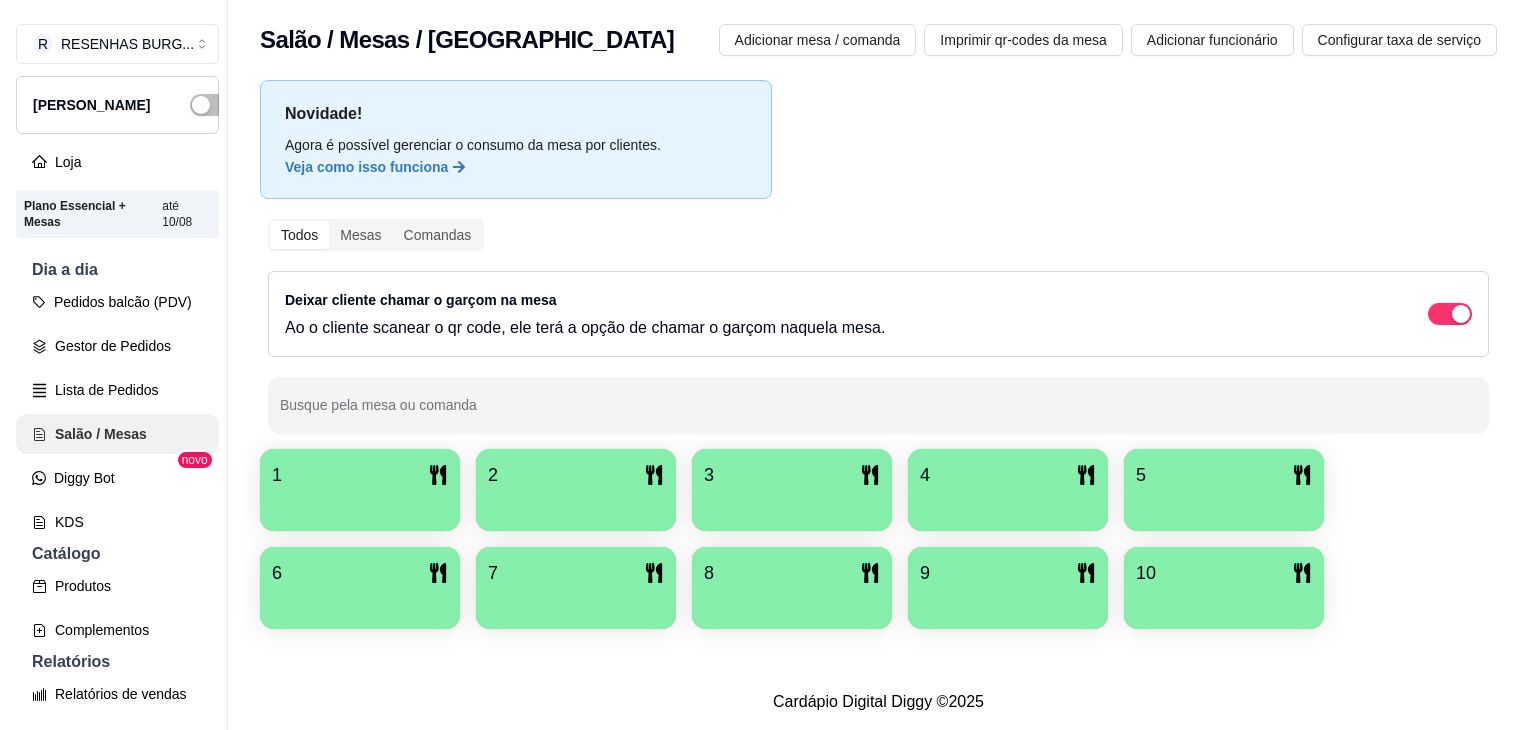 scroll, scrollTop: 0, scrollLeft: 0, axis: both 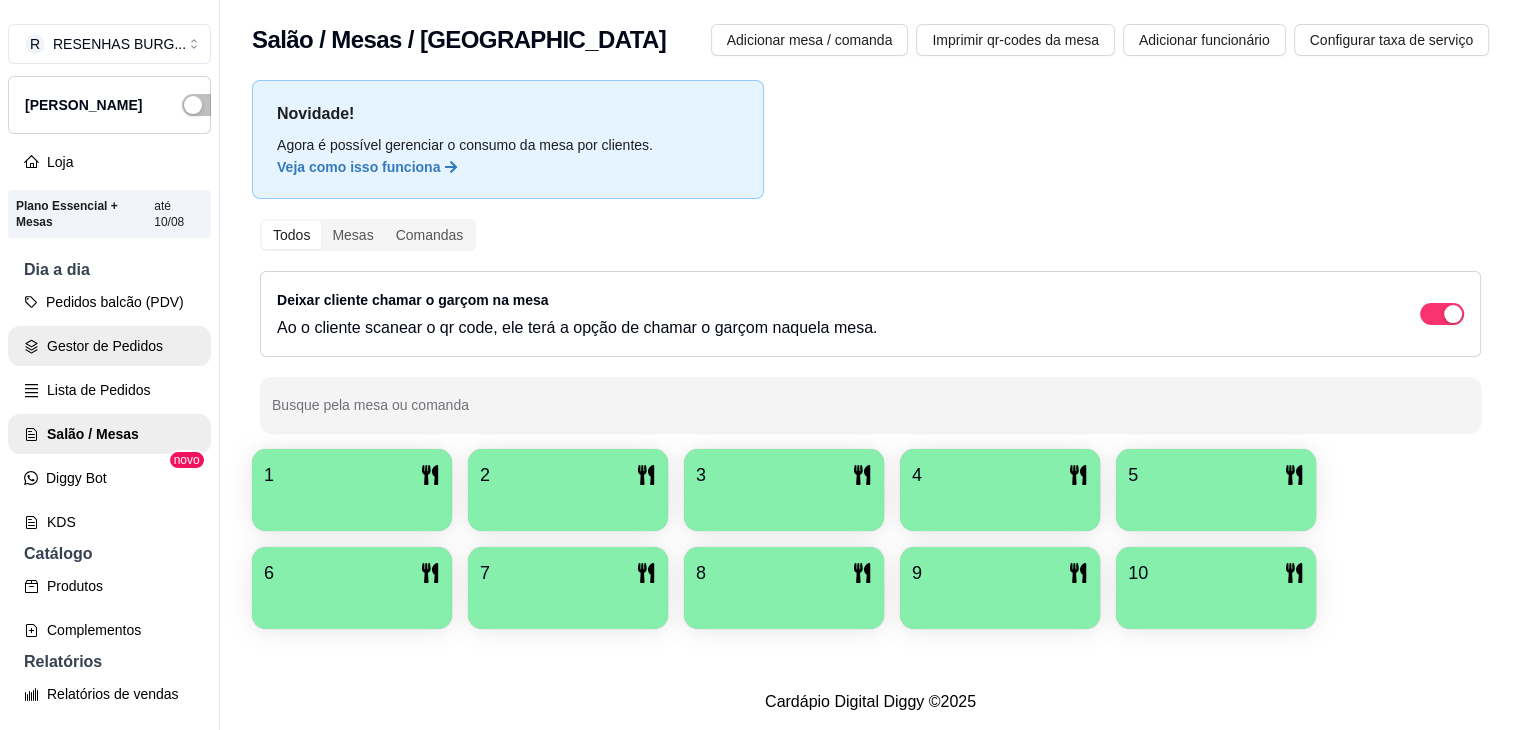 click on "Gestor de Pedidos" at bounding box center [109, 346] 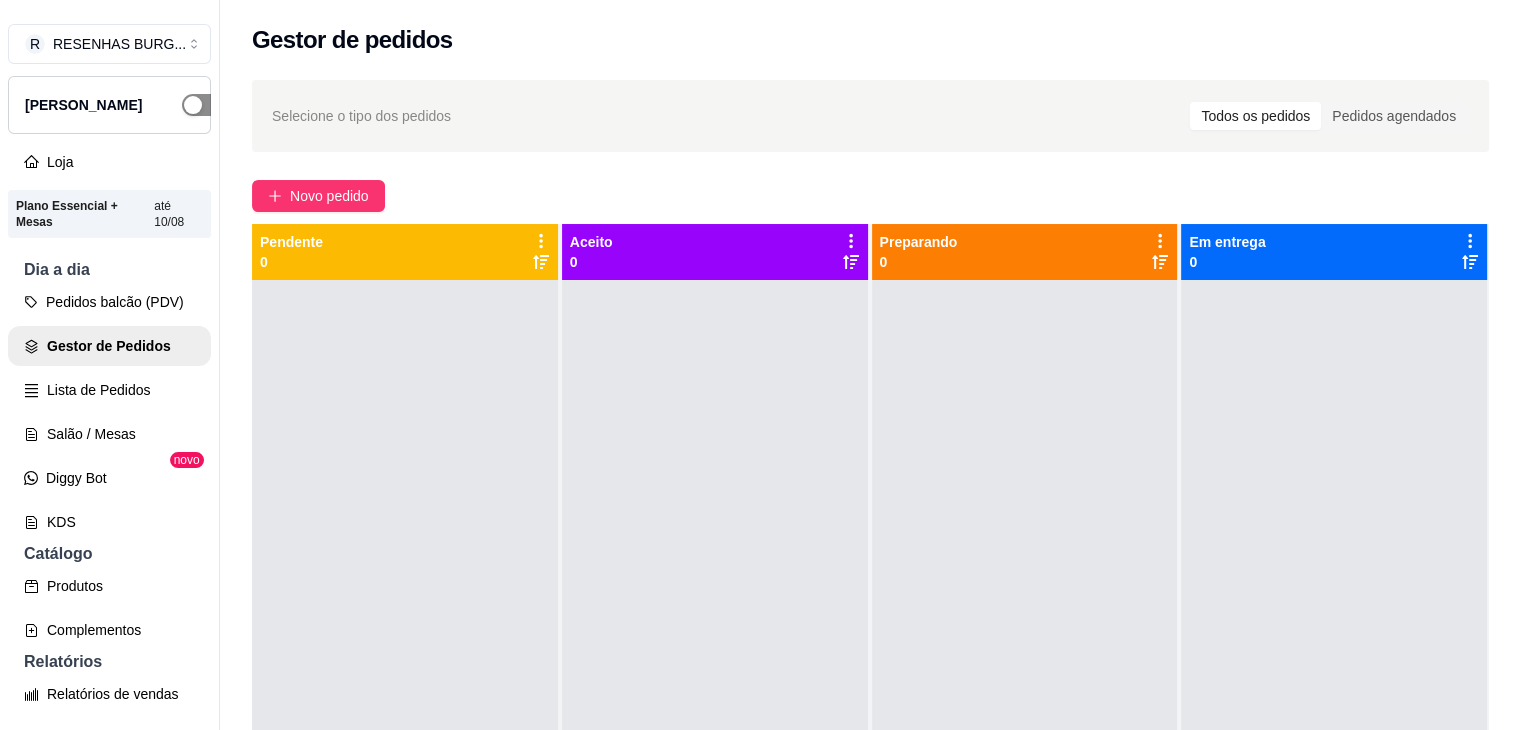 click at bounding box center [204, 105] 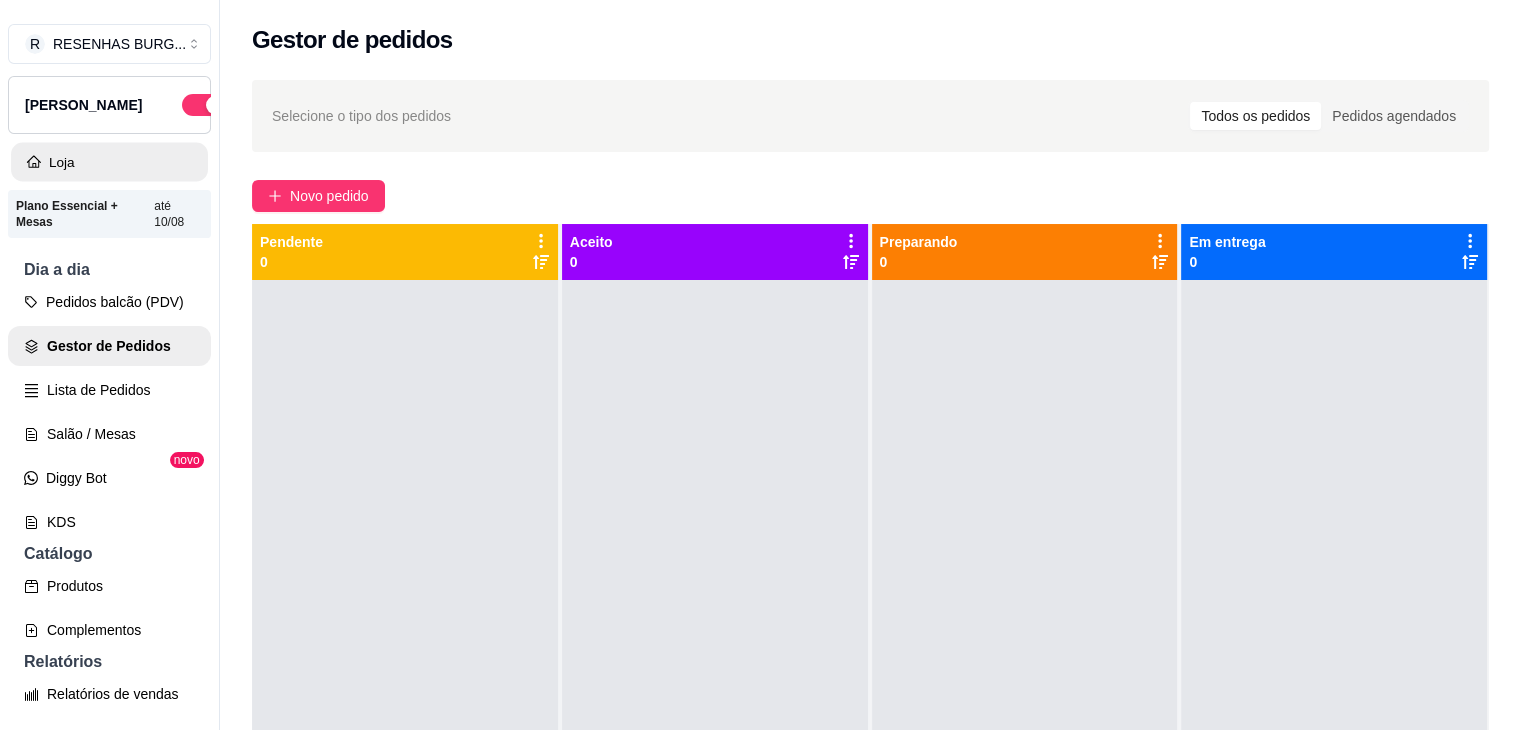 click on "Loja" at bounding box center (109, 162) 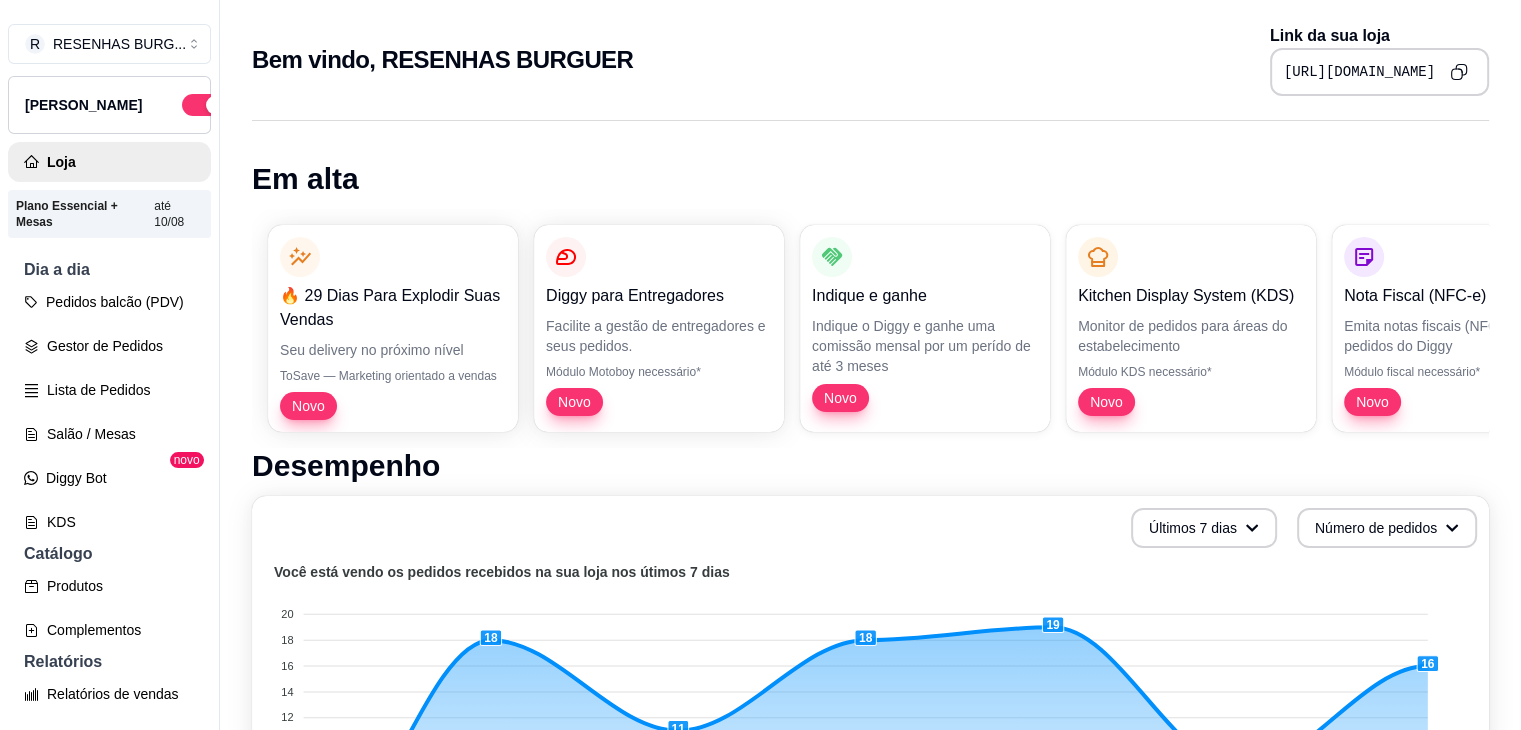 click 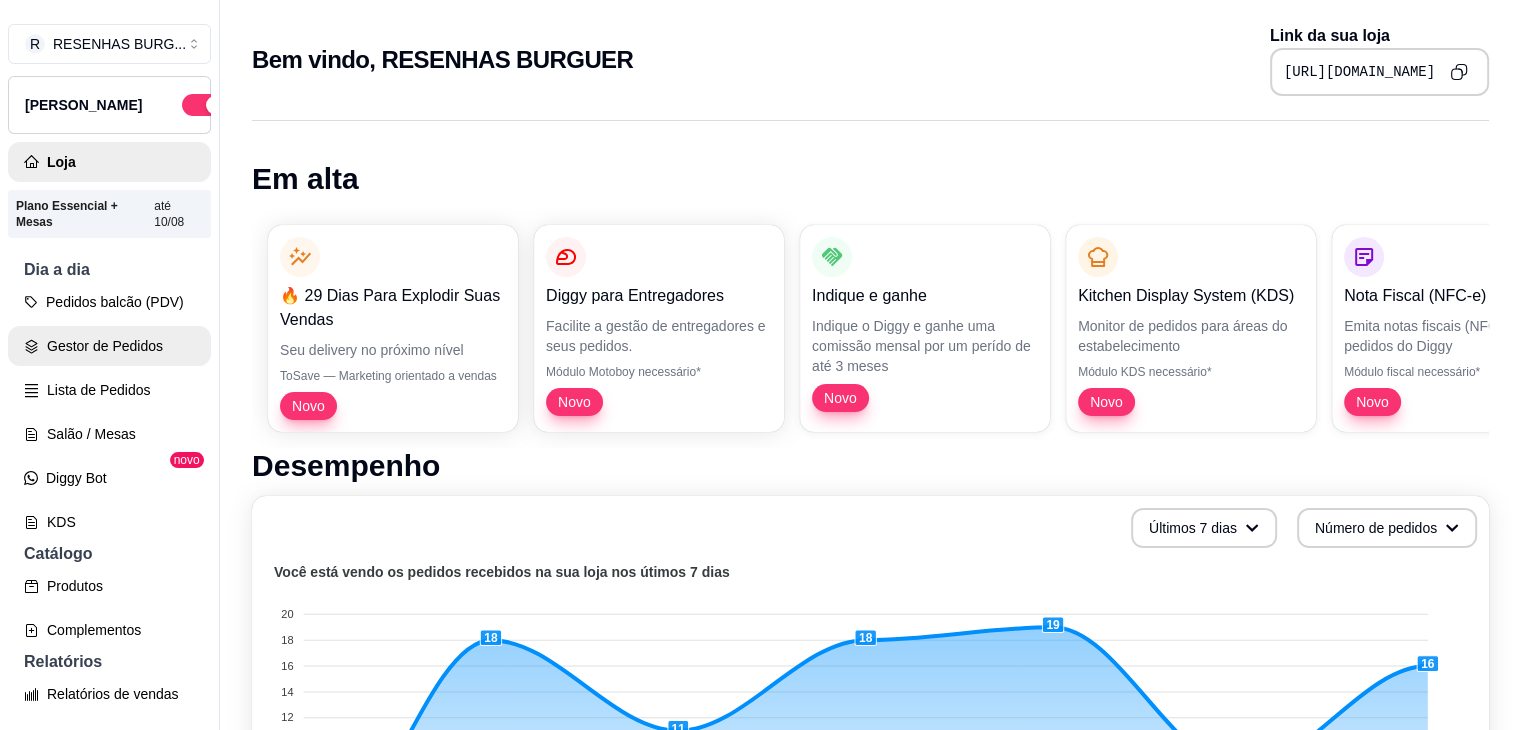 click on "Gestor de Pedidos" at bounding box center [109, 346] 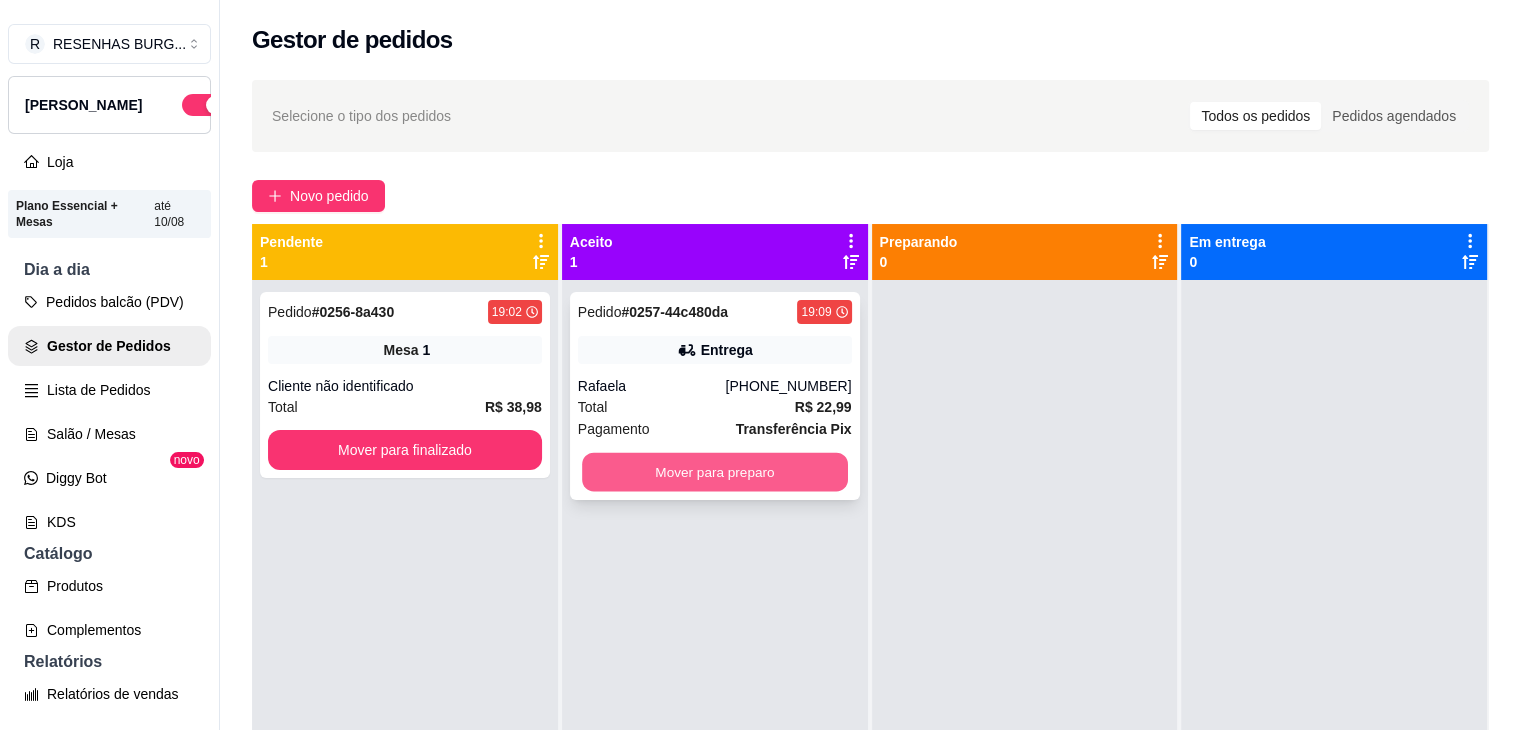 click on "Mover para preparo" at bounding box center [715, 472] 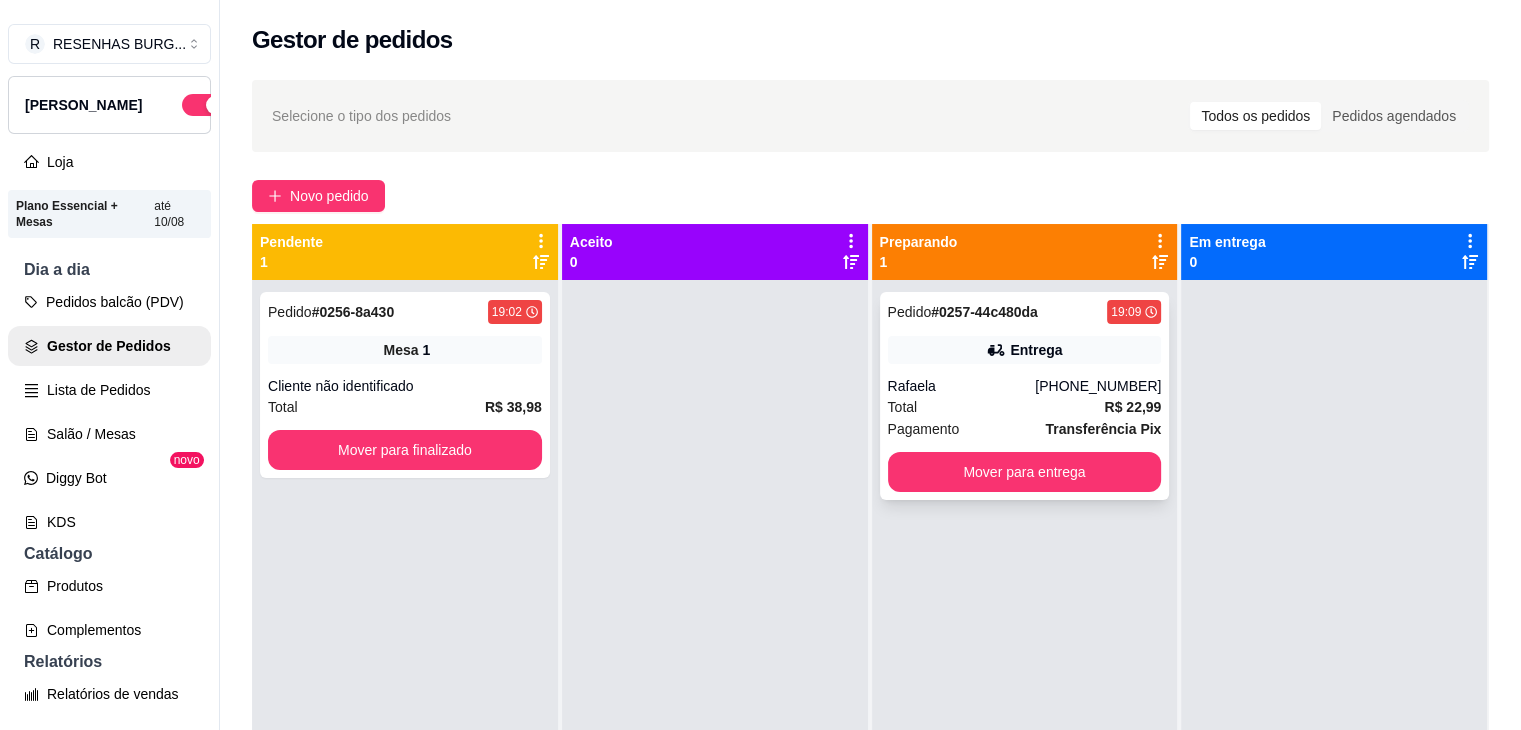 click on "Entrega" at bounding box center (1025, 350) 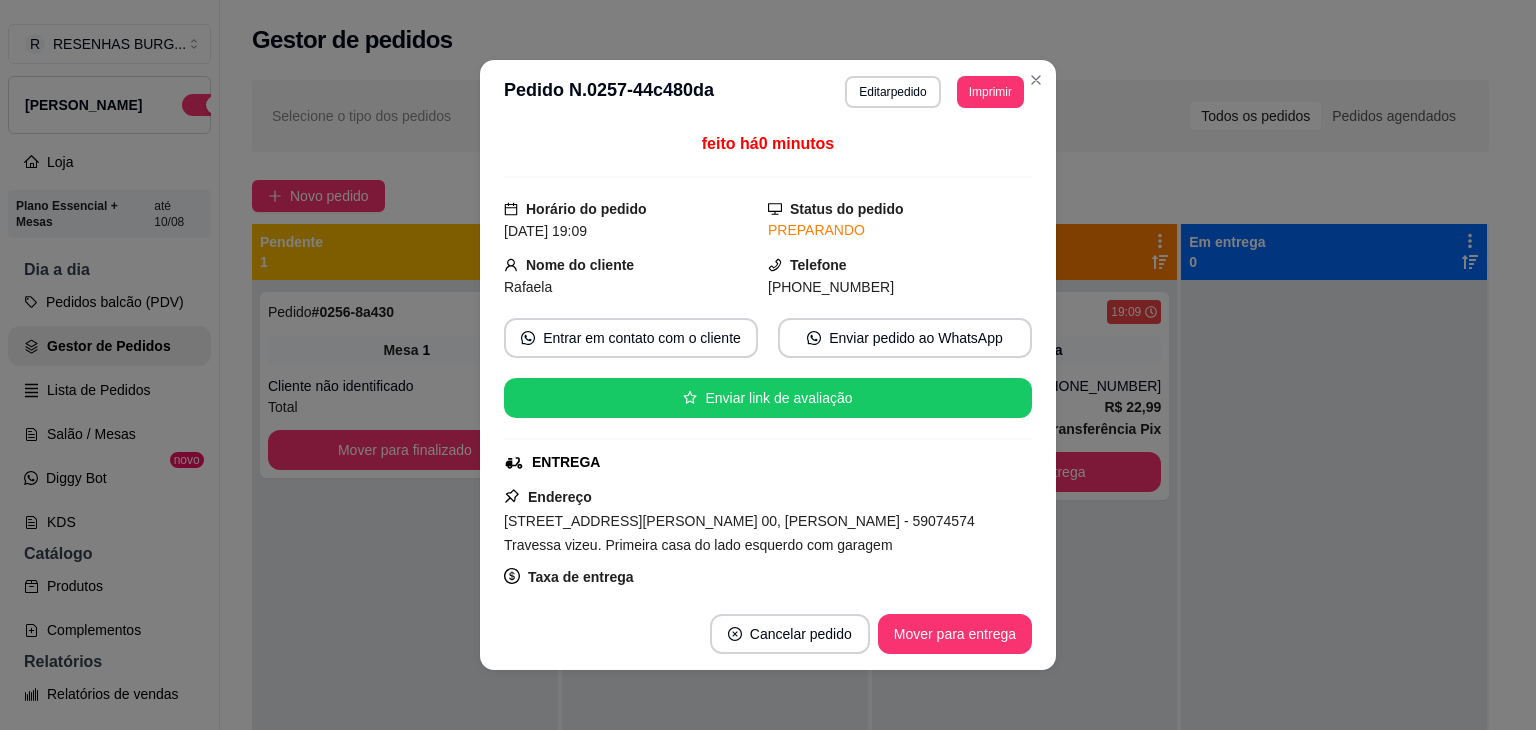 scroll, scrollTop: 100, scrollLeft: 0, axis: vertical 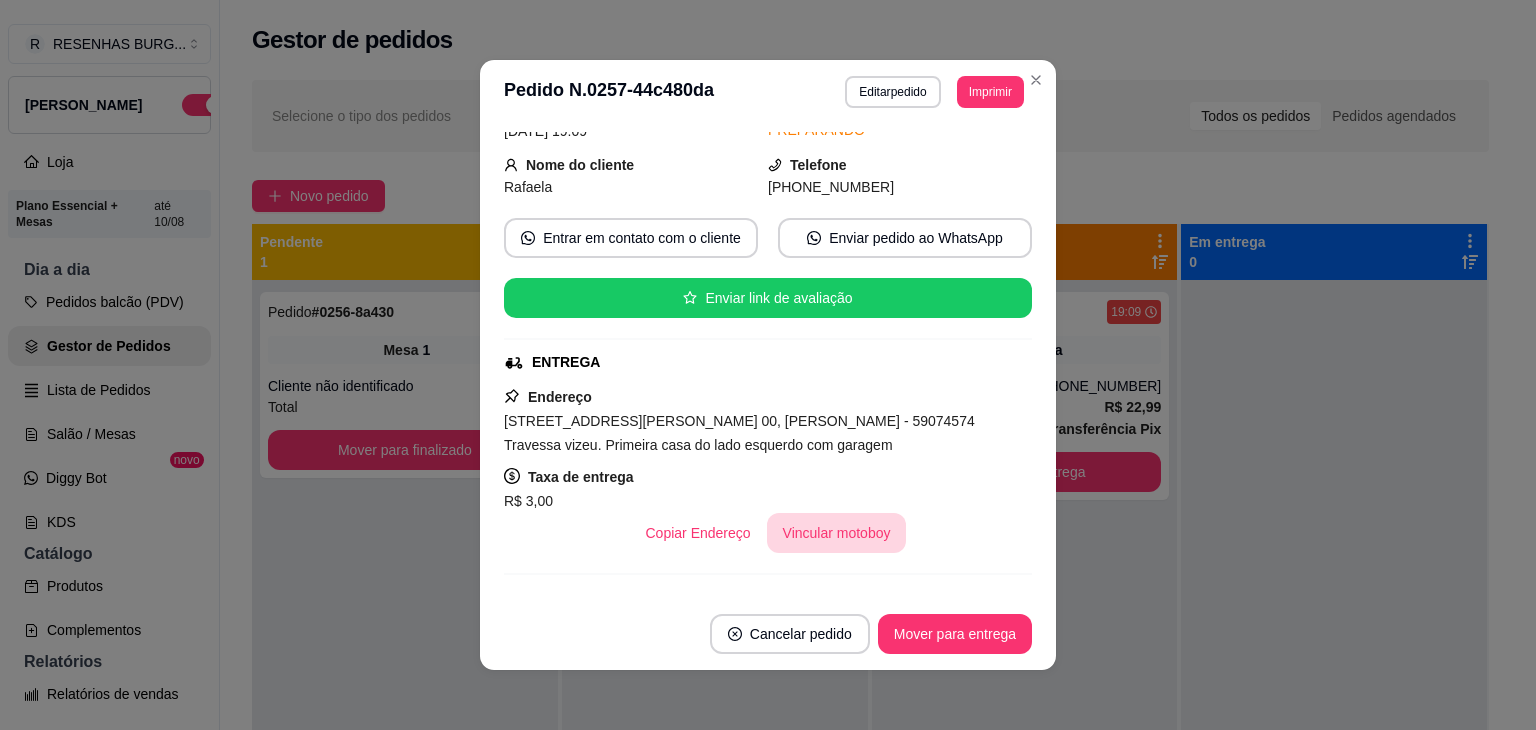 click on "Vincular motoboy" at bounding box center [837, 533] 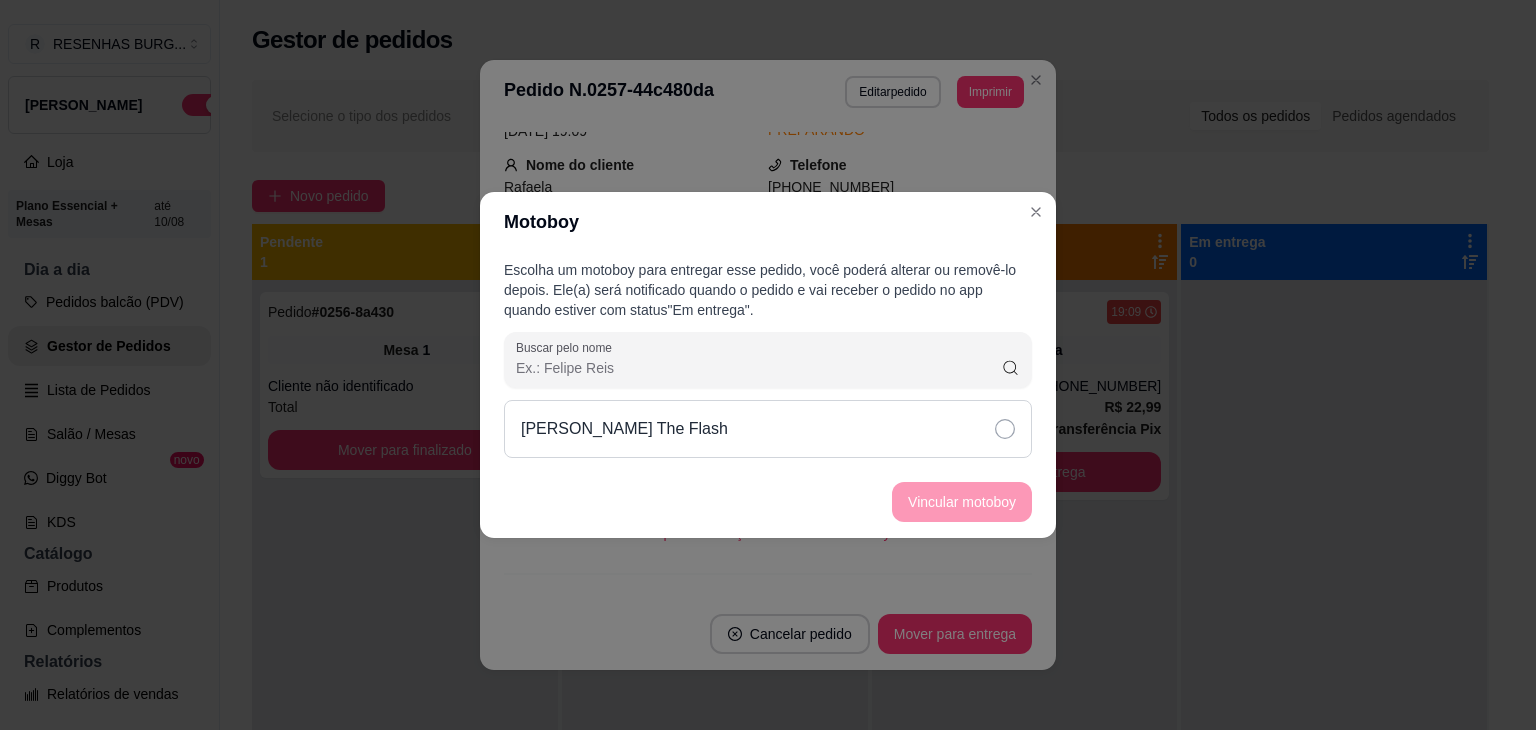 click on "[PERSON_NAME] The Flash" at bounding box center [768, 429] 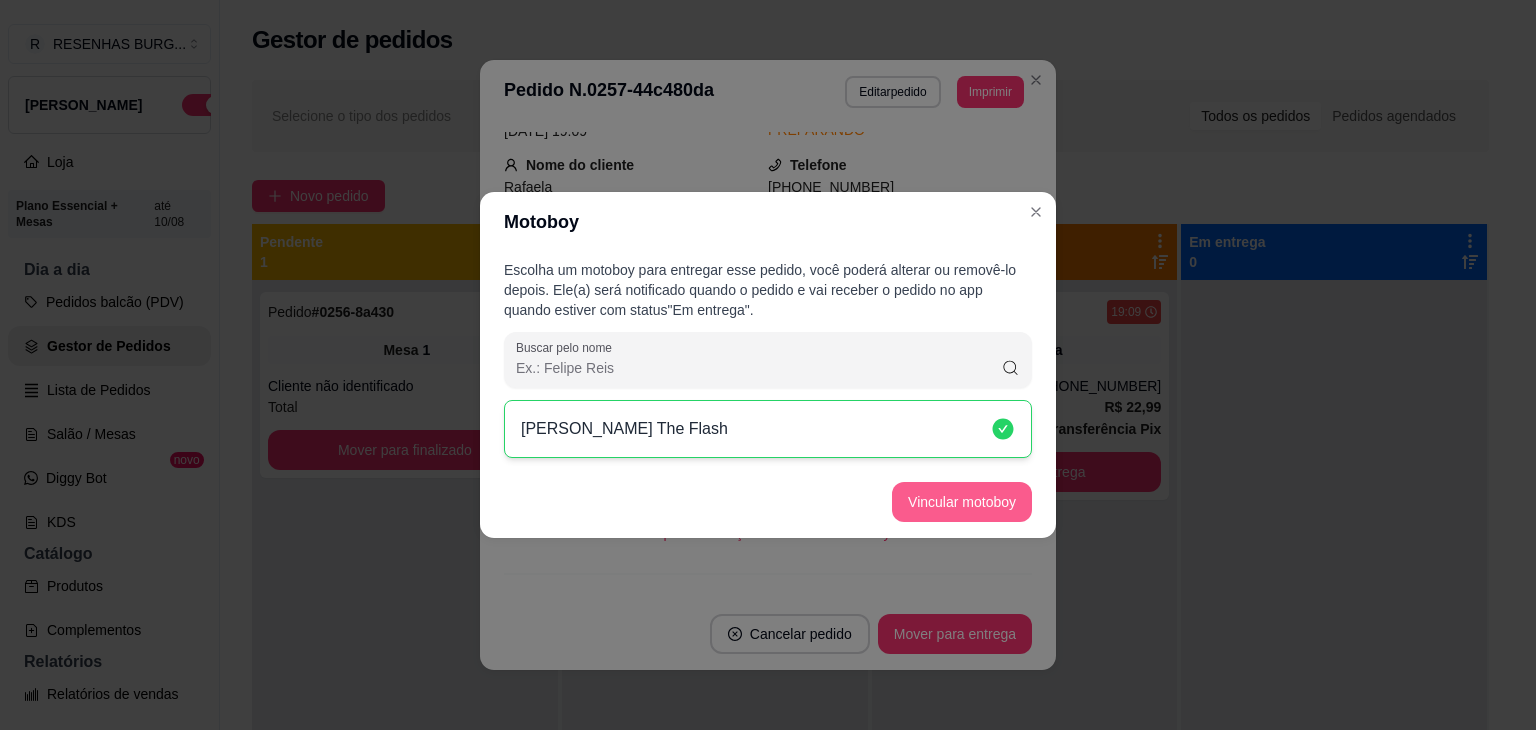 click on "Vincular motoboy" at bounding box center (962, 502) 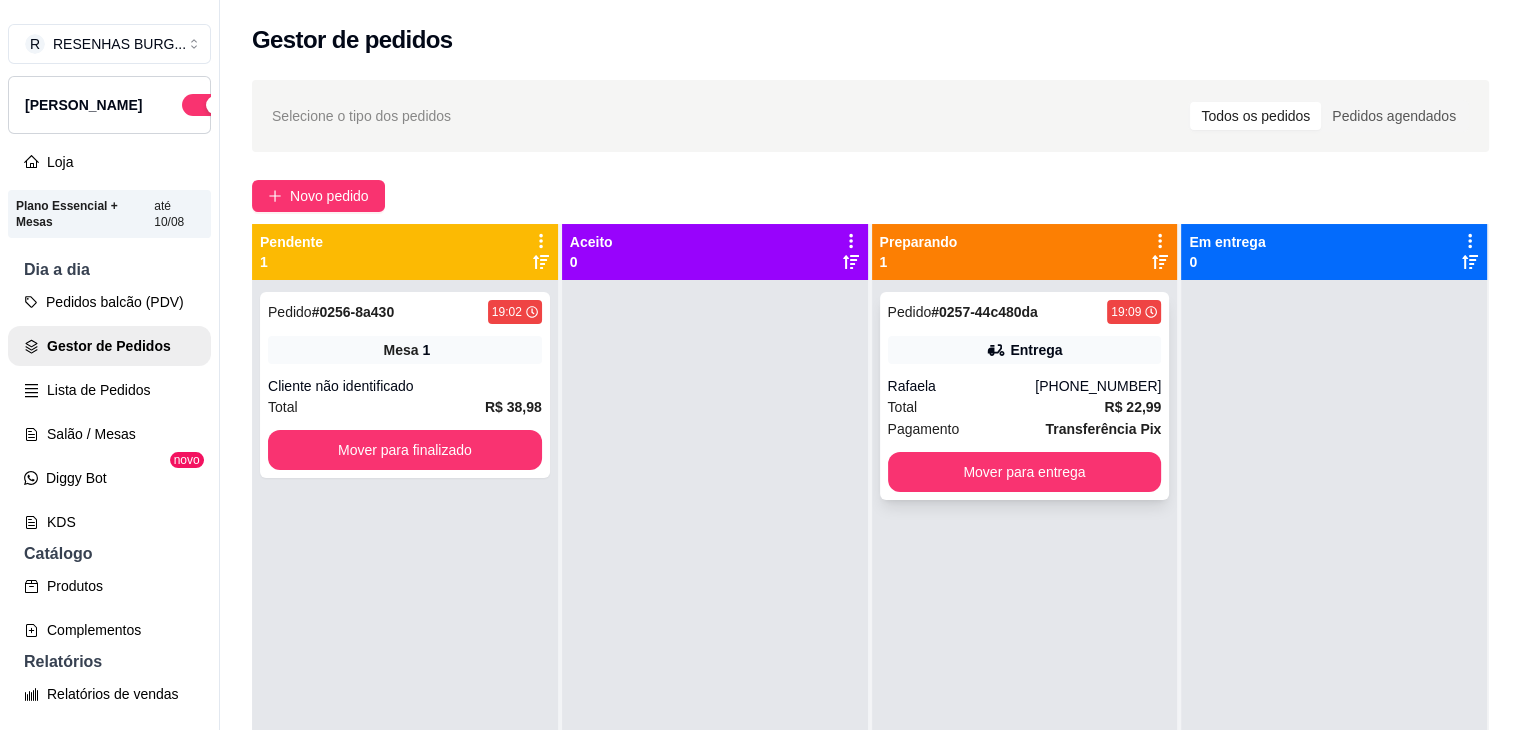 click on "Rafaela" at bounding box center [962, 386] 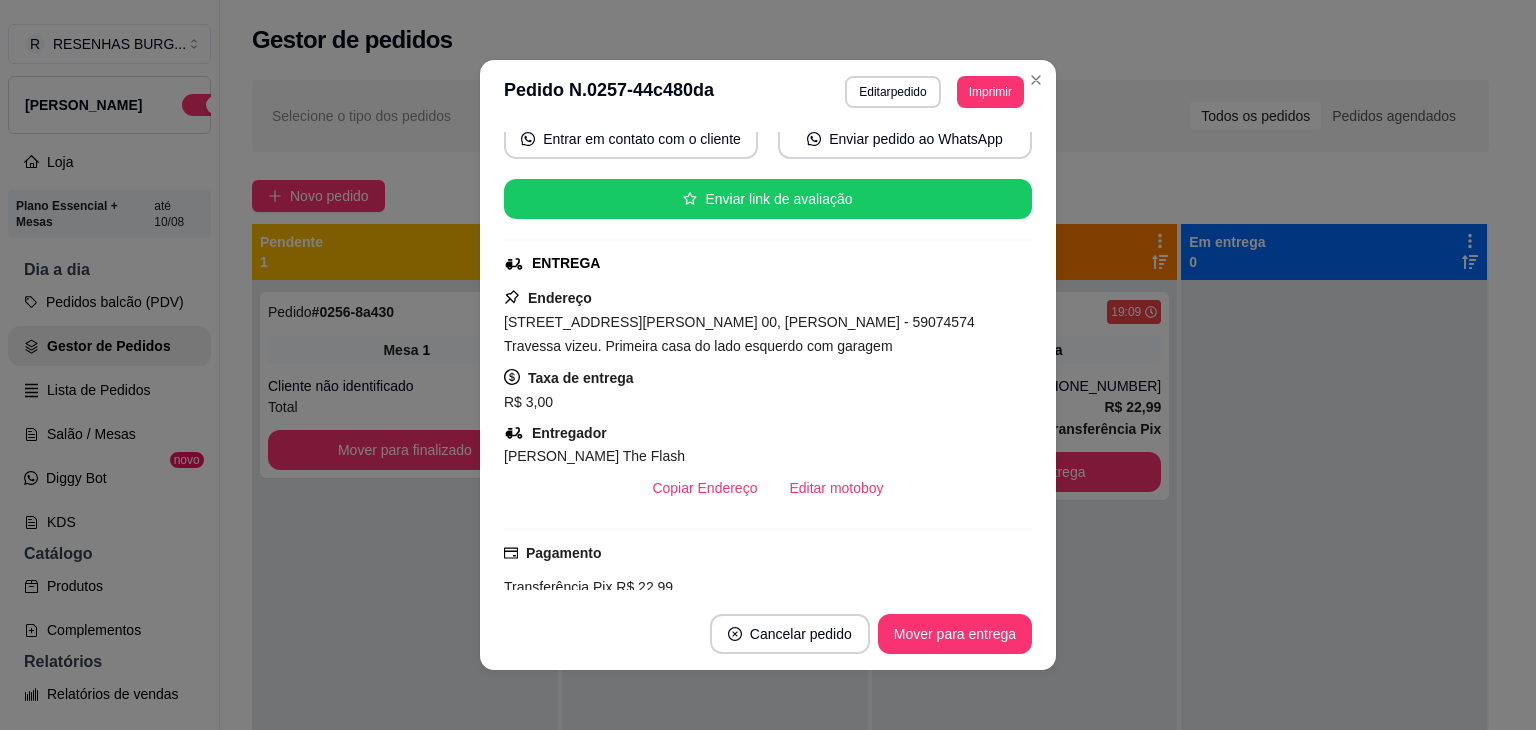 scroll, scrollTop: 200, scrollLeft: 0, axis: vertical 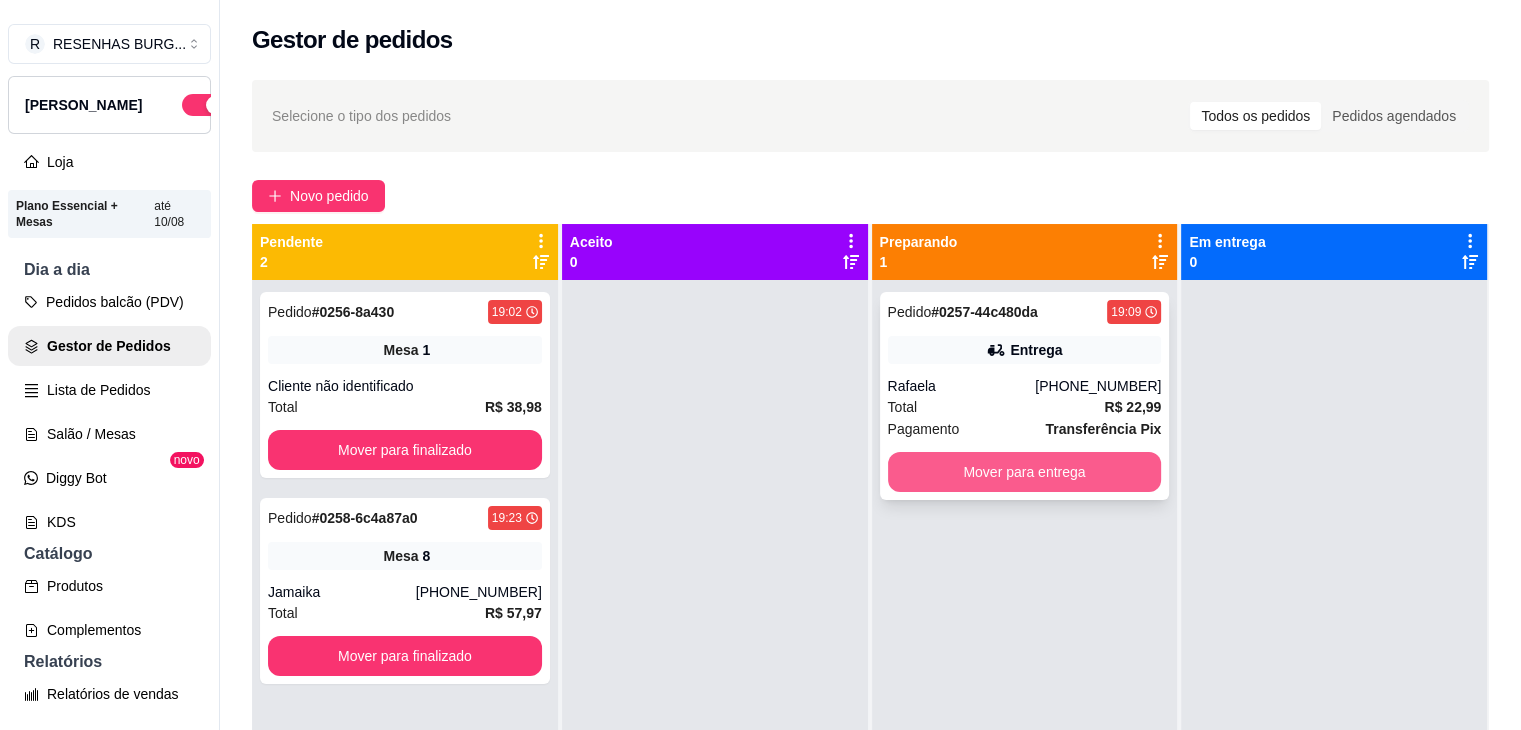 click on "Mover para entrega" at bounding box center (1025, 472) 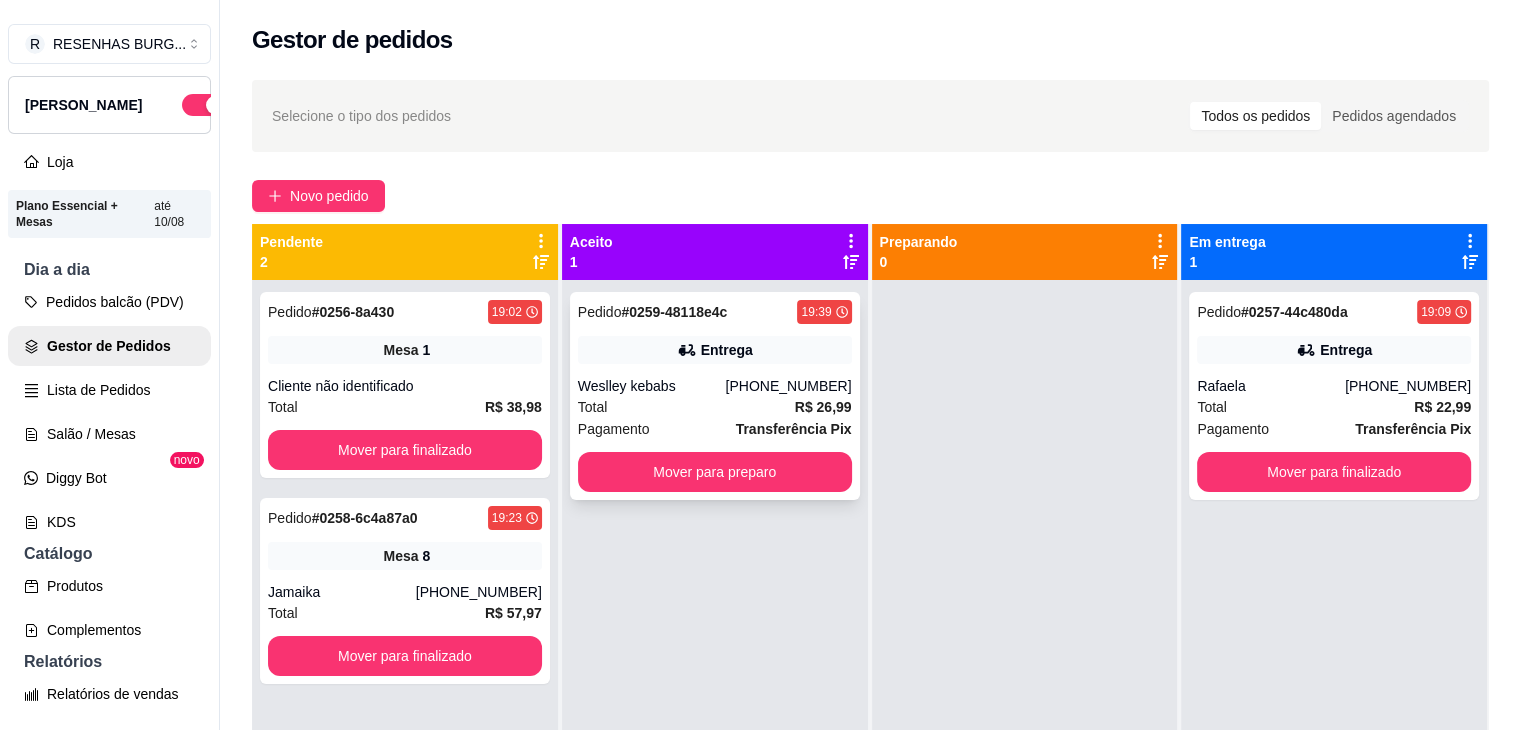 click on "Weslley kebabs" at bounding box center [652, 386] 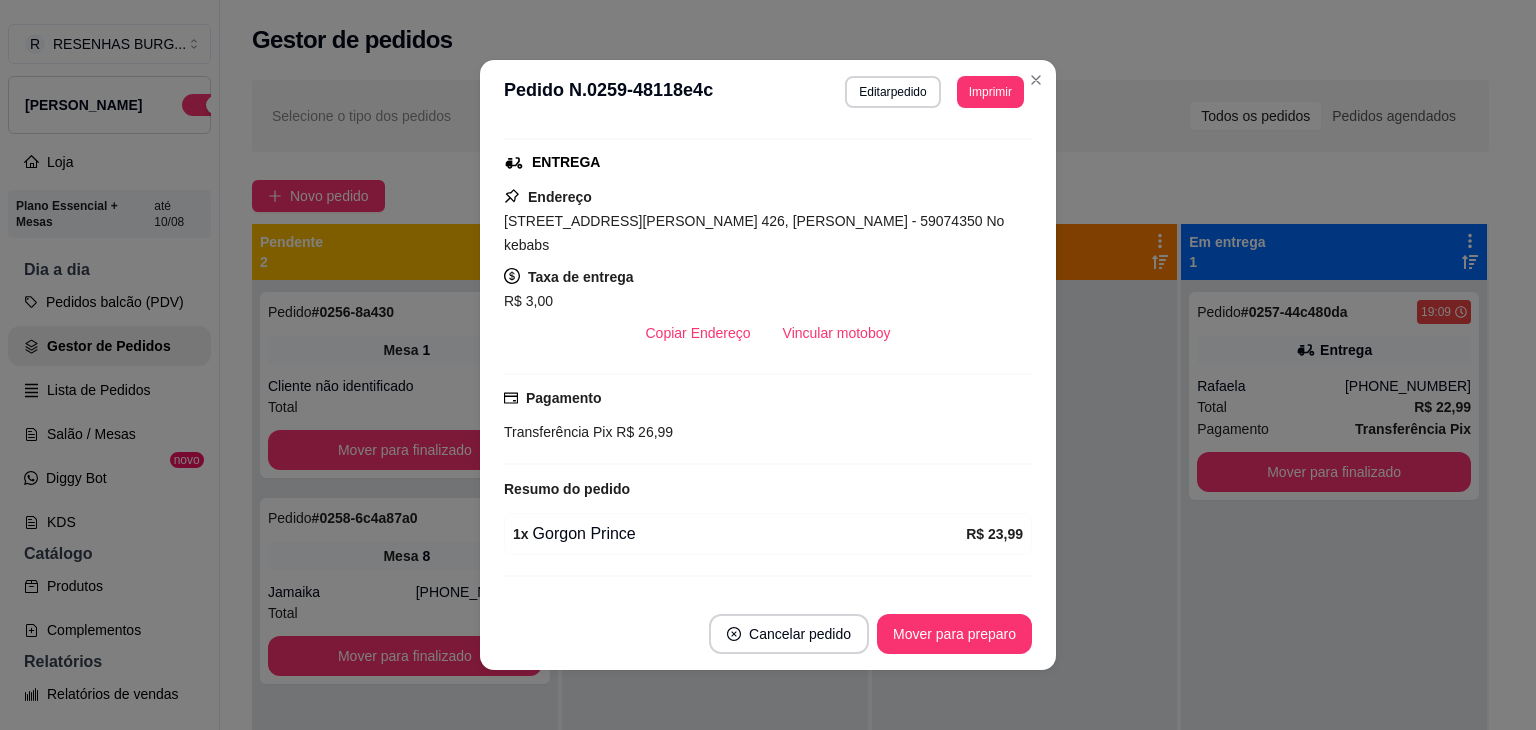 scroll, scrollTop: 339, scrollLeft: 0, axis: vertical 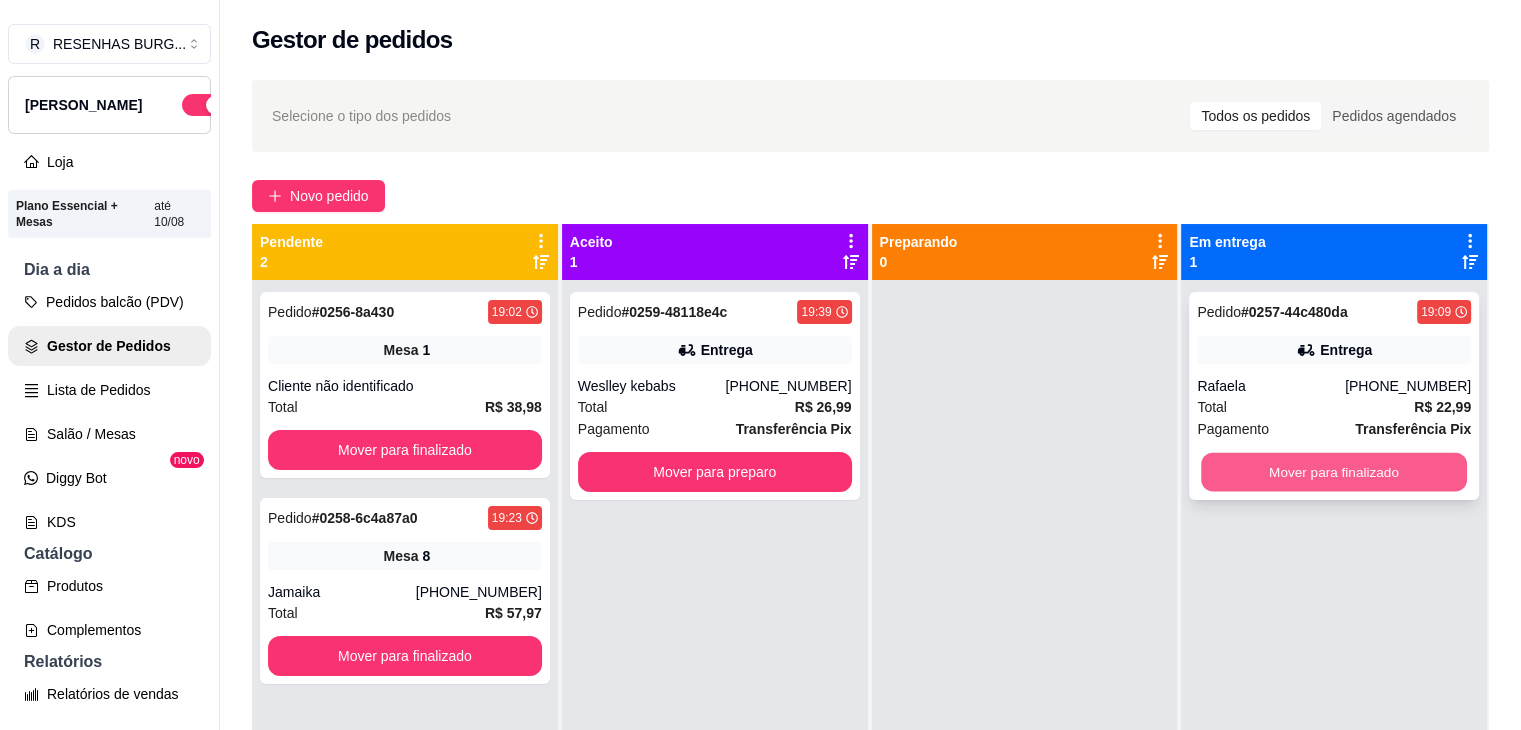 click on "Mover para finalizado" at bounding box center (1334, 472) 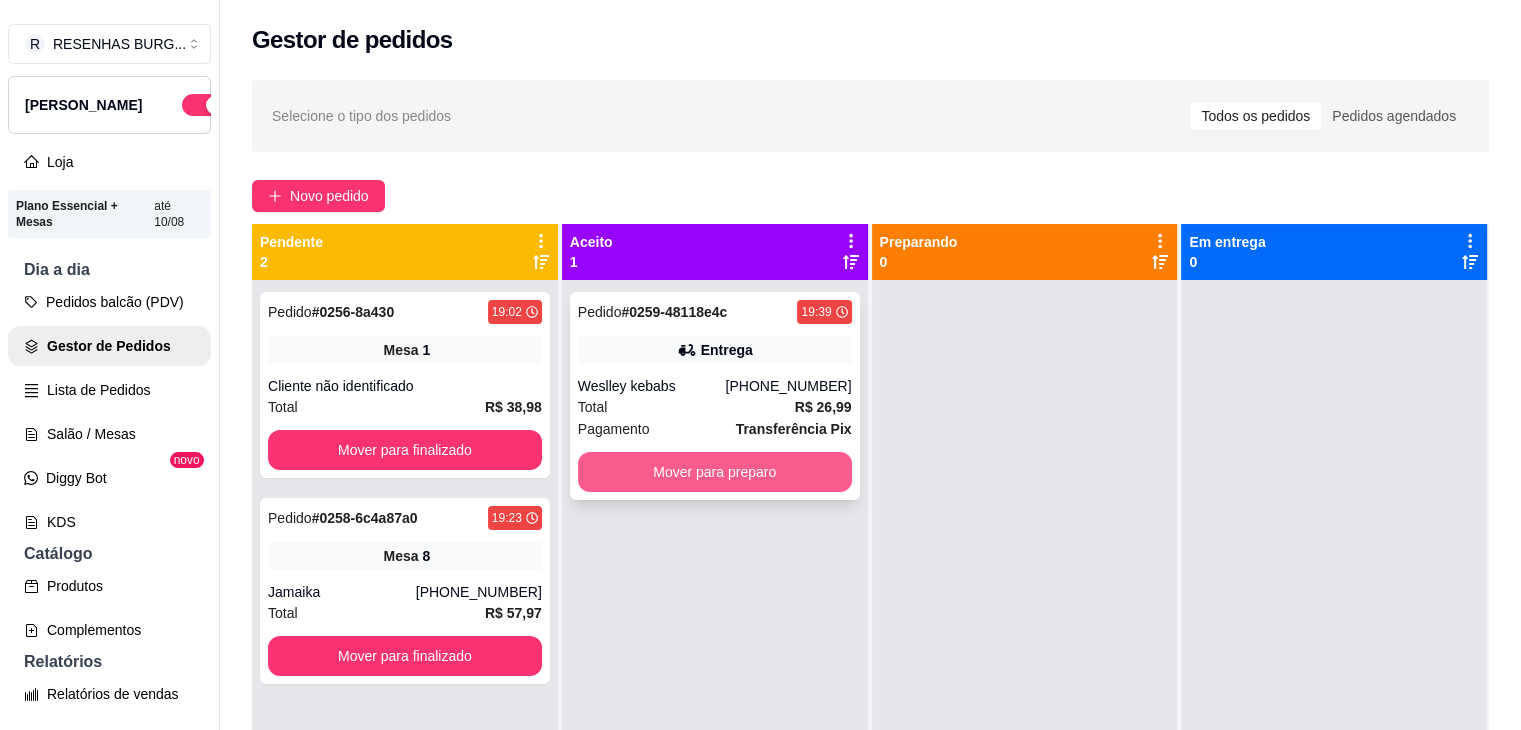 click on "Mover para preparo" at bounding box center (715, 472) 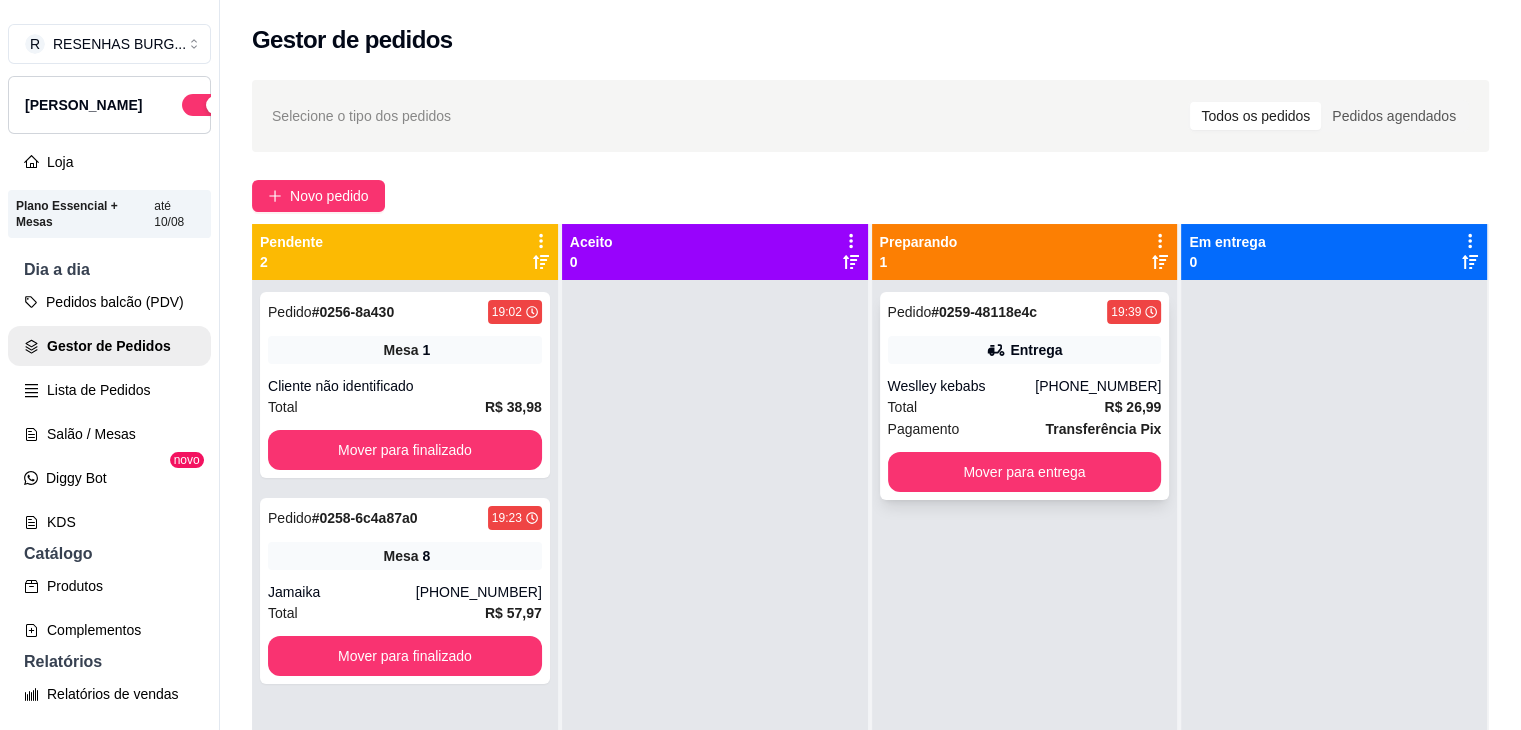 click on "Pedido  # 0259-48118e4c 19:39 Entrega Weslley kebabs  [PHONE_NUMBER] Total R$ 26,99 Pagamento Transferência Pix Mover para entrega" at bounding box center (1025, 396) 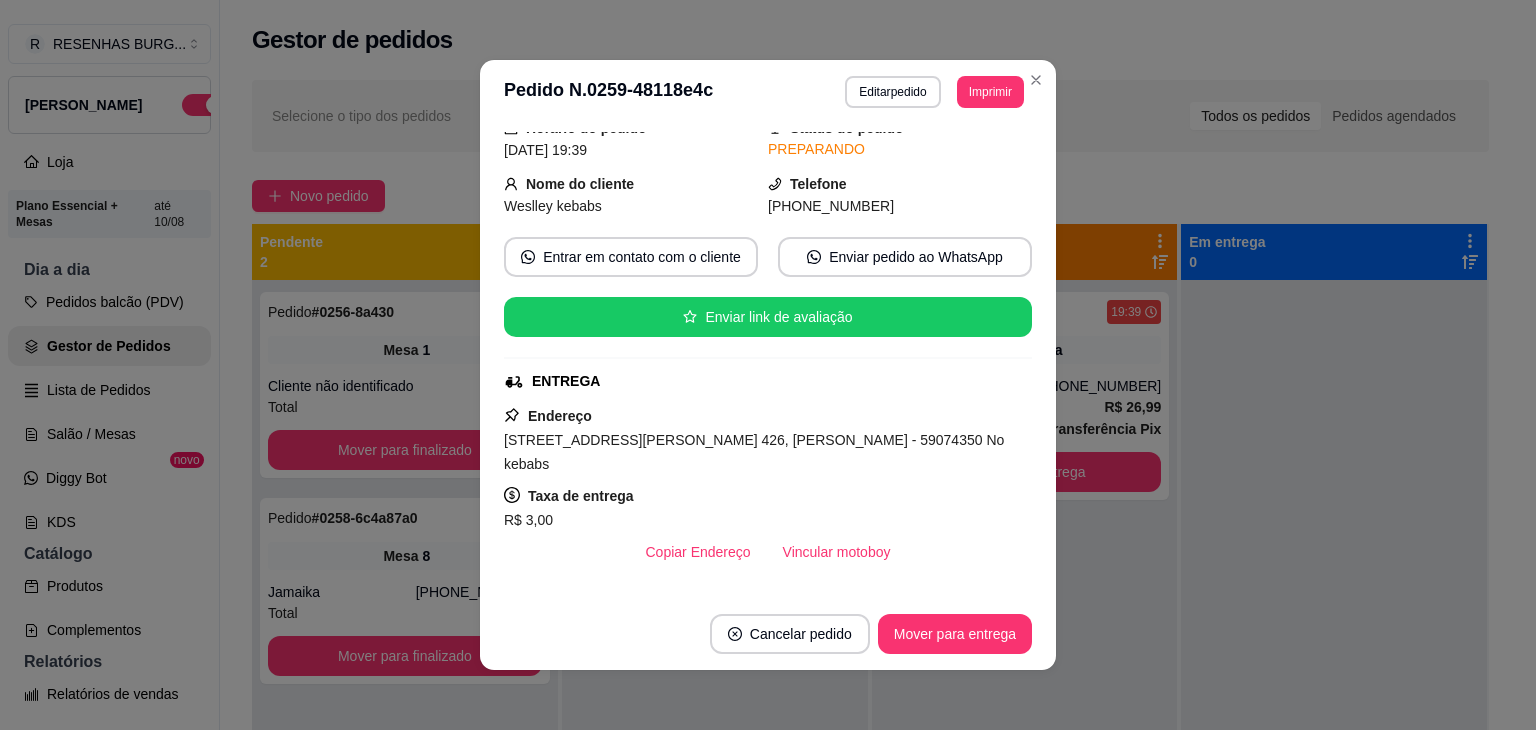 scroll, scrollTop: 100, scrollLeft: 0, axis: vertical 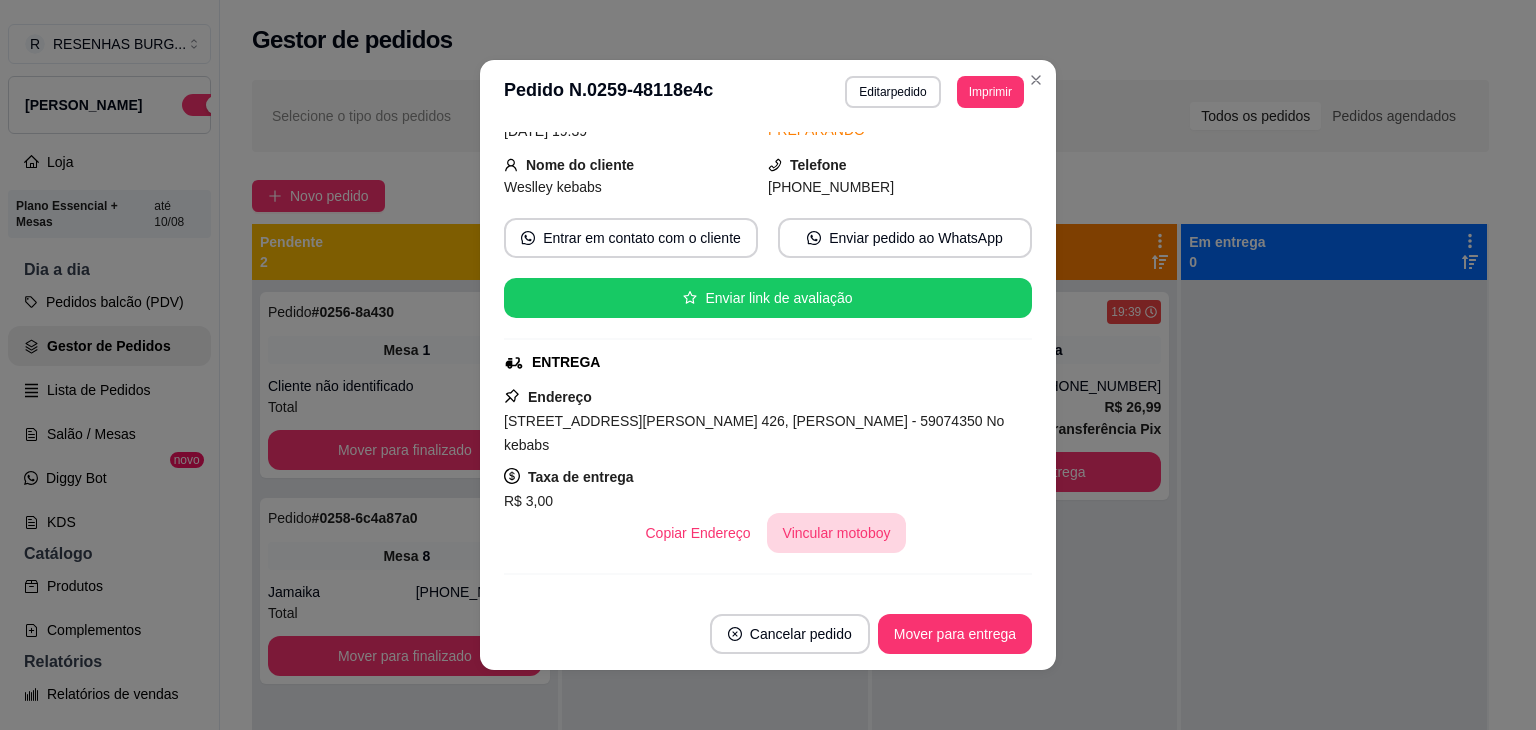 click on "Vincular motoboy" at bounding box center [837, 533] 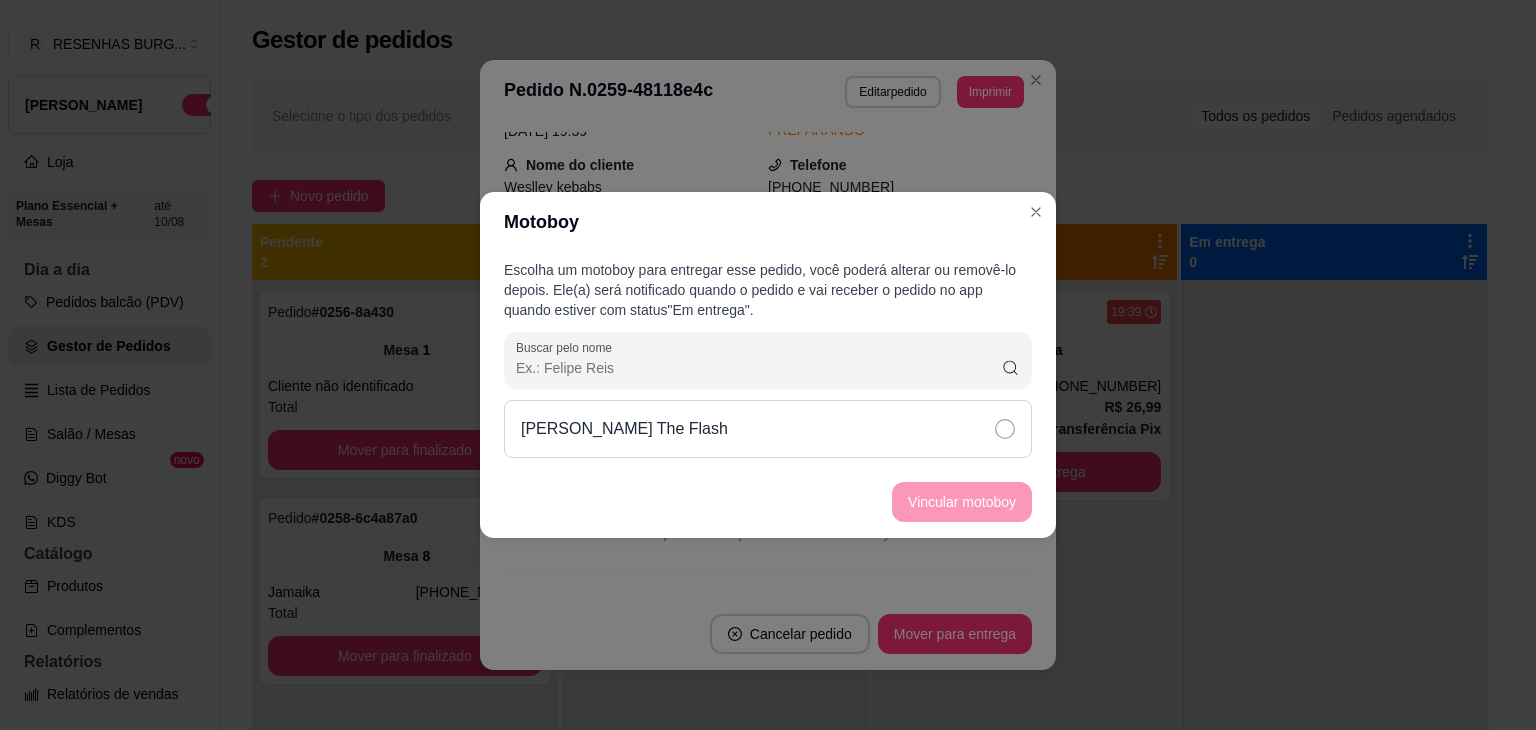 click on "[PERSON_NAME] The Flash" at bounding box center (768, 429) 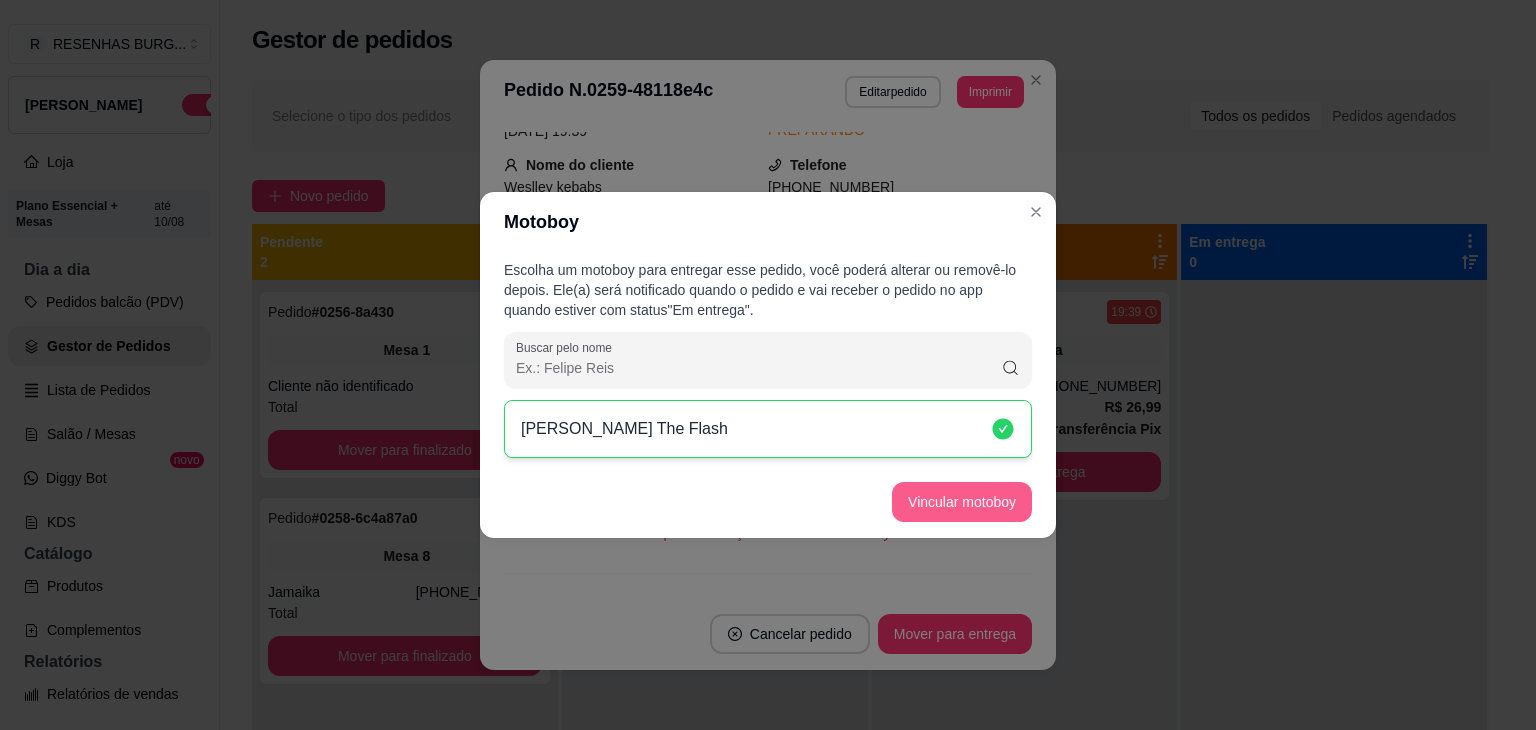 click on "Vincular motoboy" at bounding box center [962, 502] 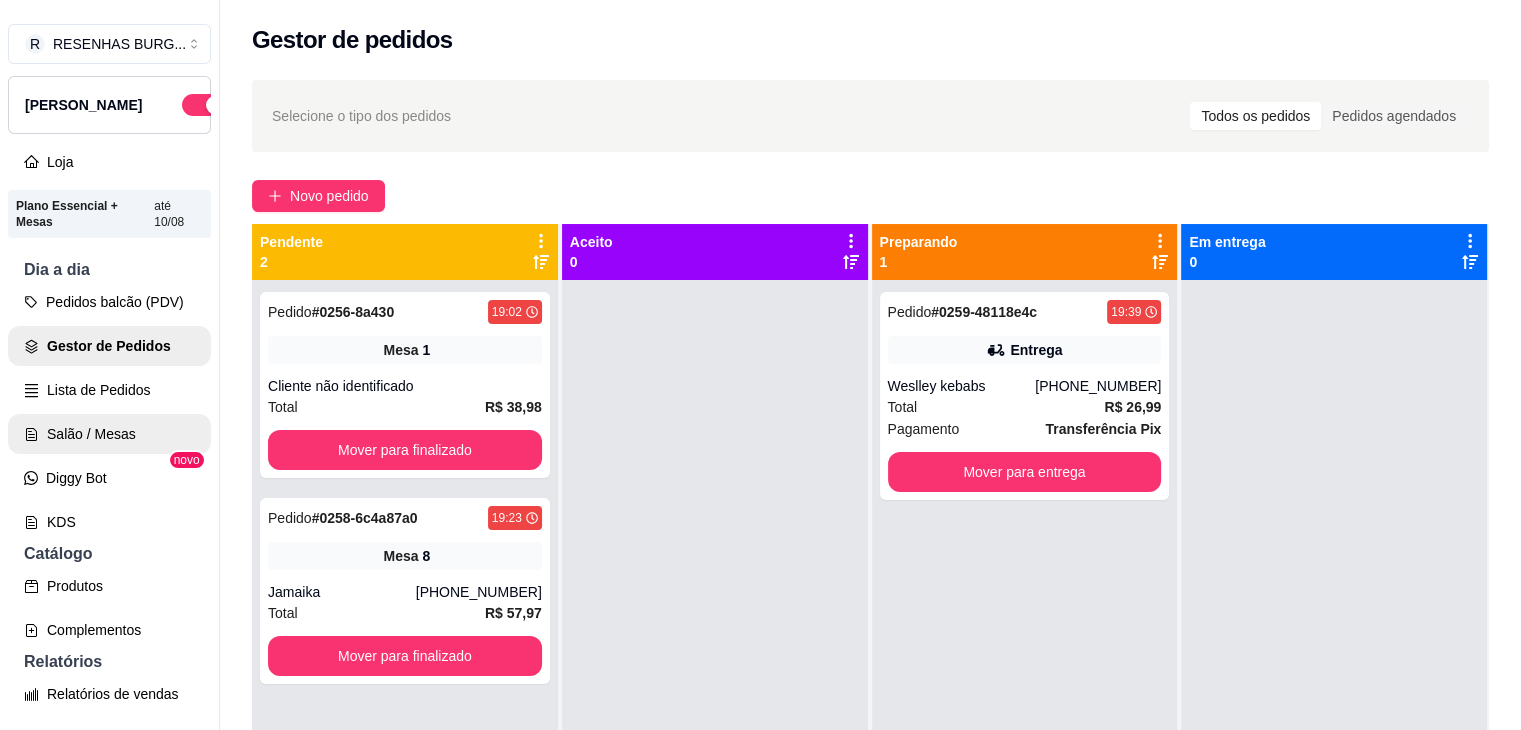 click on "Salão / Mesas" at bounding box center [109, 434] 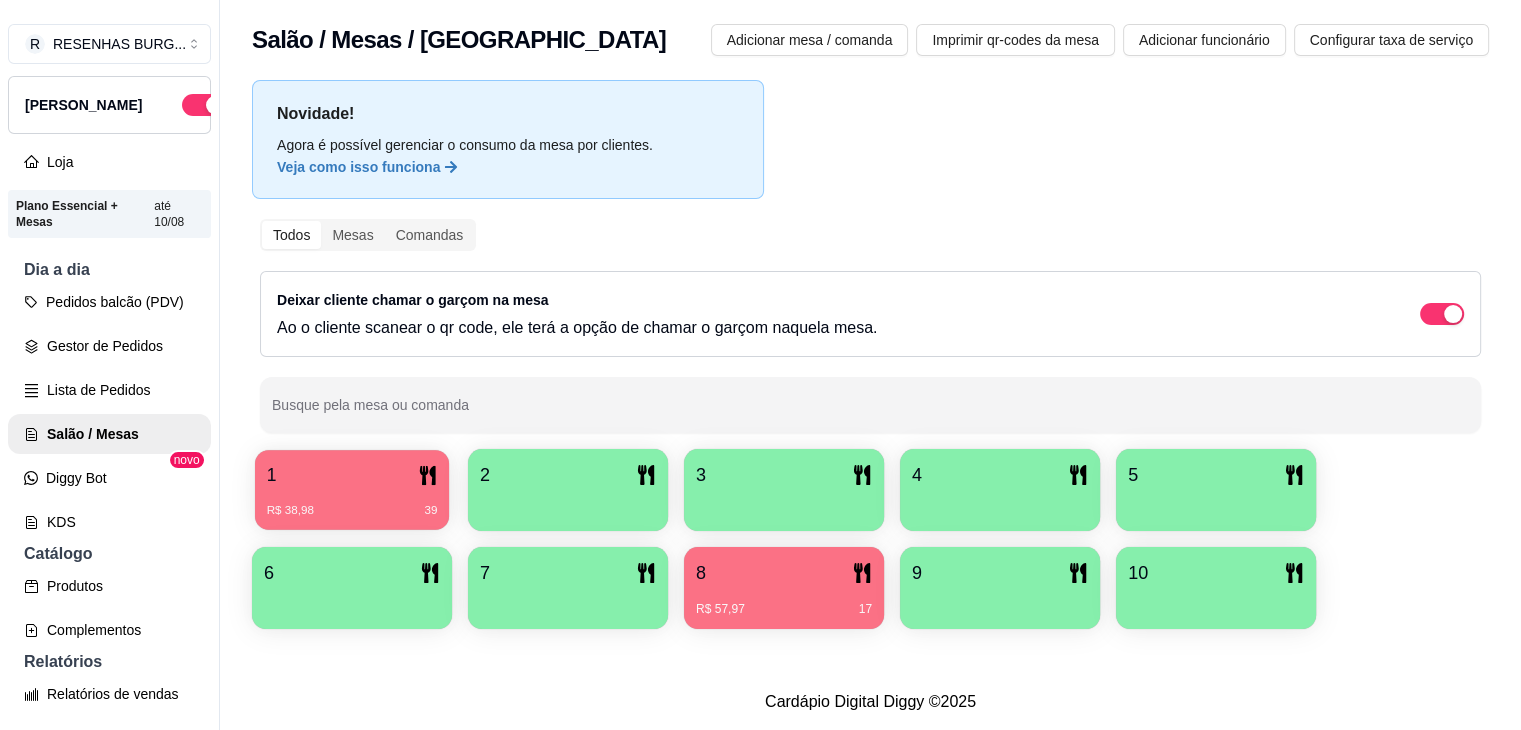 click on "1" at bounding box center [352, 475] 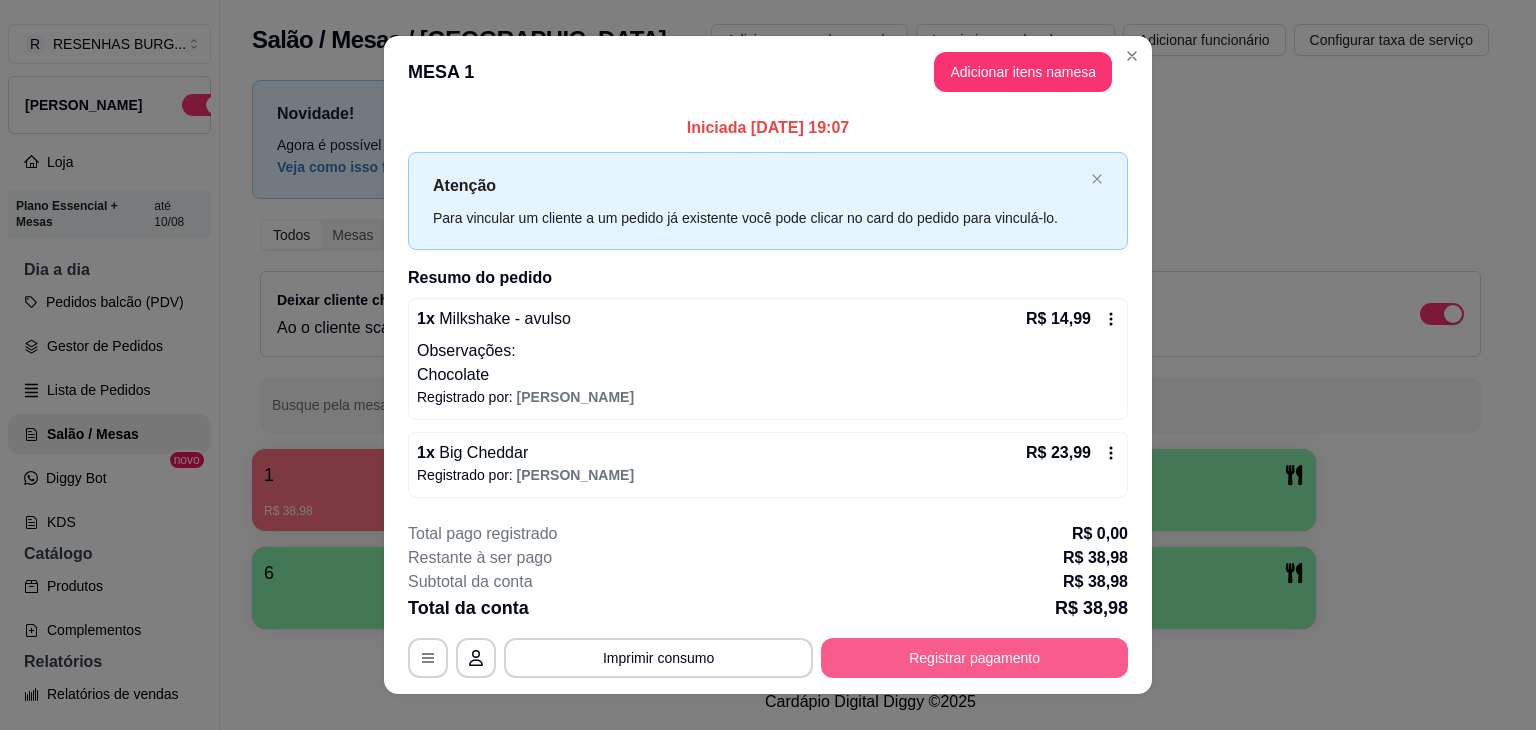 click on "Registrar pagamento" at bounding box center (974, 658) 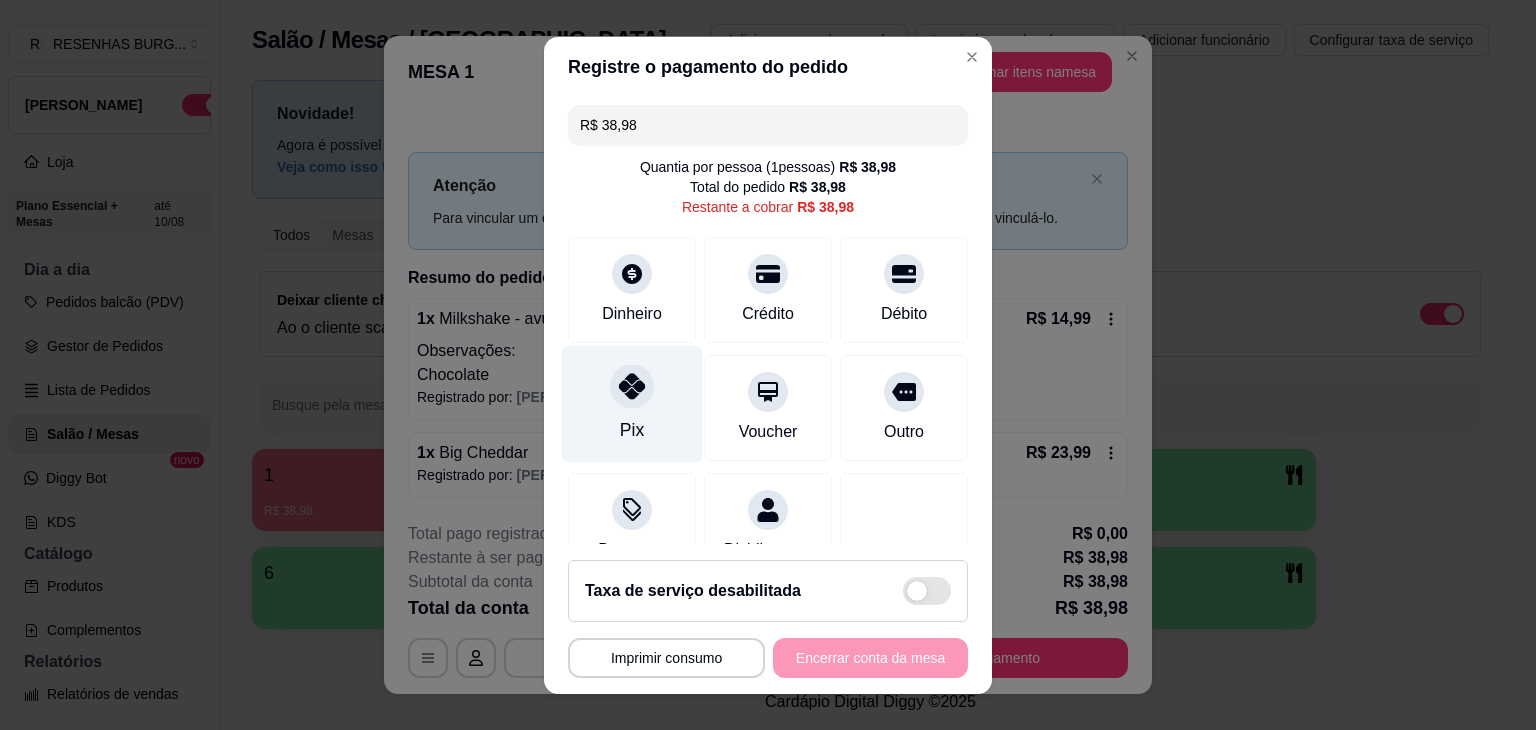 click at bounding box center (632, 386) 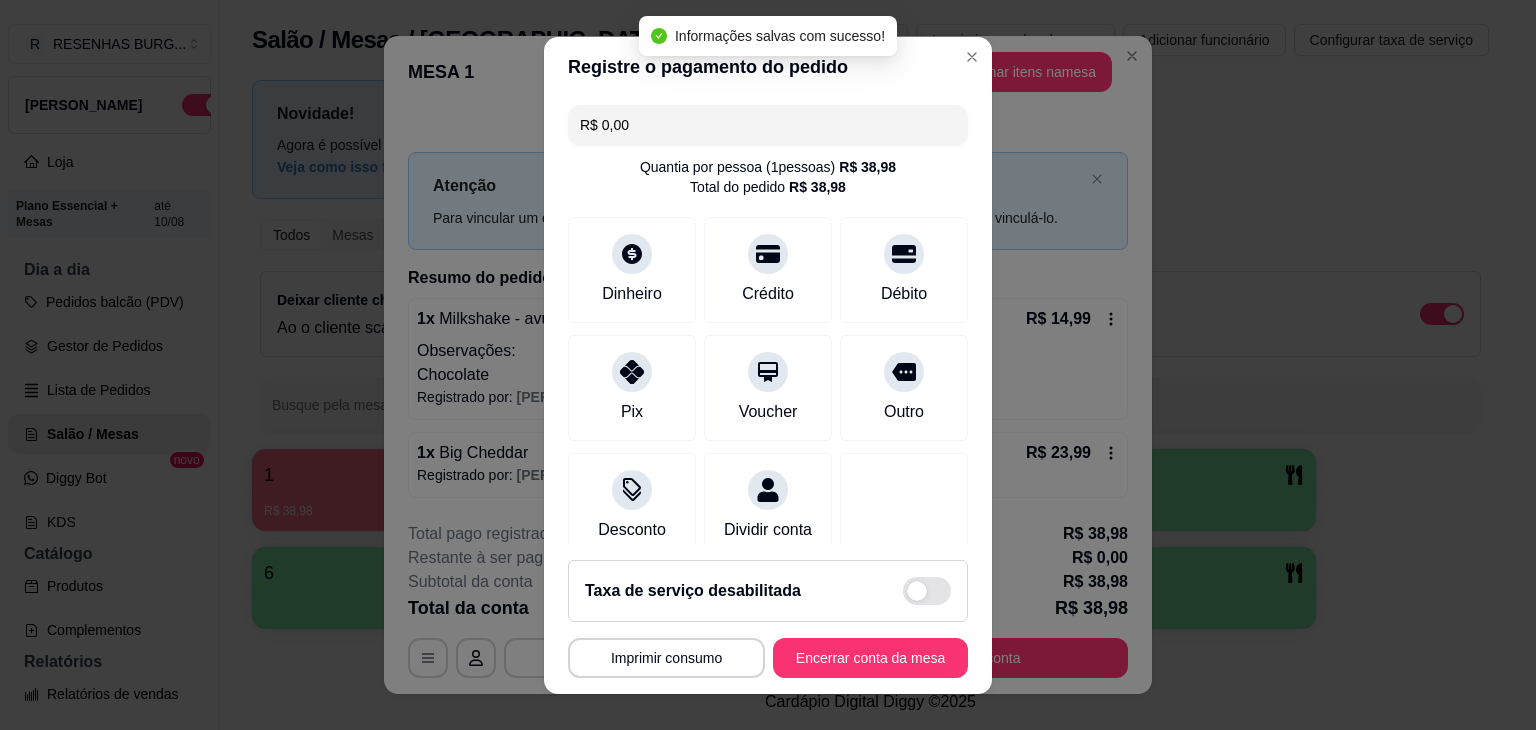 type on "R$ 0,00" 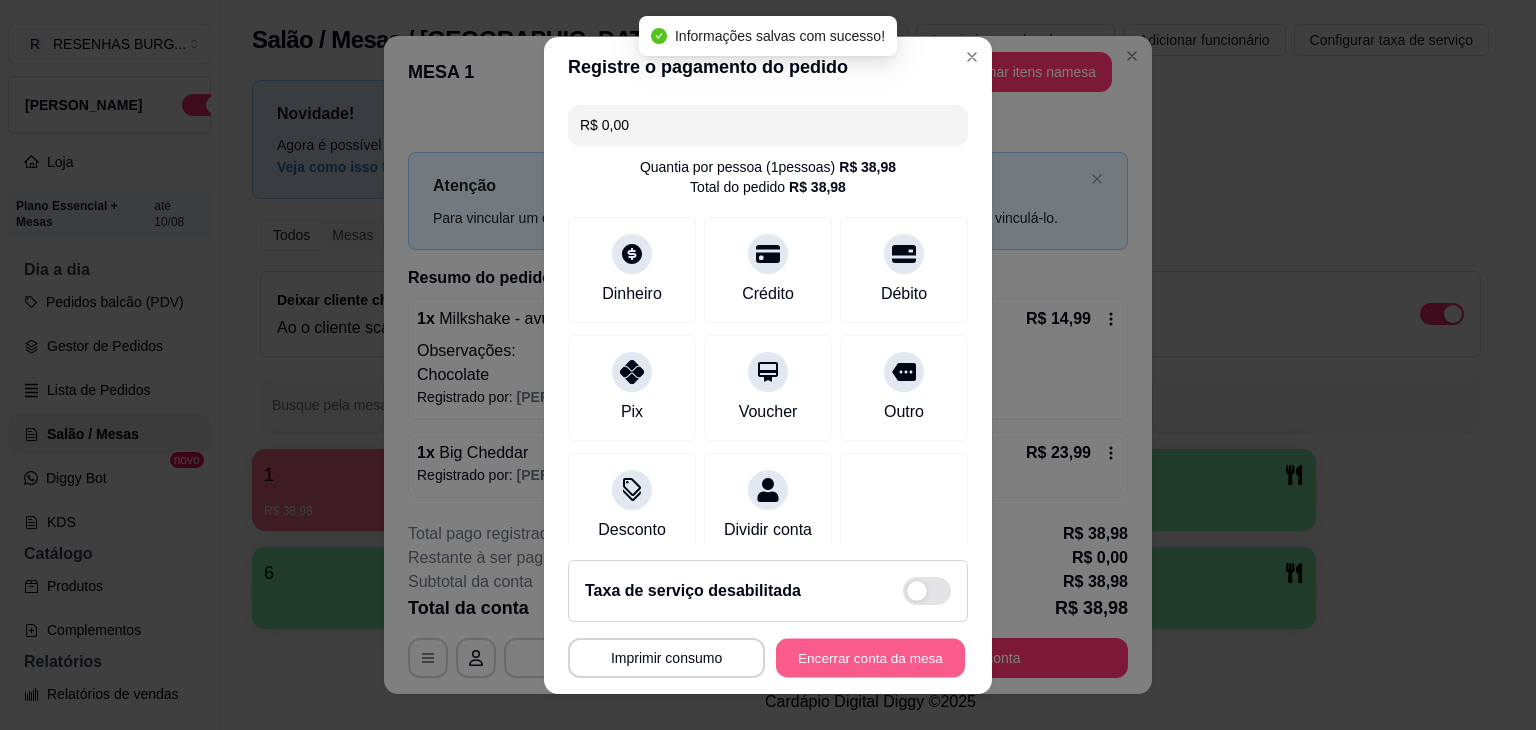 click on "Encerrar conta da mesa" at bounding box center [870, 657] 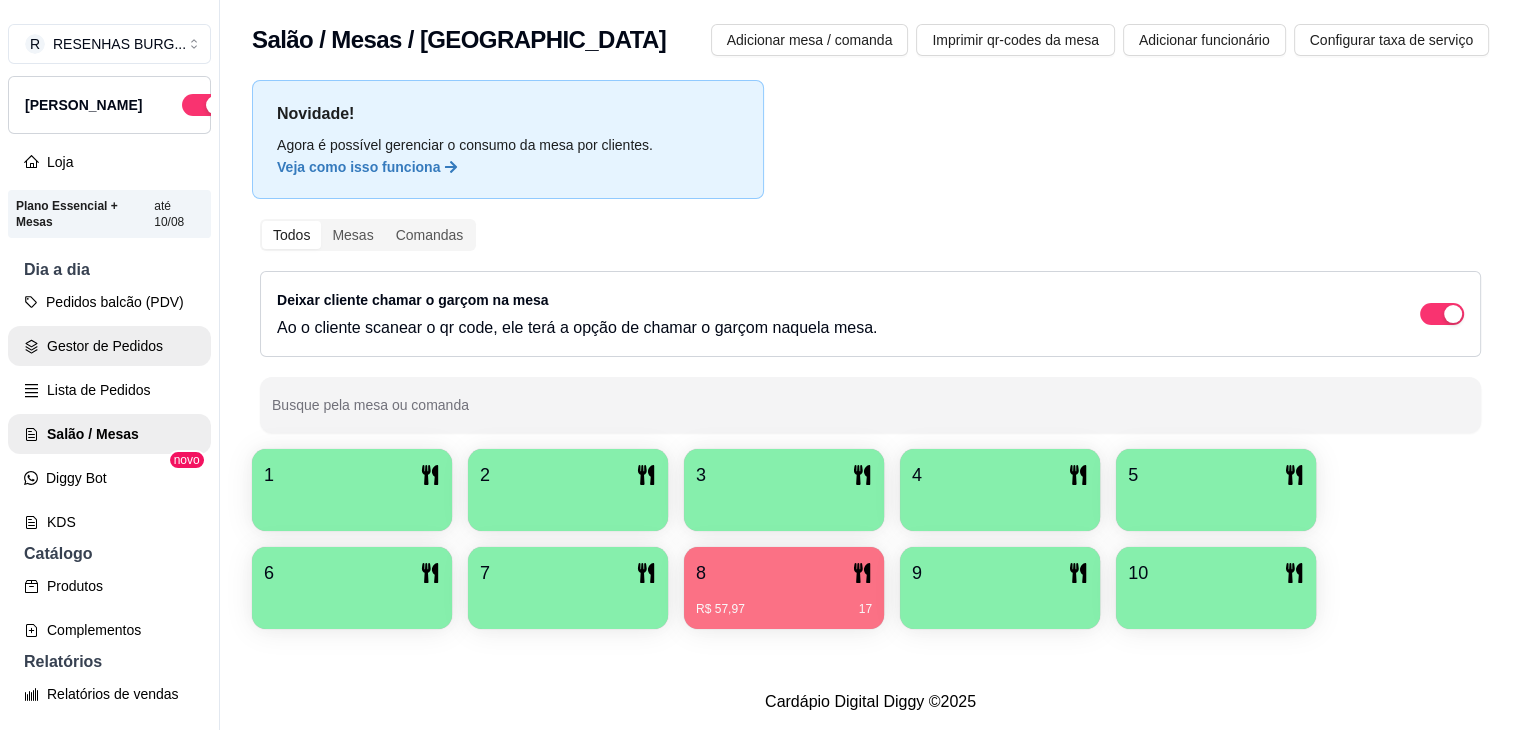 click on "Gestor de Pedidos" at bounding box center (109, 346) 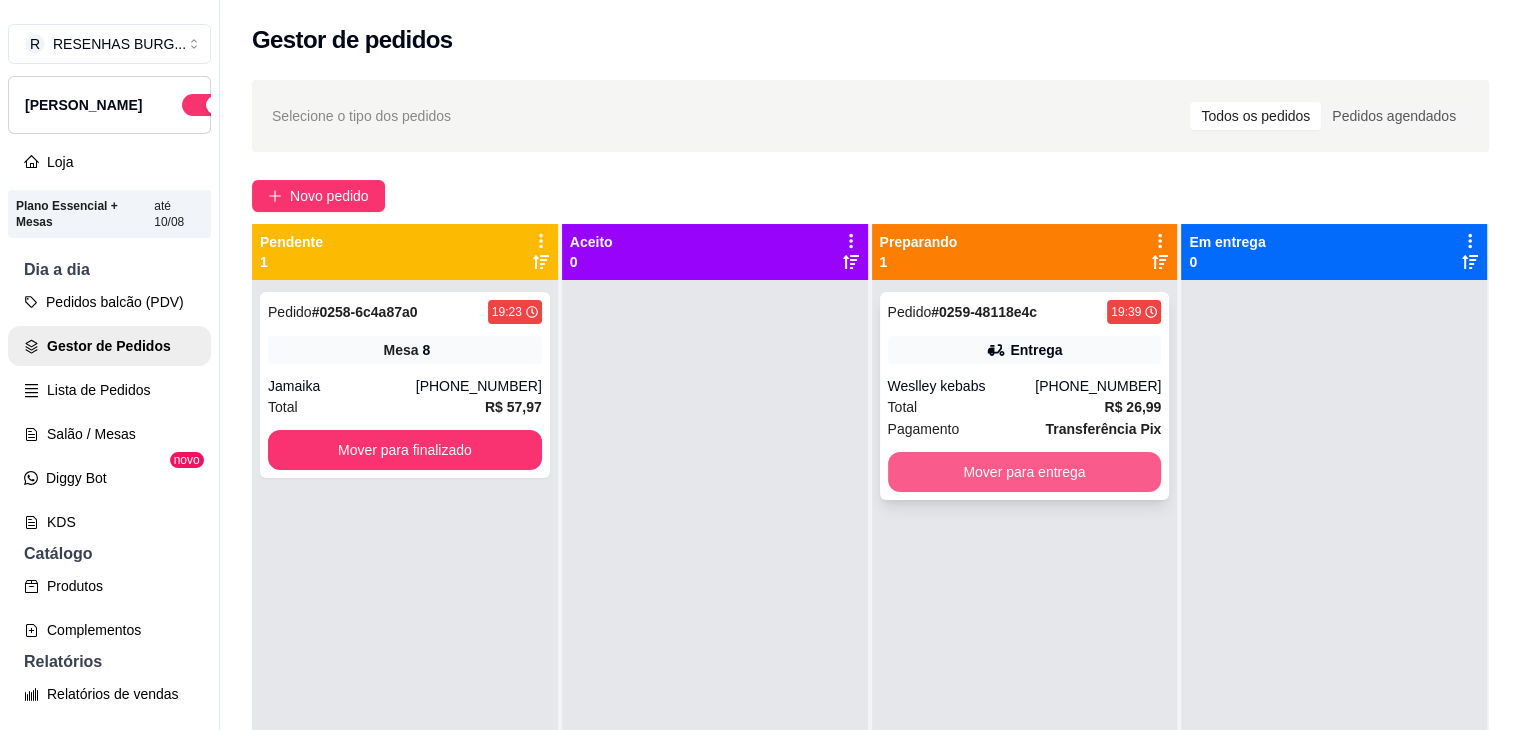 click on "Mover para entrega" at bounding box center [1025, 472] 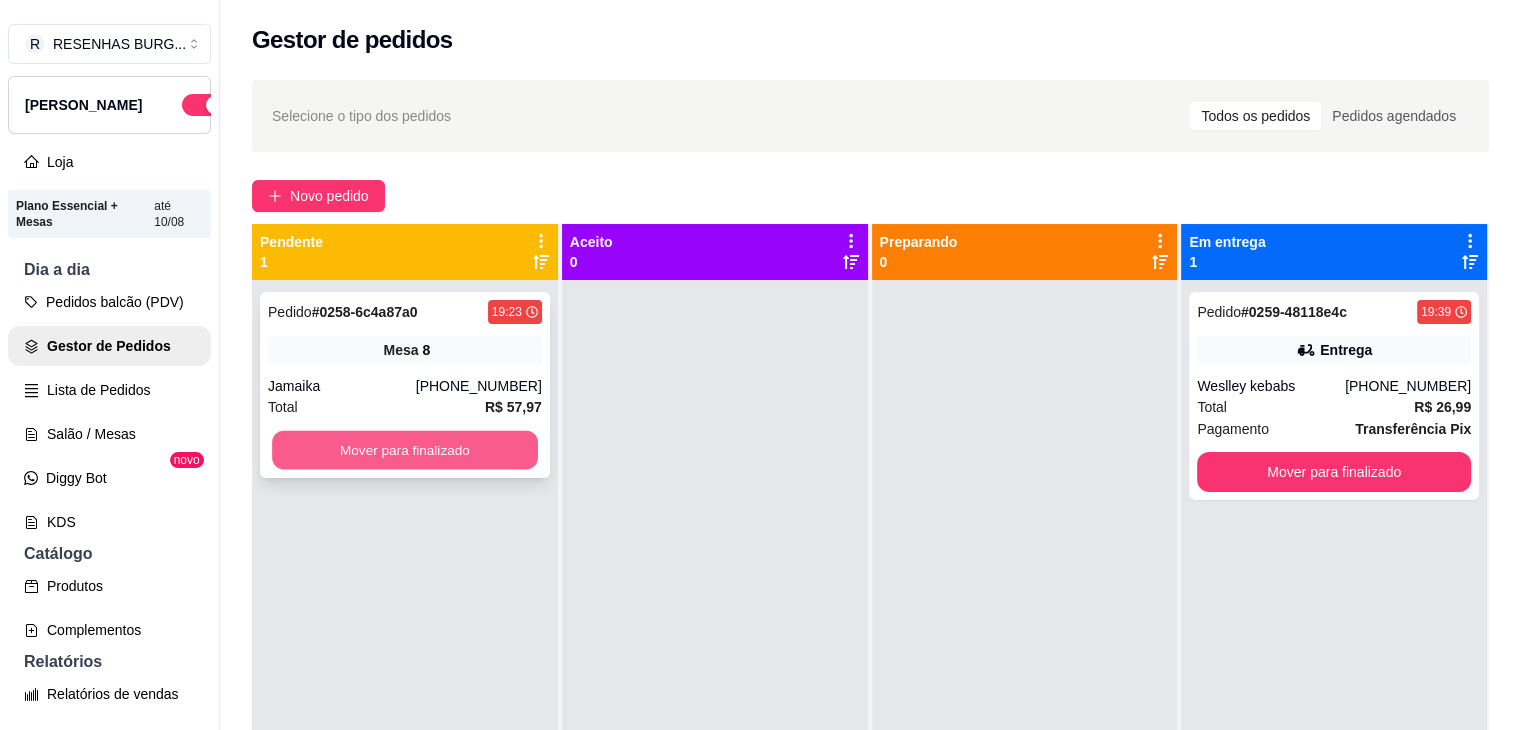 click on "Mover para finalizado" at bounding box center (405, 450) 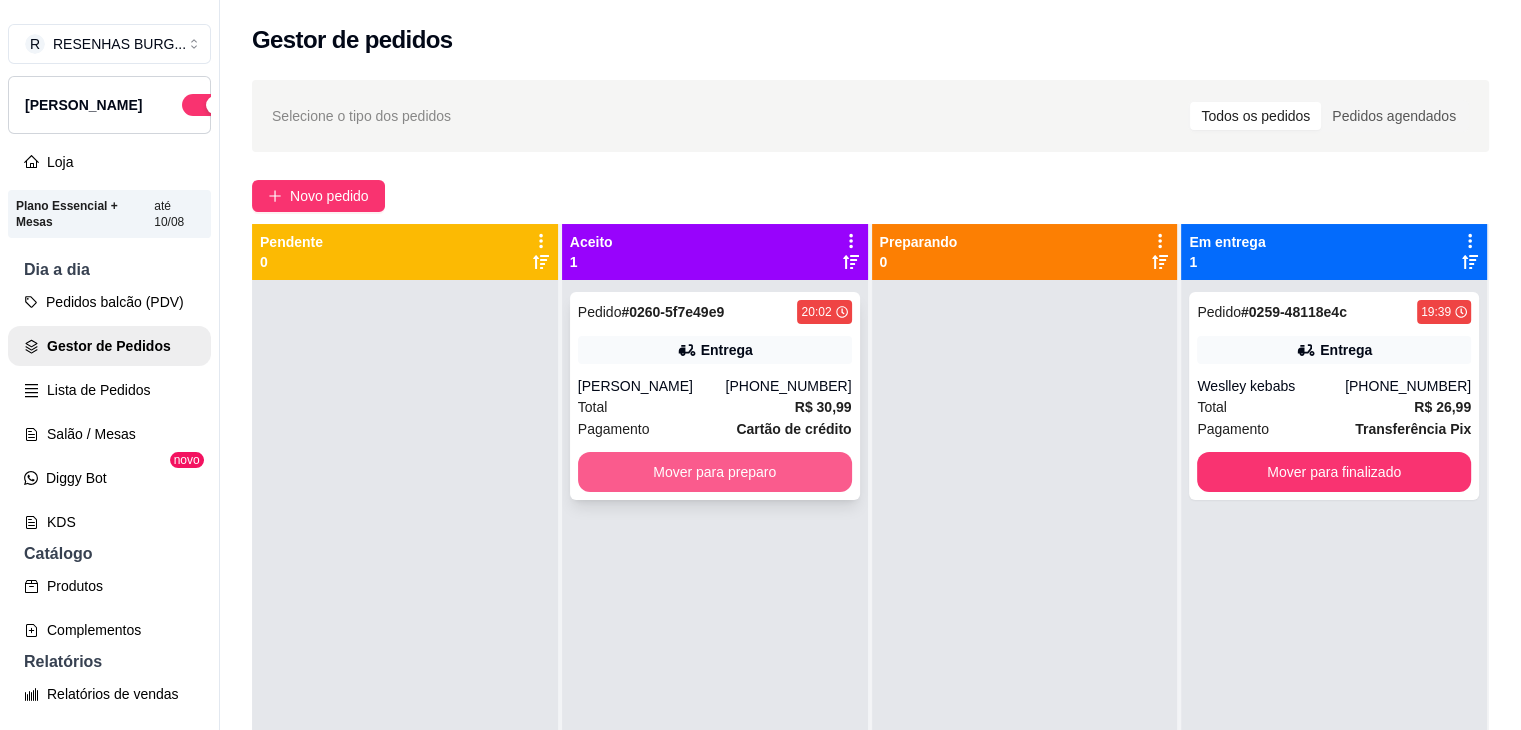 click on "Mover para preparo" at bounding box center (715, 472) 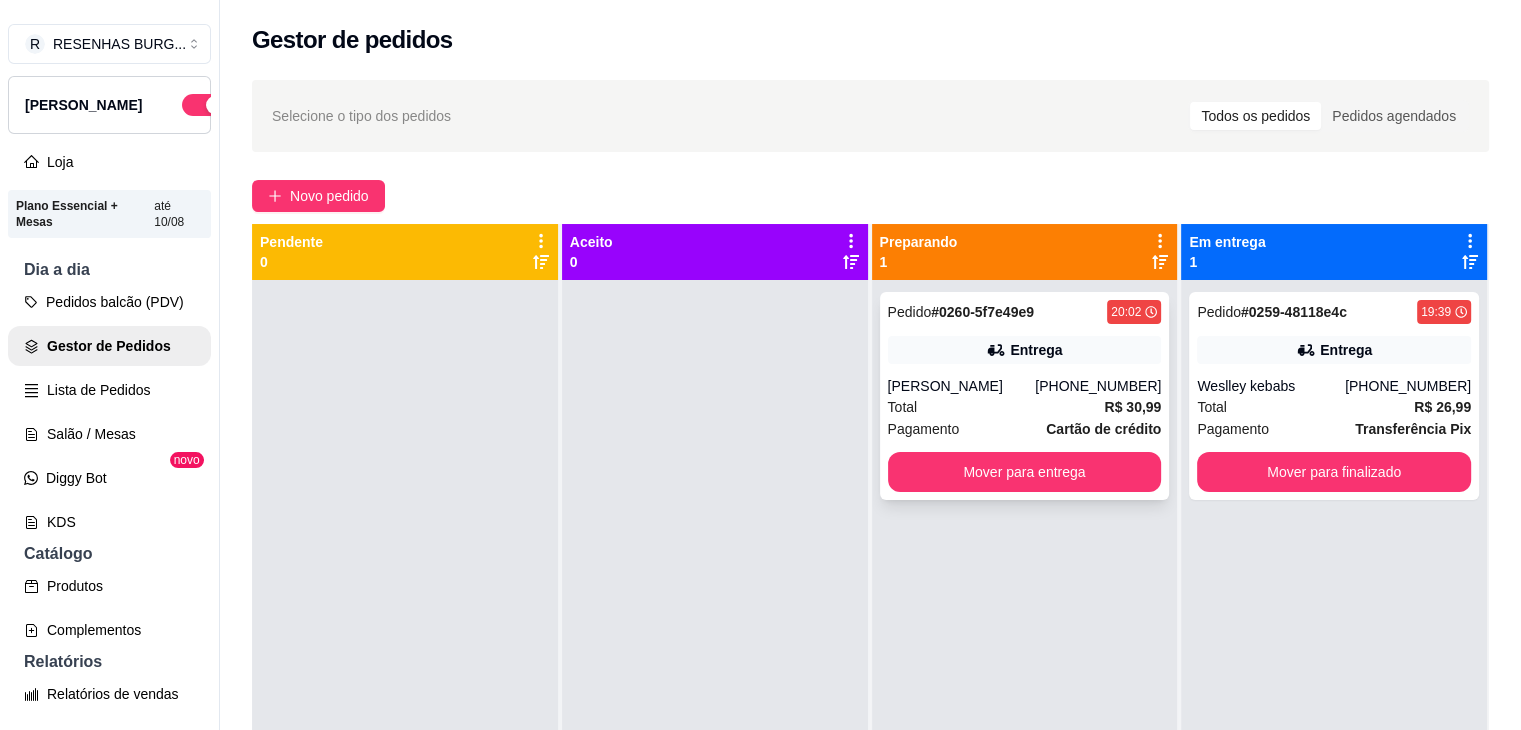 click on "[PERSON_NAME]" at bounding box center [962, 386] 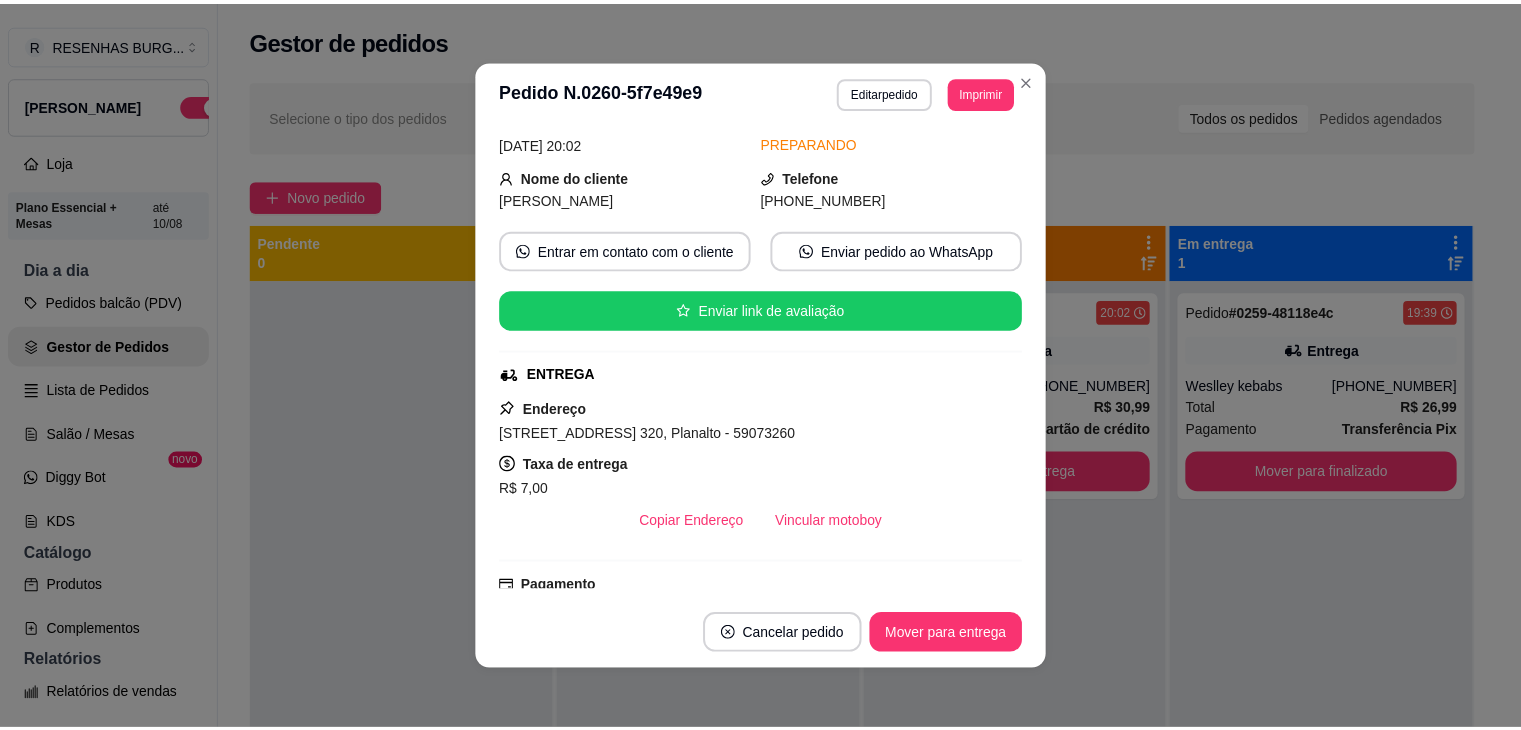 scroll, scrollTop: 100, scrollLeft: 0, axis: vertical 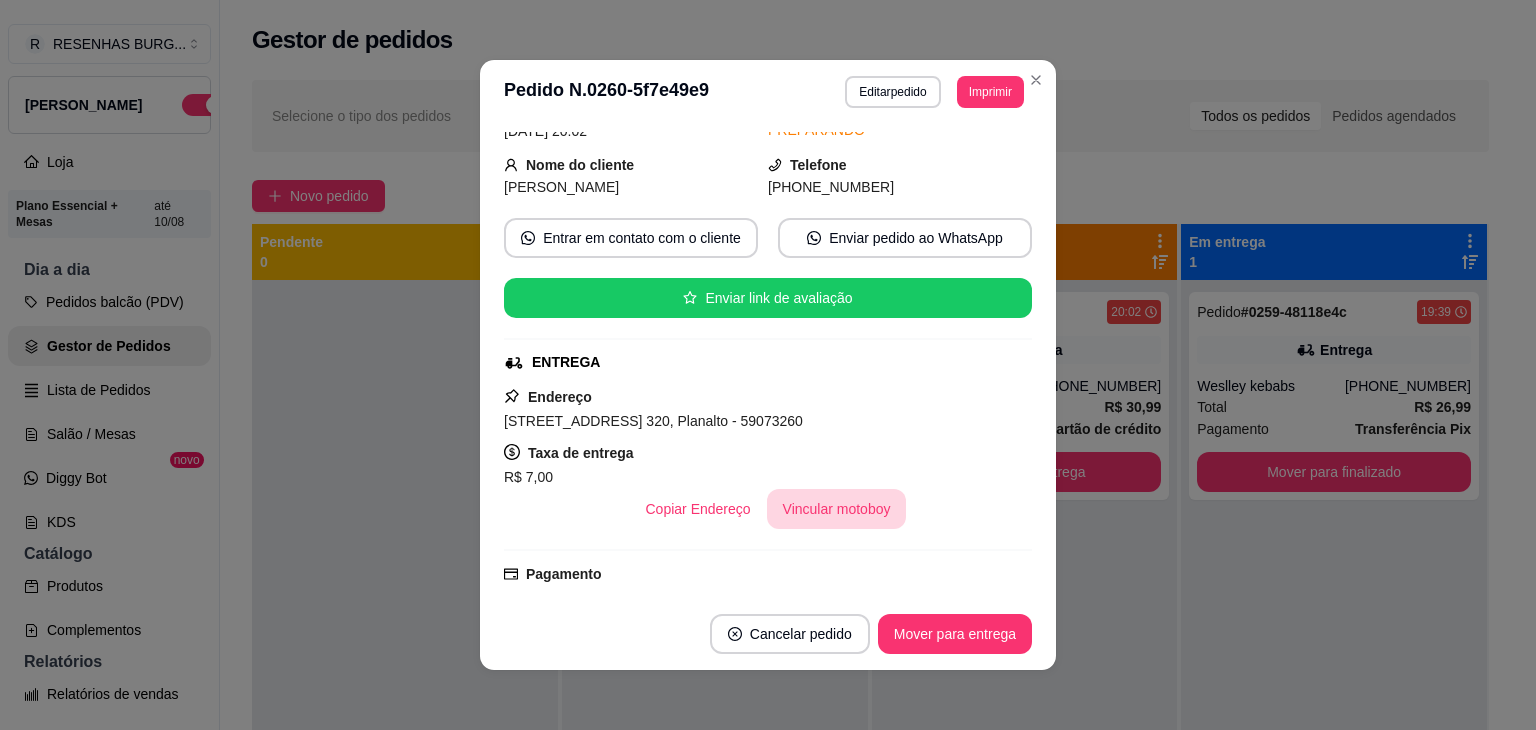 click on "Vincular motoboy" at bounding box center [837, 509] 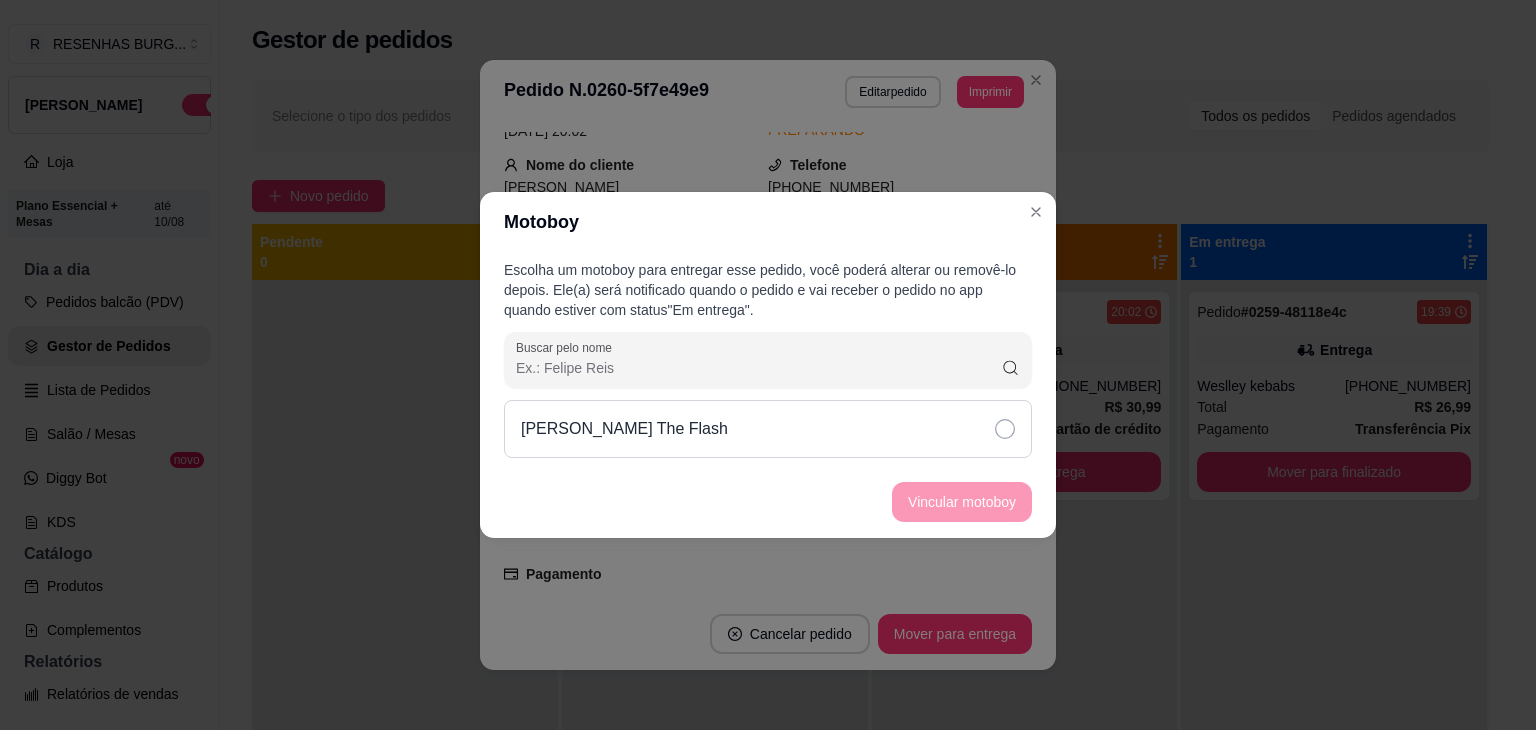 click on "[PERSON_NAME] The Flash" at bounding box center [768, 429] 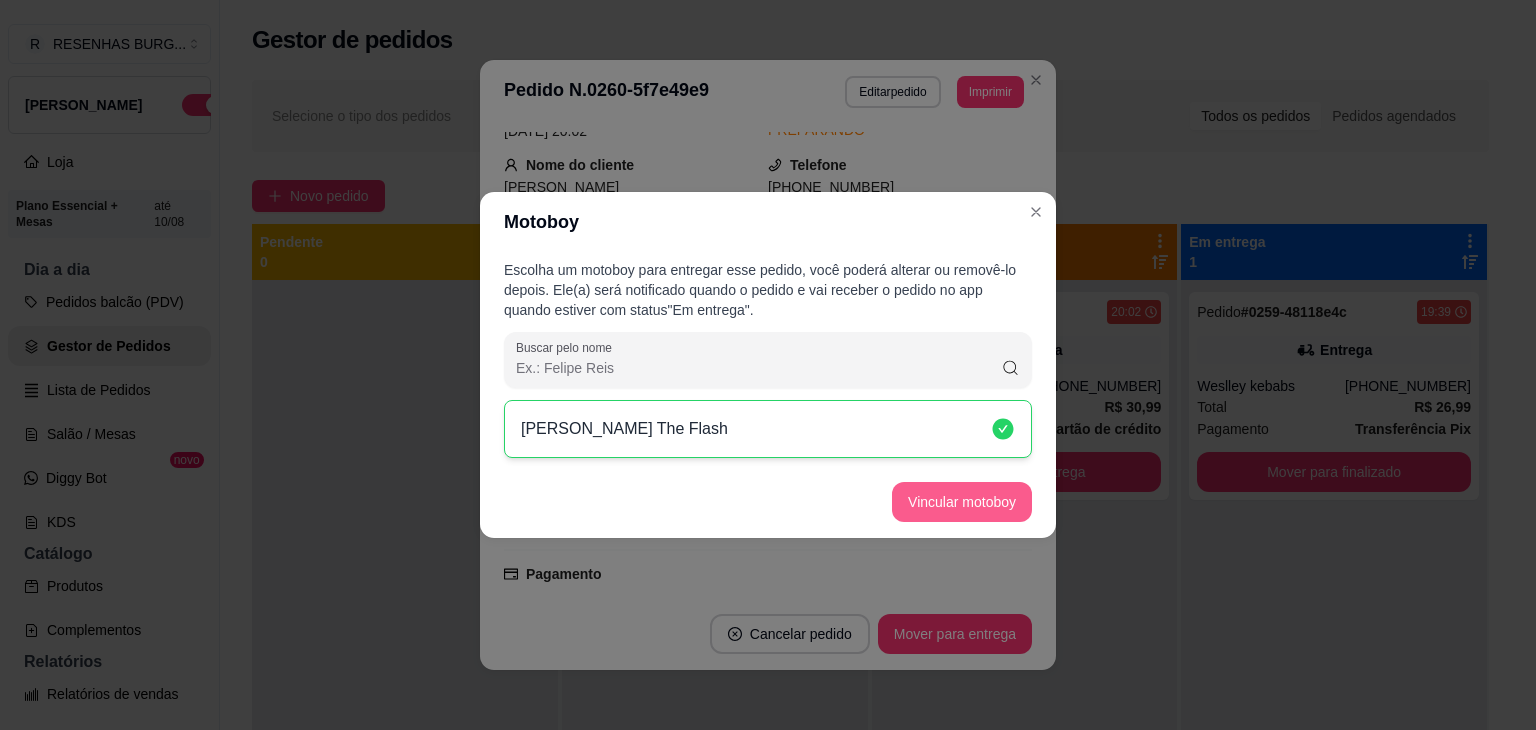 click on "Vincular motoboy" at bounding box center (962, 502) 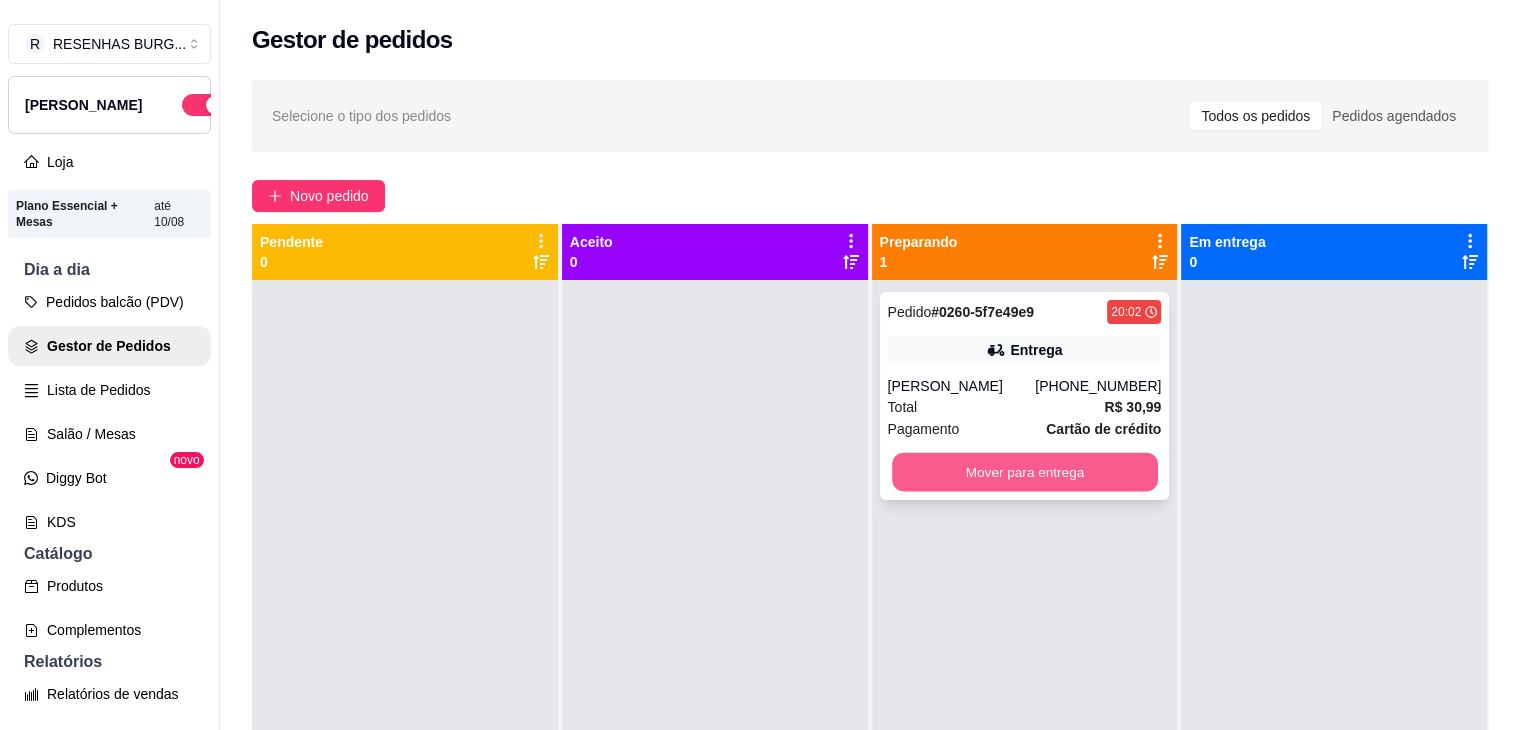 click on "Mover para entrega" at bounding box center [1025, 472] 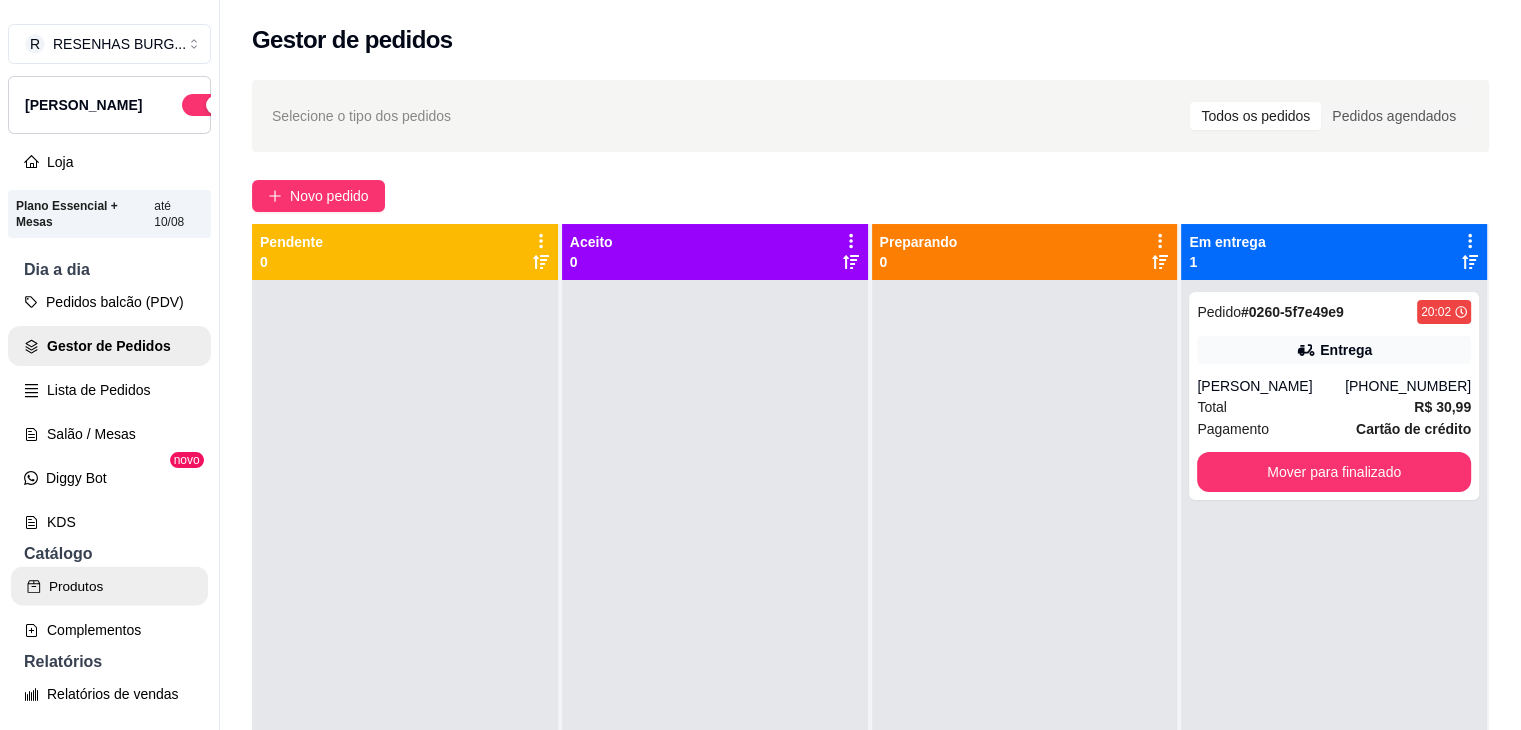 click on "Produtos" at bounding box center [109, 586] 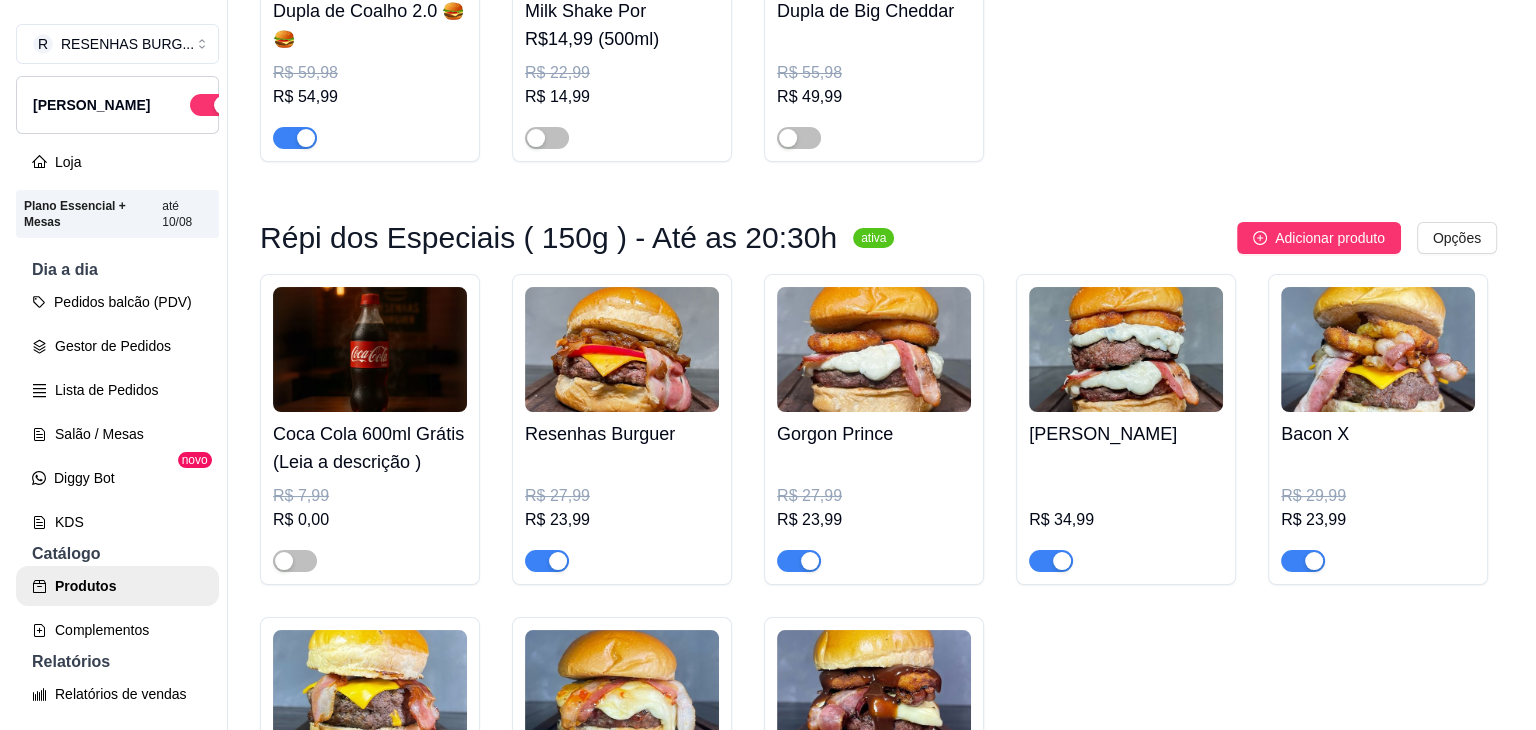 scroll, scrollTop: 2500, scrollLeft: 0, axis: vertical 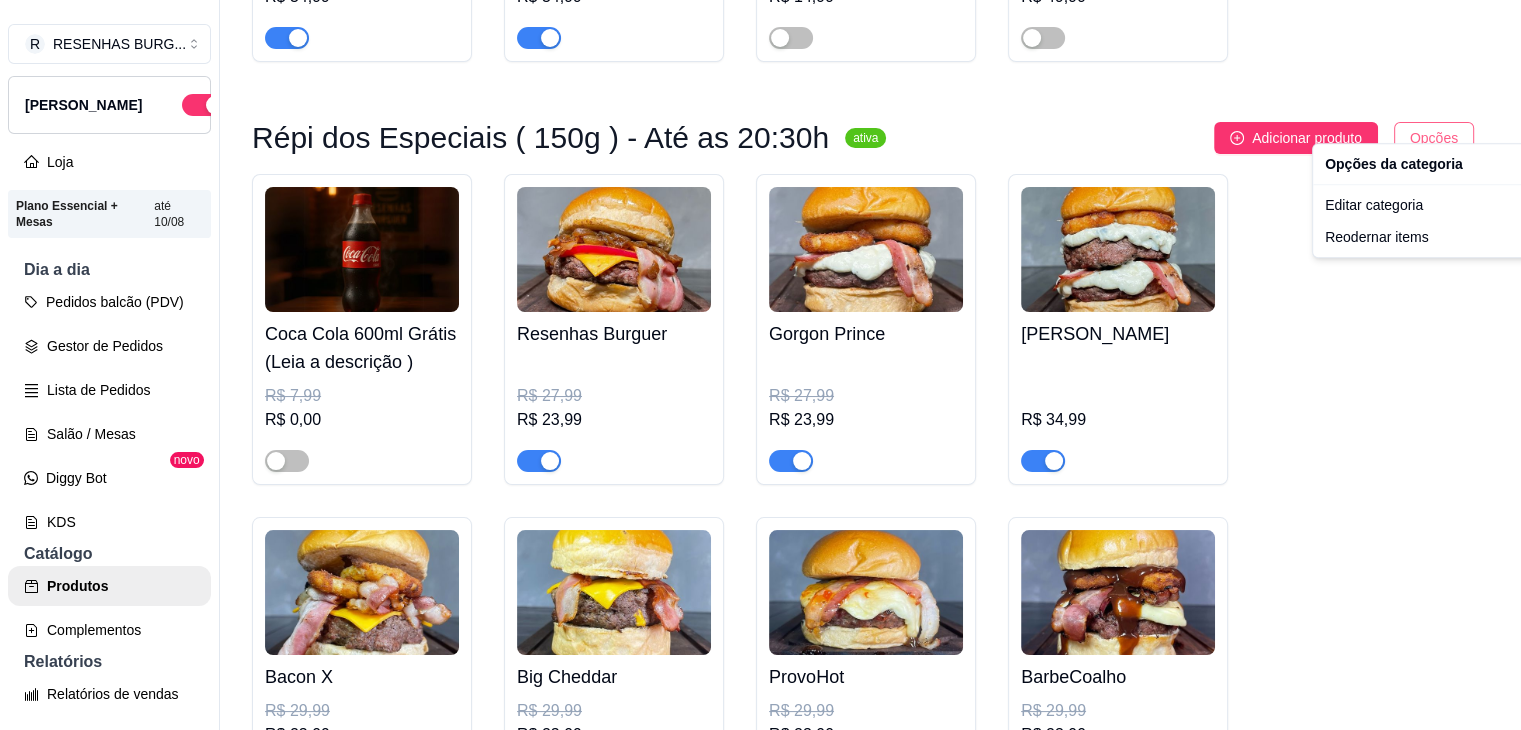 click on "R RESENHAS BURG ... Loja Aberta Loja Plano Essencial + Mesas até 10/08   Dia a dia Pedidos balcão (PDV) Gestor de Pedidos Lista de Pedidos Salão / Mesas Diggy Bot novo KDS Catálogo Produtos Complementos Relatórios Relatórios de vendas Relatório de clientes Relatório de fidelidade novo Gerenciar Entregadores novo Nota Fiscal (NFC-e) Controle de caixa Controle de fiado Cupons Clientes Estoque Configurações Diggy Planos Precisa de ajuda? Sair Produtos Adicionar categoria Reodernar categorias Aqui você cadastra e gerencia seu produtos e categorias Combo da Semana 🥤🍟🍔 ativa Adicionar produto Opções O Dono da casa - Combo Resenhas   R$ 43,97 R$ 34,99 Edição limitada ativa Adicionar produto Opções 🍔 Barca de Mini 🍔 + REFRI LITRO GRÁTIS   7 em estoque R$ 74,99 R$ 64,99 Água DANE-SE / Sem gás    R$ 5,99 R$ 4,99 Água DANE-SE / Com gás    R$ 5,99 R$ 4,99 Cheese Burguer - Edição limitada   R$ 29,99 R$ 27,99 Dupla de Chesse Burguer -  Edição Limitada   R$ 59,98 R$ 49,99" at bounding box center (760, 365) 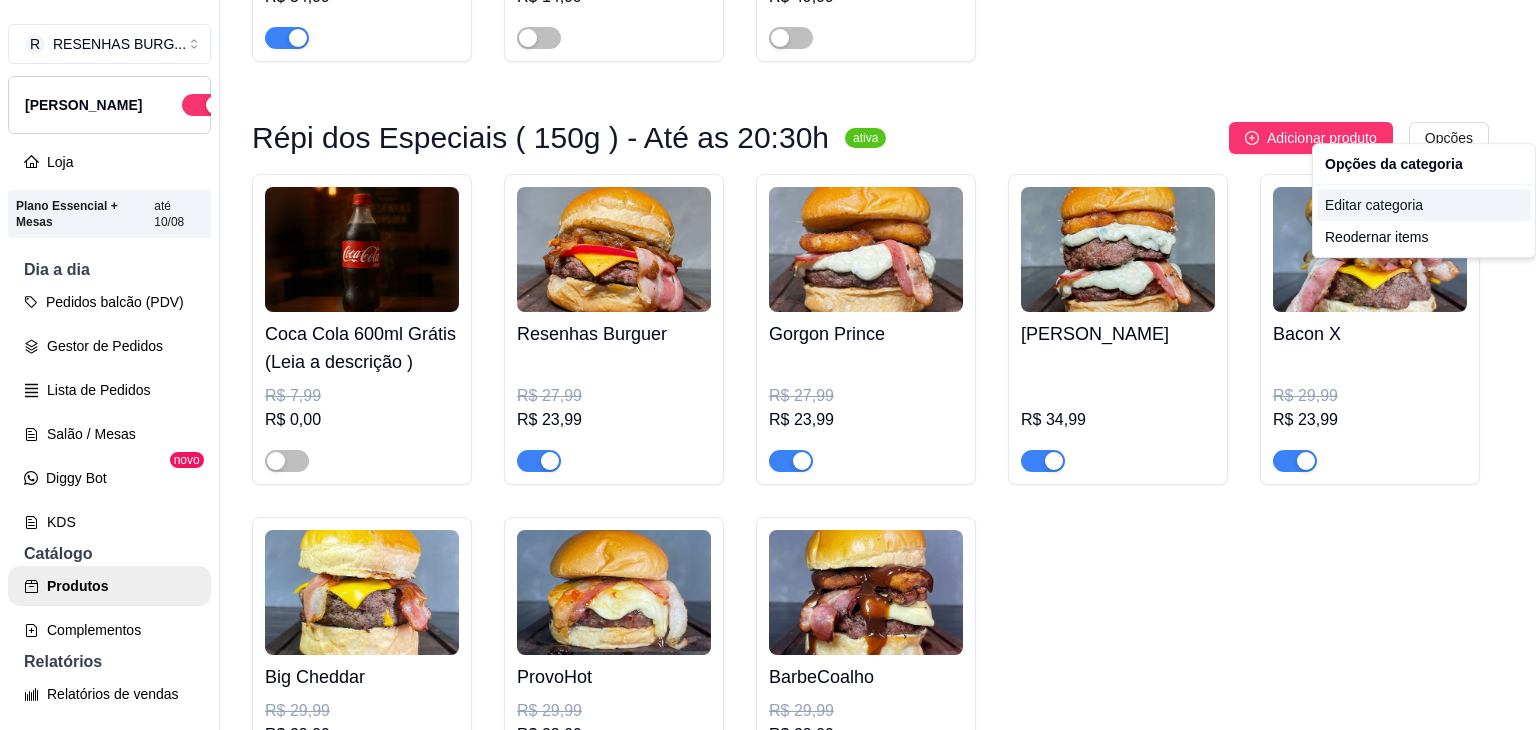 click on "Editar categoria" at bounding box center [1424, 205] 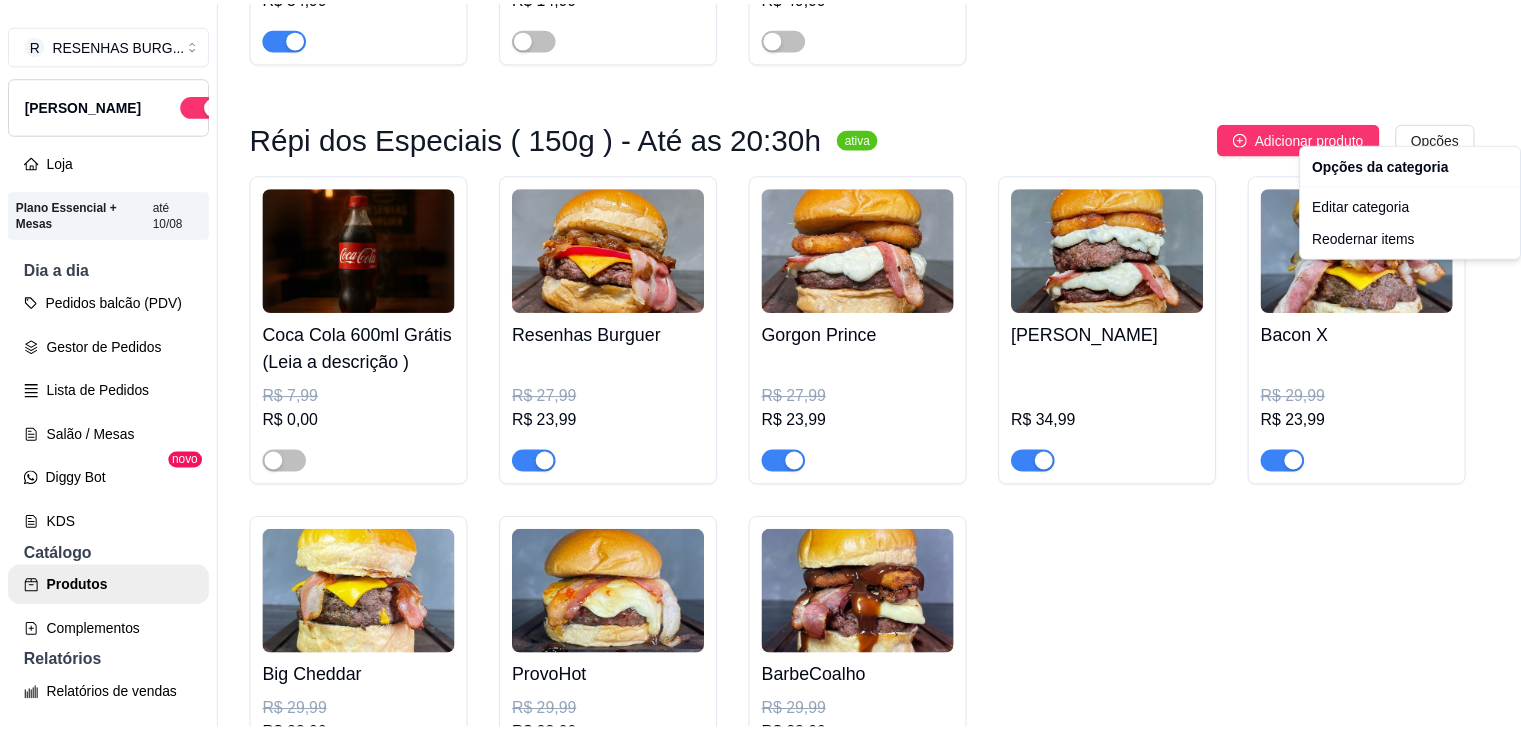 scroll, scrollTop: 2156, scrollLeft: 0, axis: vertical 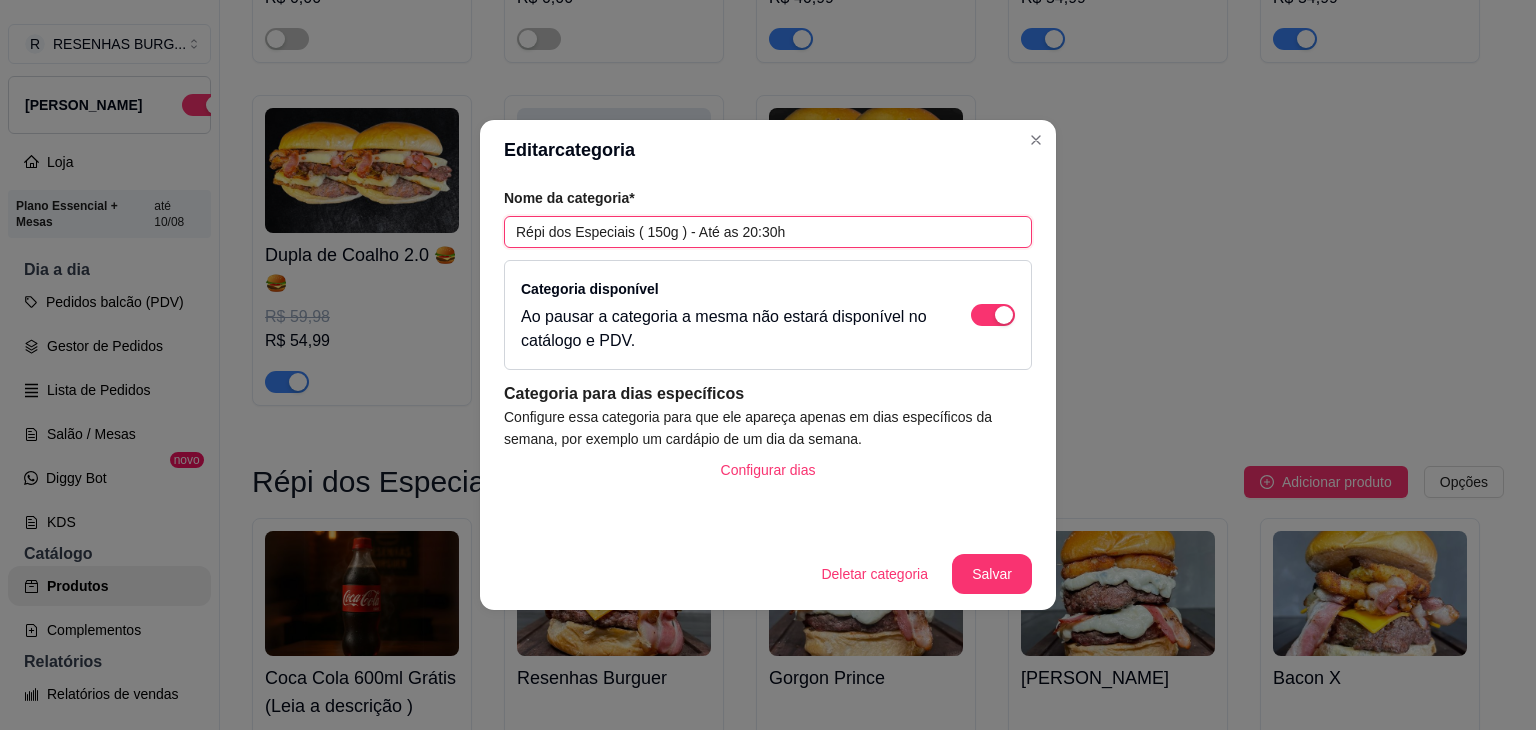 drag, startPoint x: 569, startPoint y: 235, endPoint x: 448, endPoint y: 216, distance: 122.48265 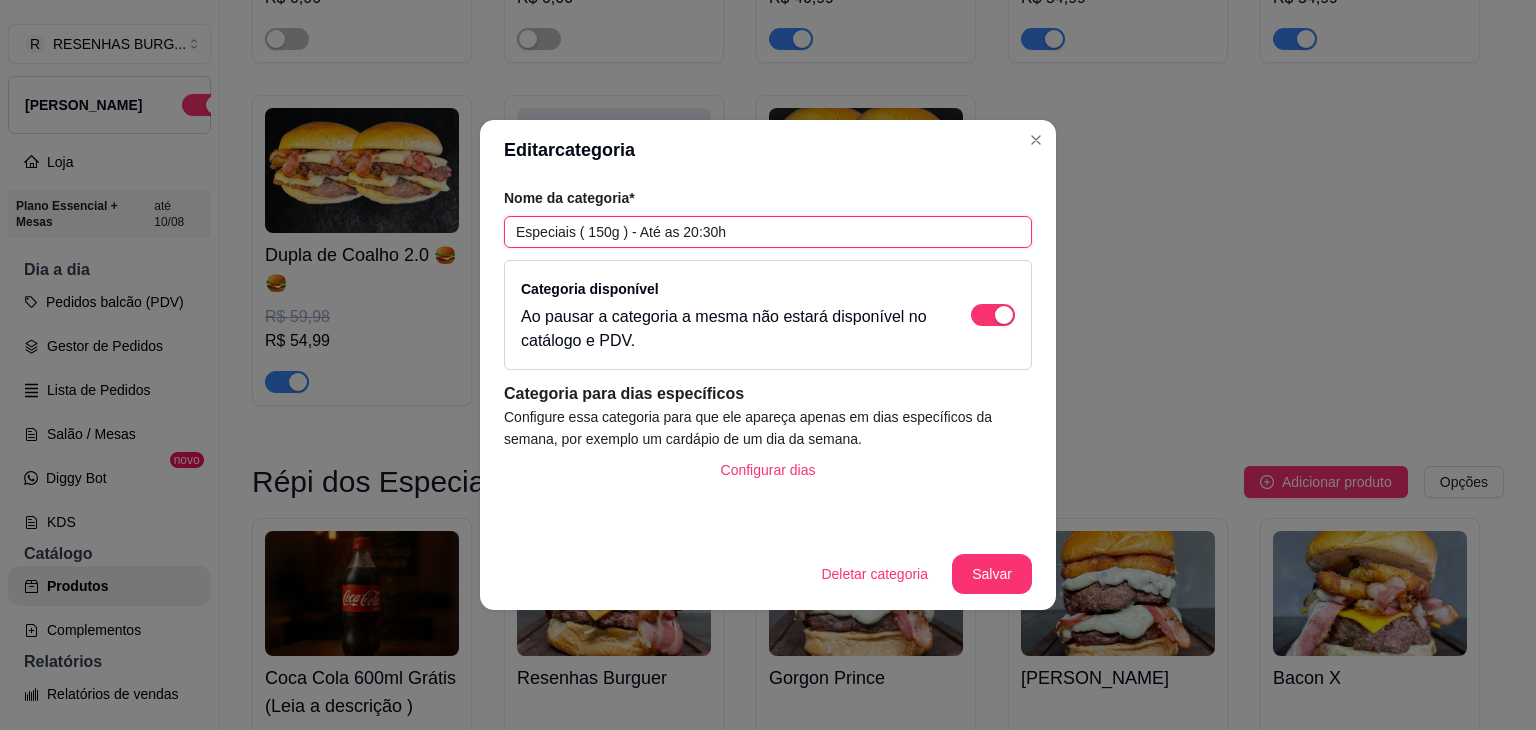 drag, startPoint x: 752, startPoint y: 237, endPoint x: 573, endPoint y: 233, distance: 179.0447 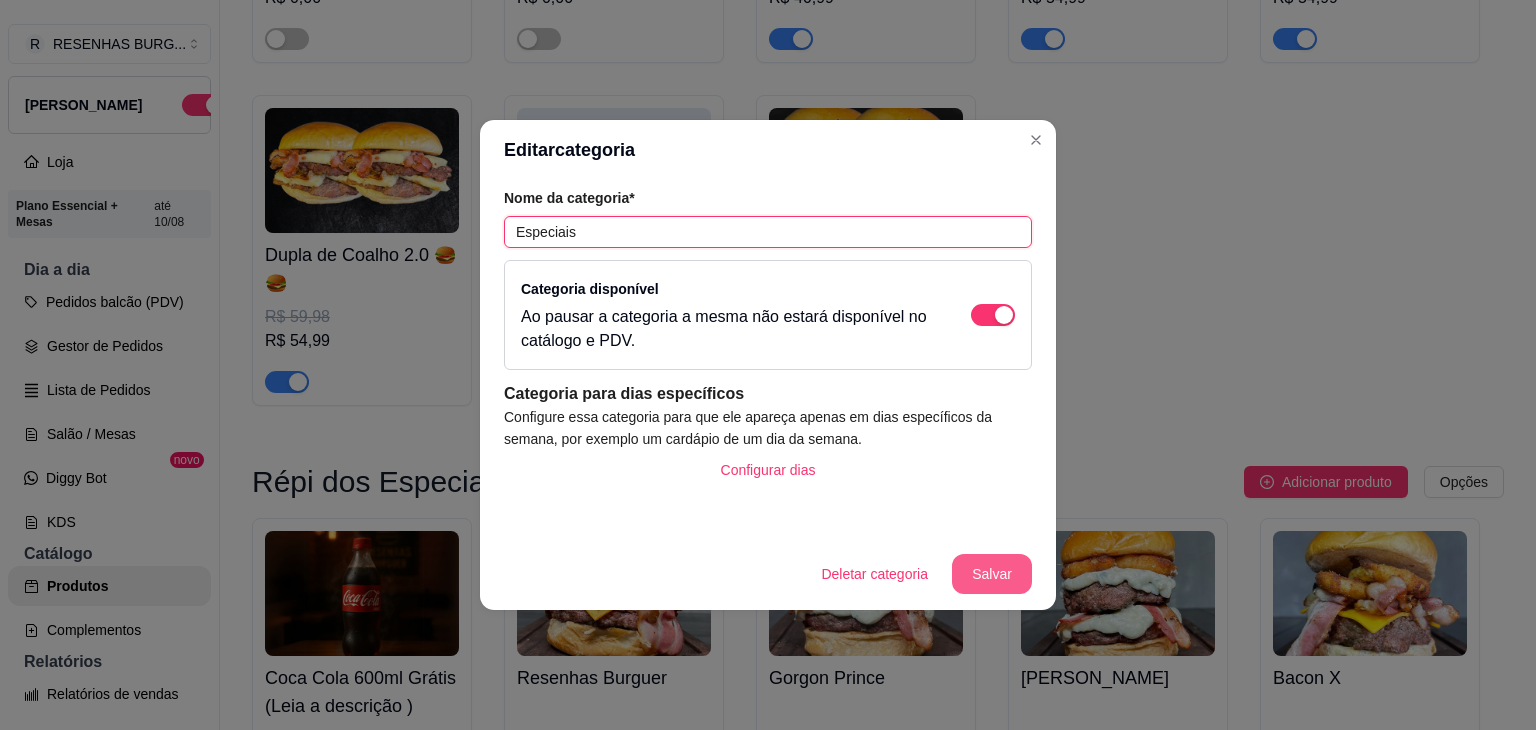 type on "Especiais" 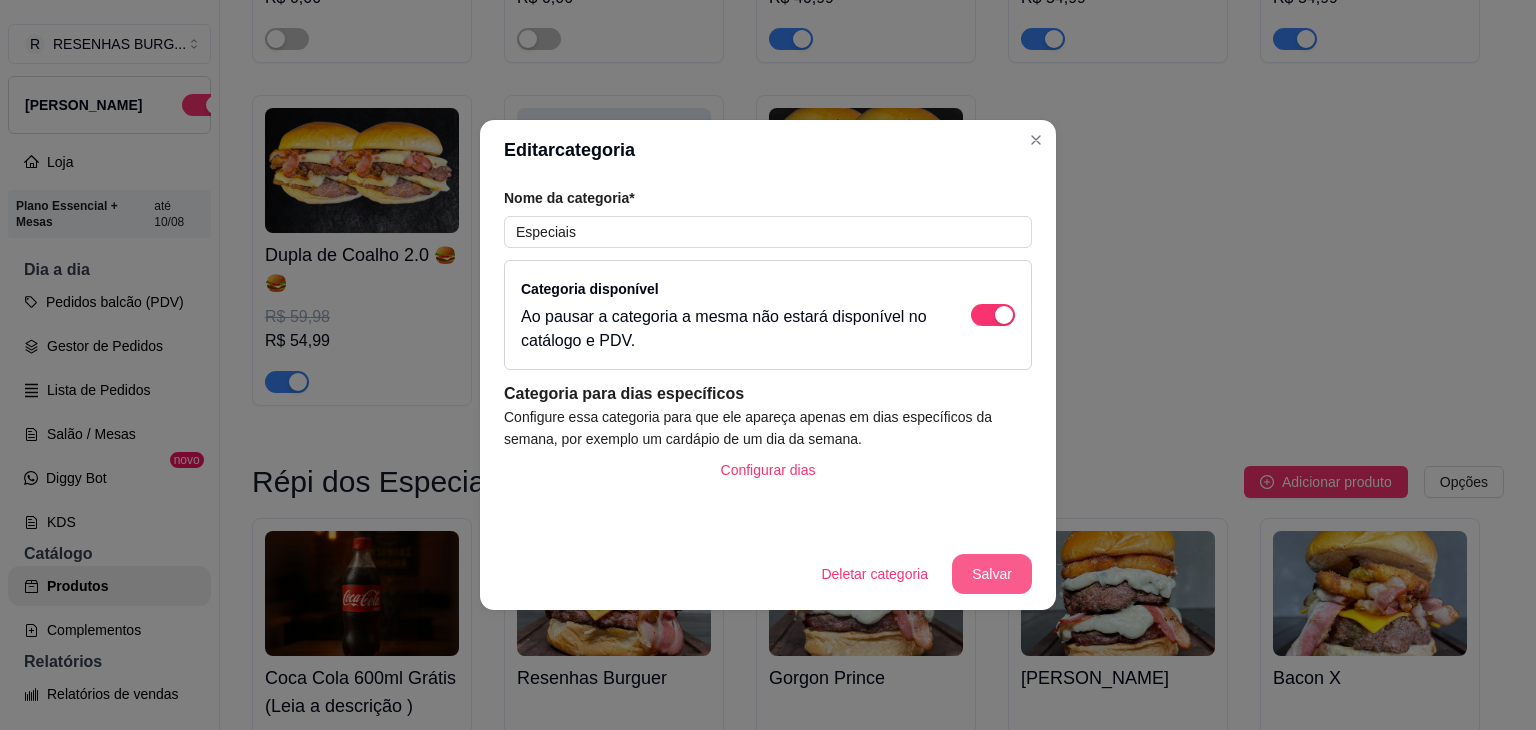 click on "Salvar" at bounding box center (992, 574) 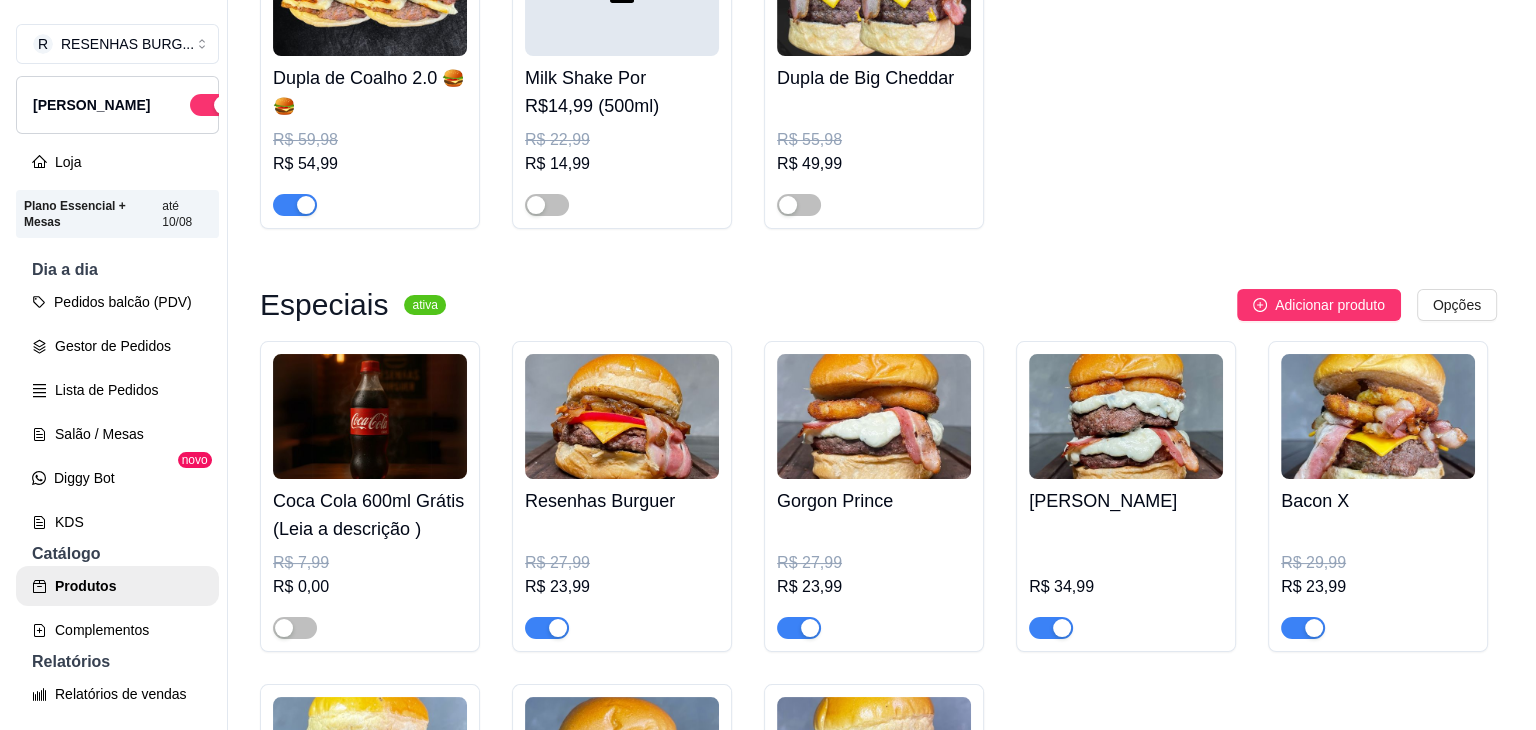scroll, scrollTop: 2356, scrollLeft: 0, axis: vertical 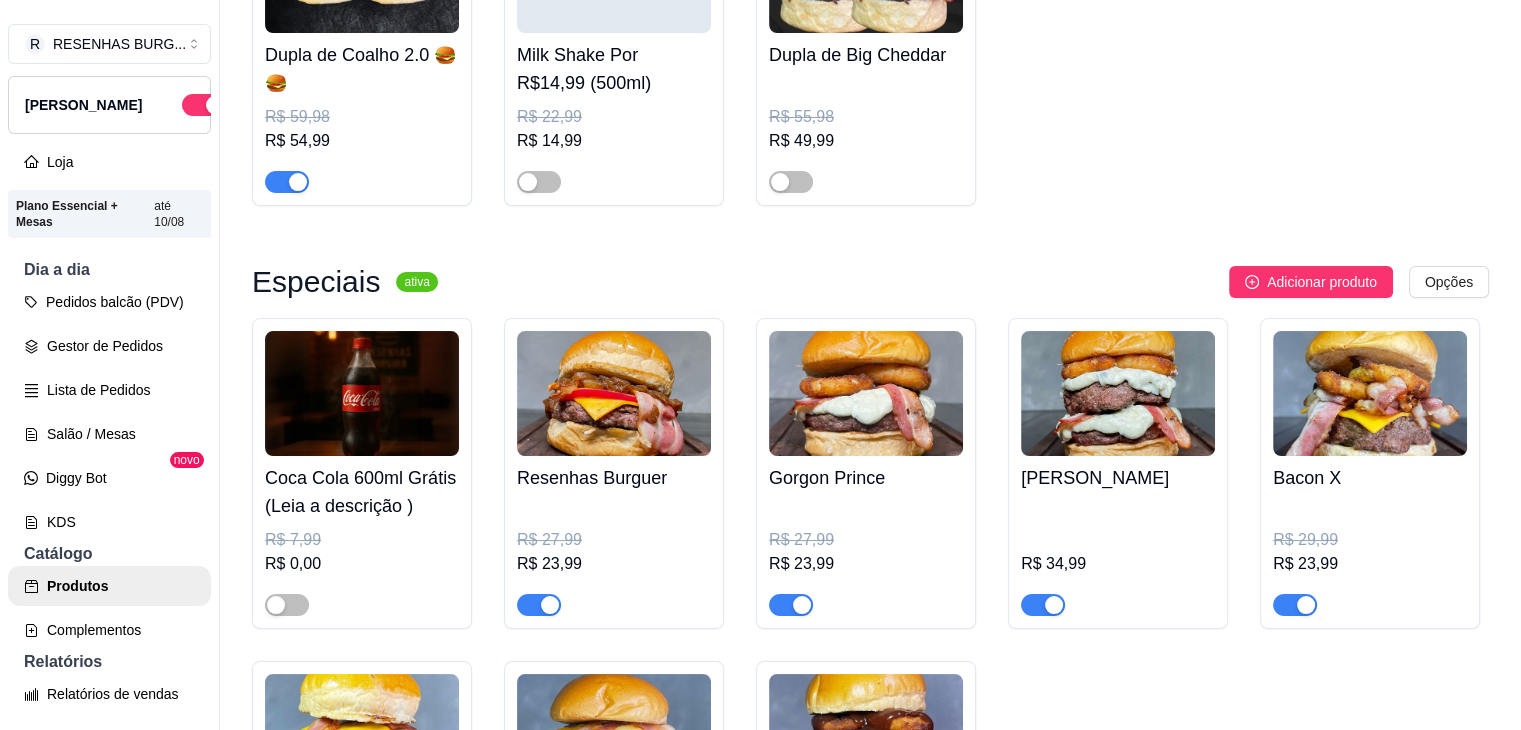 click at bounding box center (614, 393) 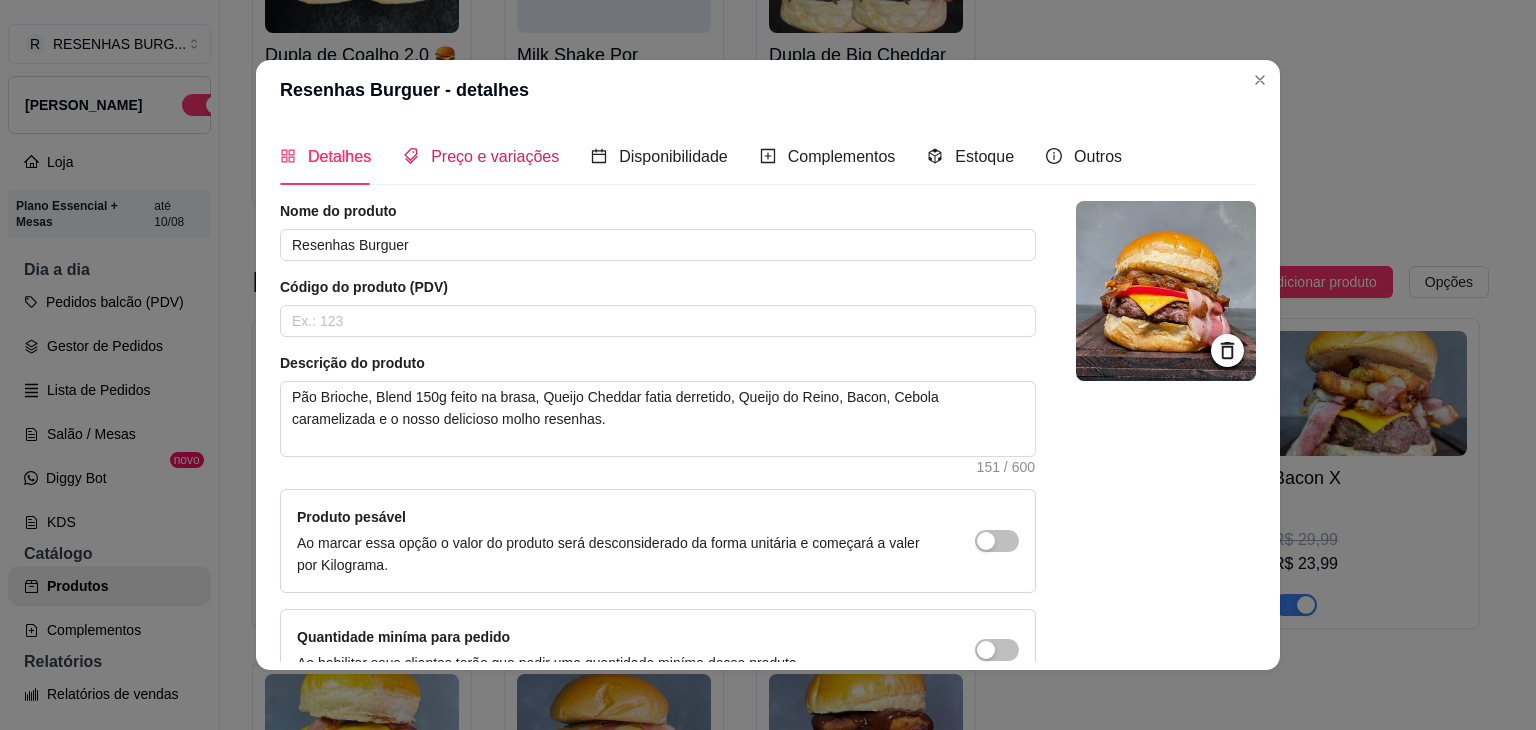 click on "Preço e variações" at bounding box center (495, 156) 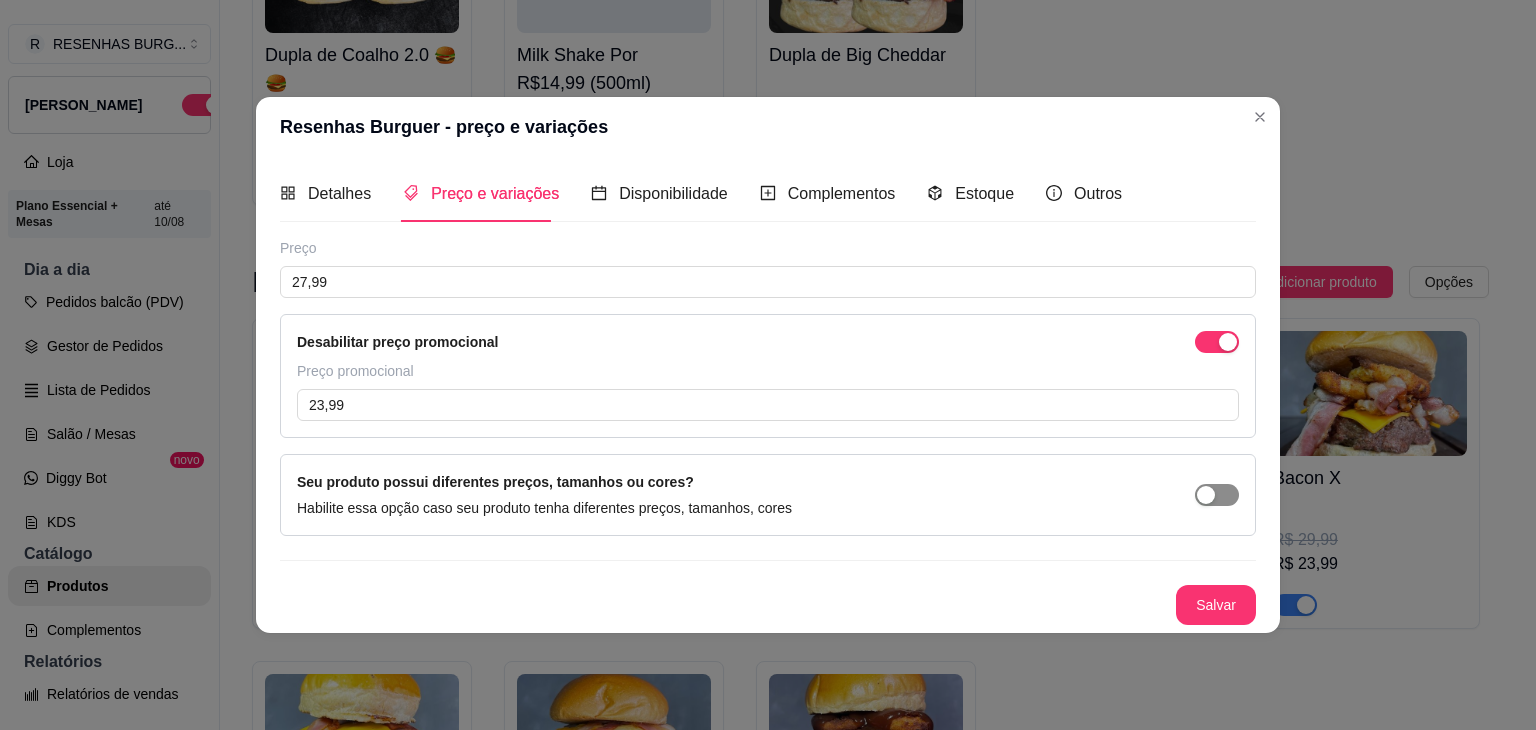 click at bounding box center [1206, 495] 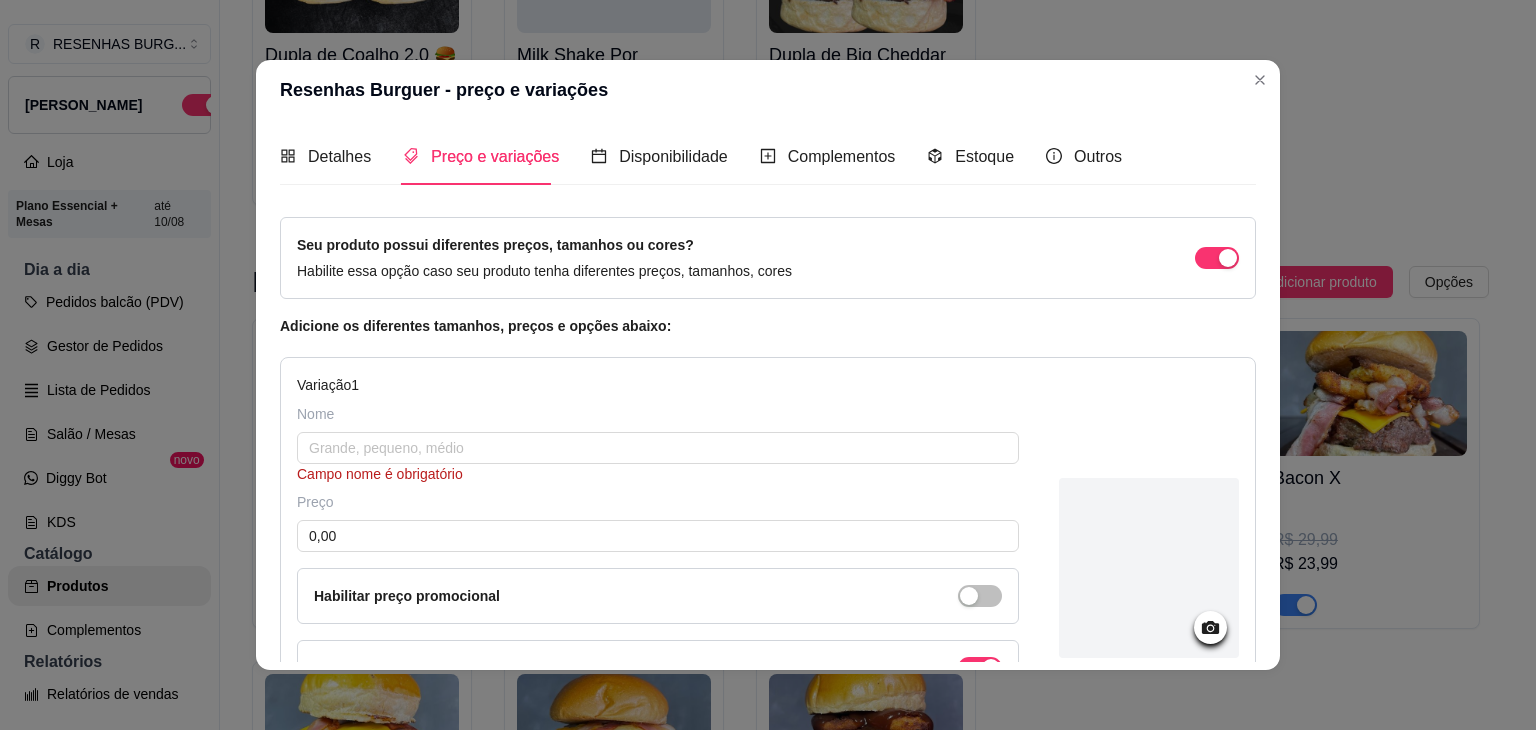 scroll, scrollTop: 265, scrollLeft: 0, axis: vertical 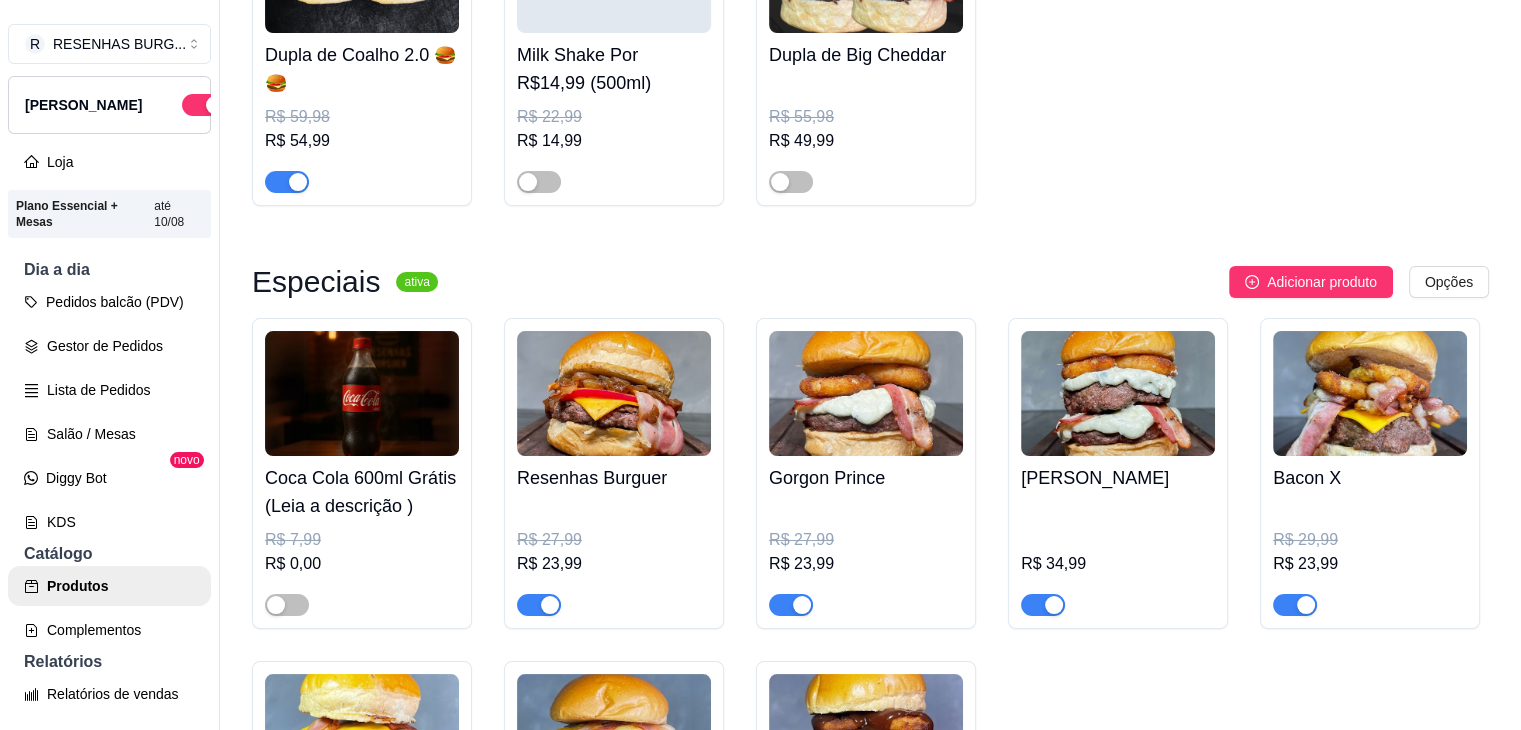 click at bounding box center (614, 393) 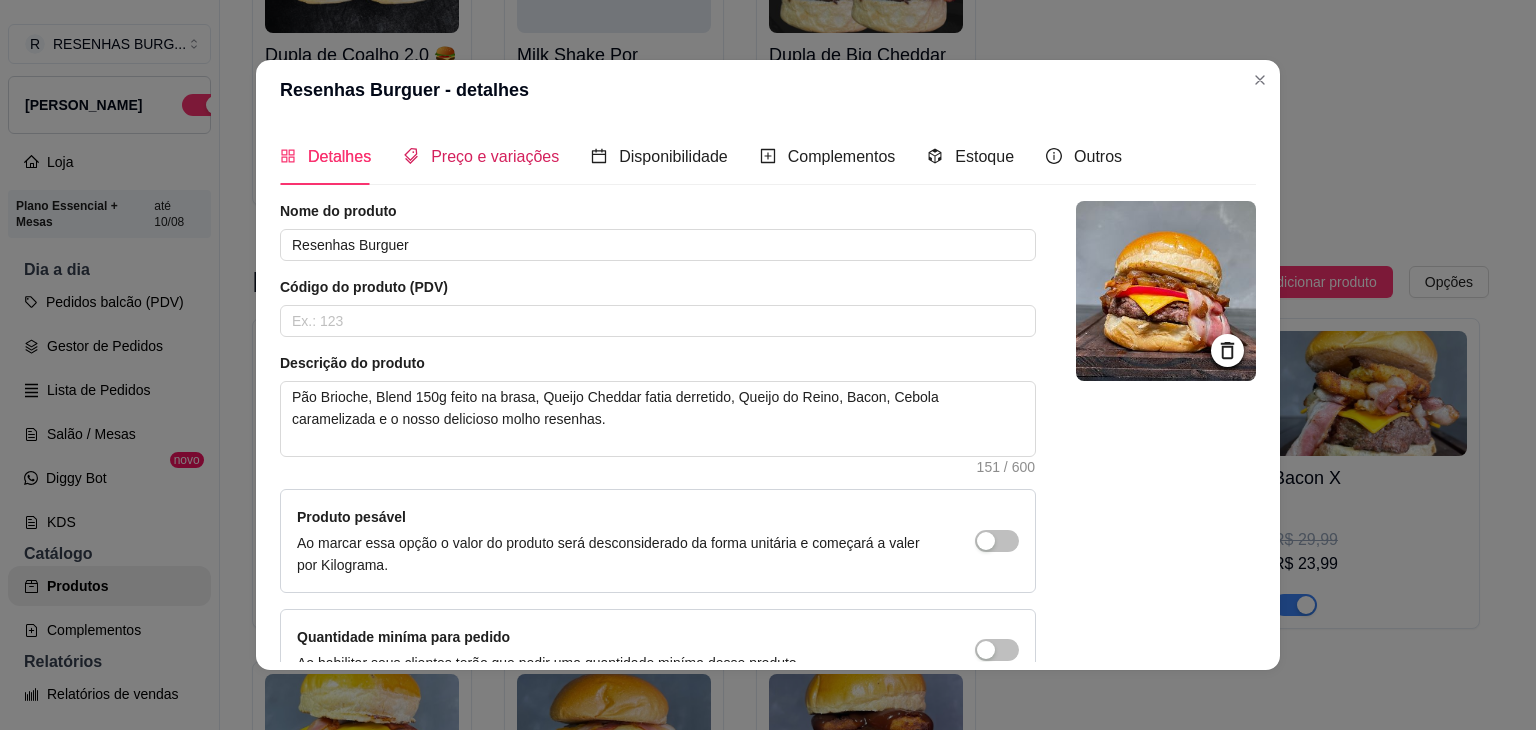 click on "Preço e variações" at bounding box center [495, 156] 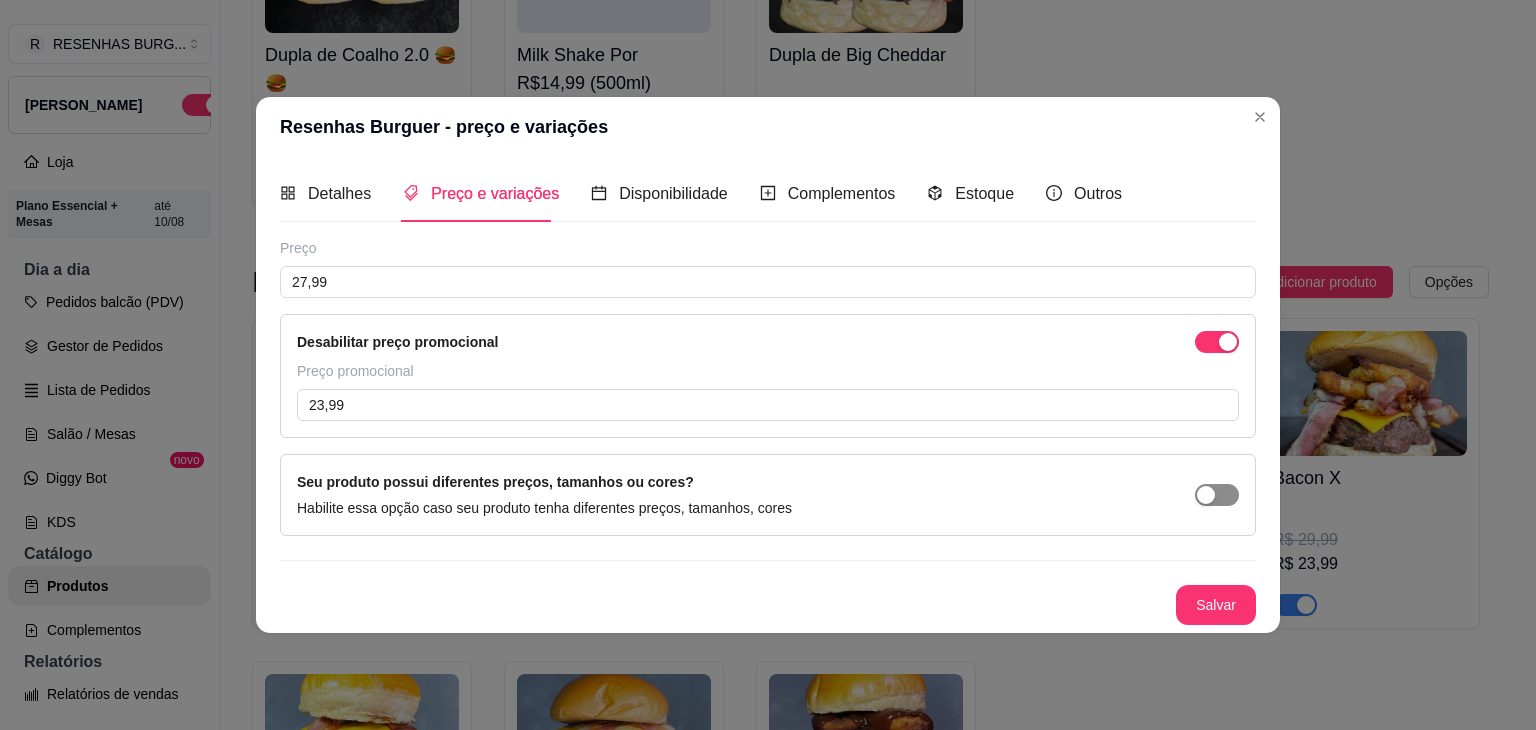 click at bounding box center [1206, 495] 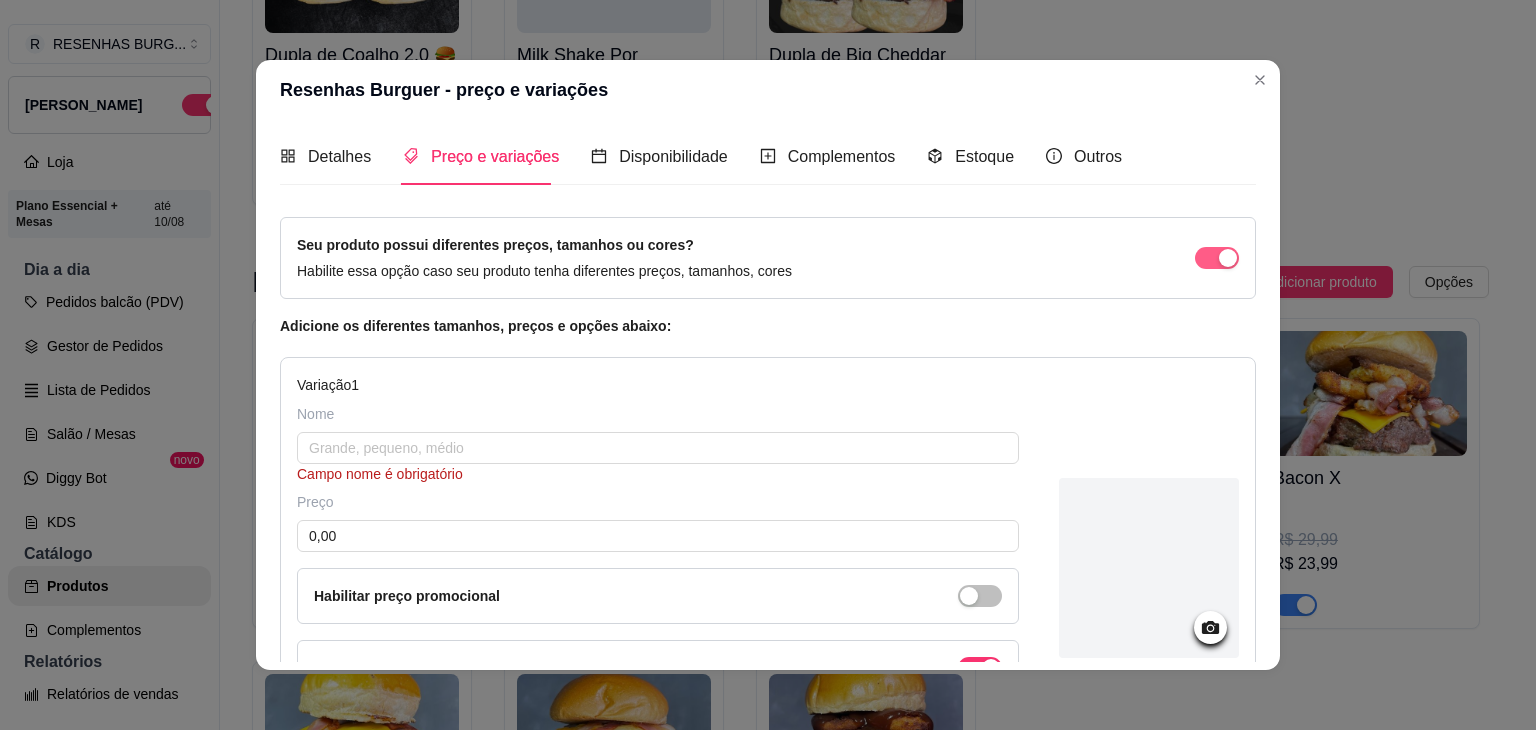 click at bounding box center (1228, 258) 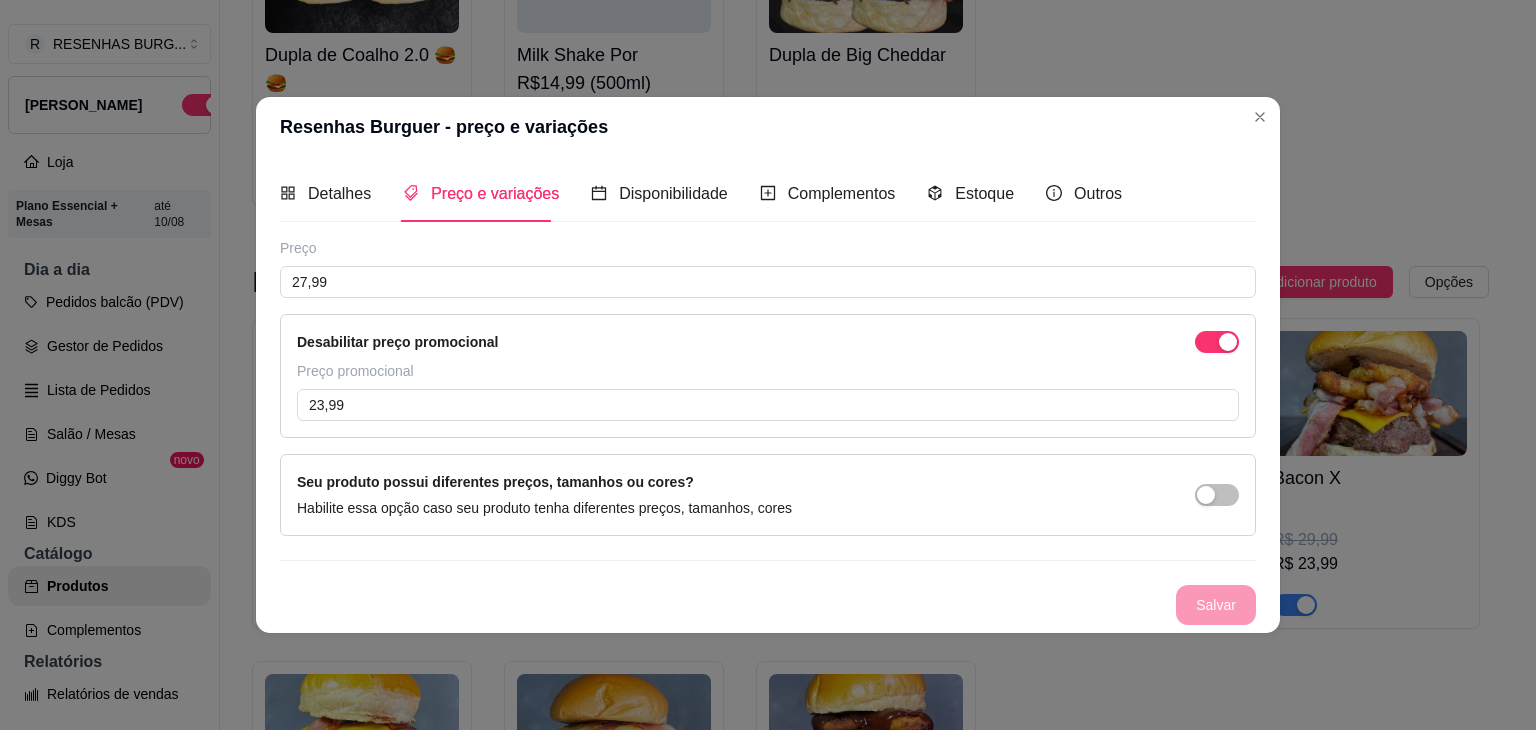 click on "Desabilitar preço promocional Preço promocional 23,99" at bounding box center [768, 376] 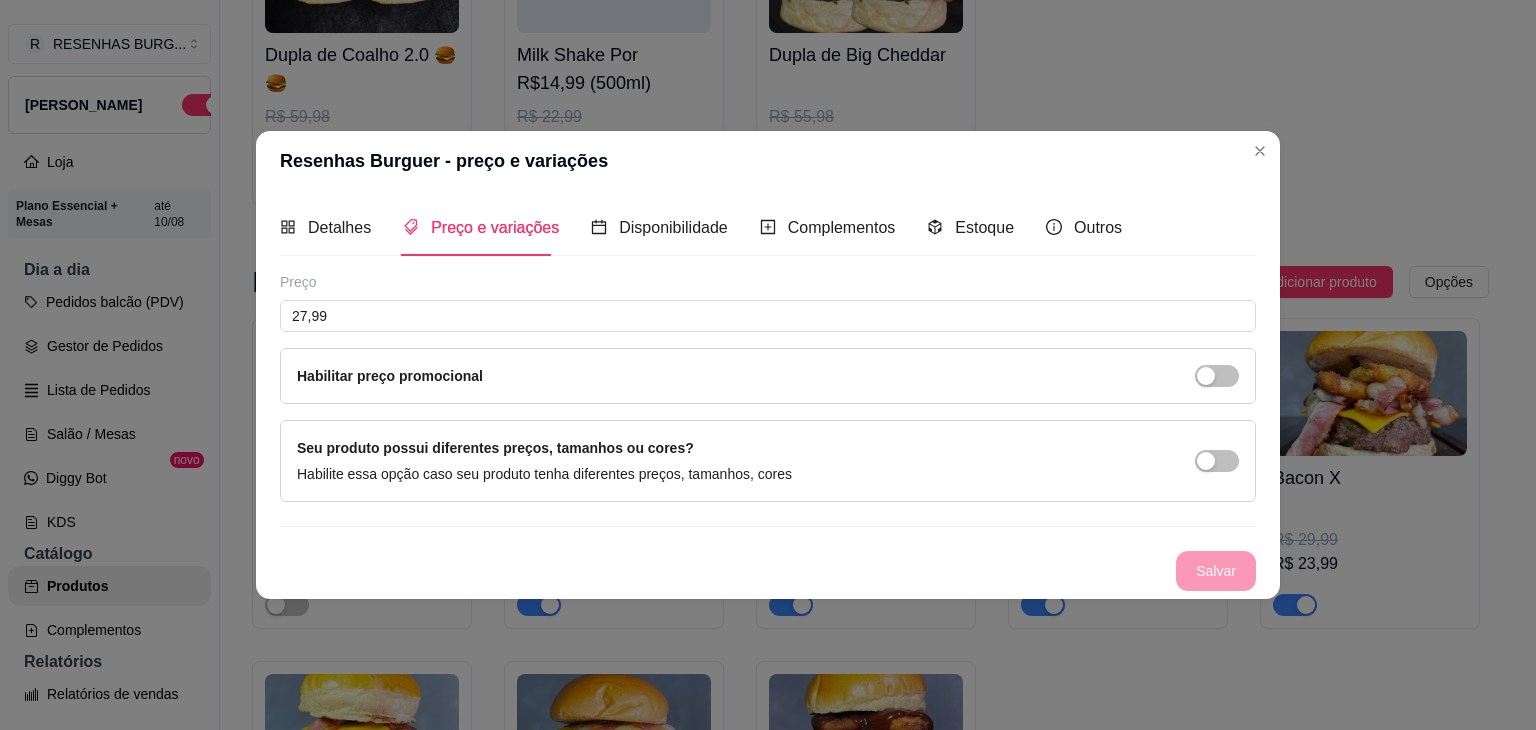 click on "Salvar" at bounding box center (768, 571) 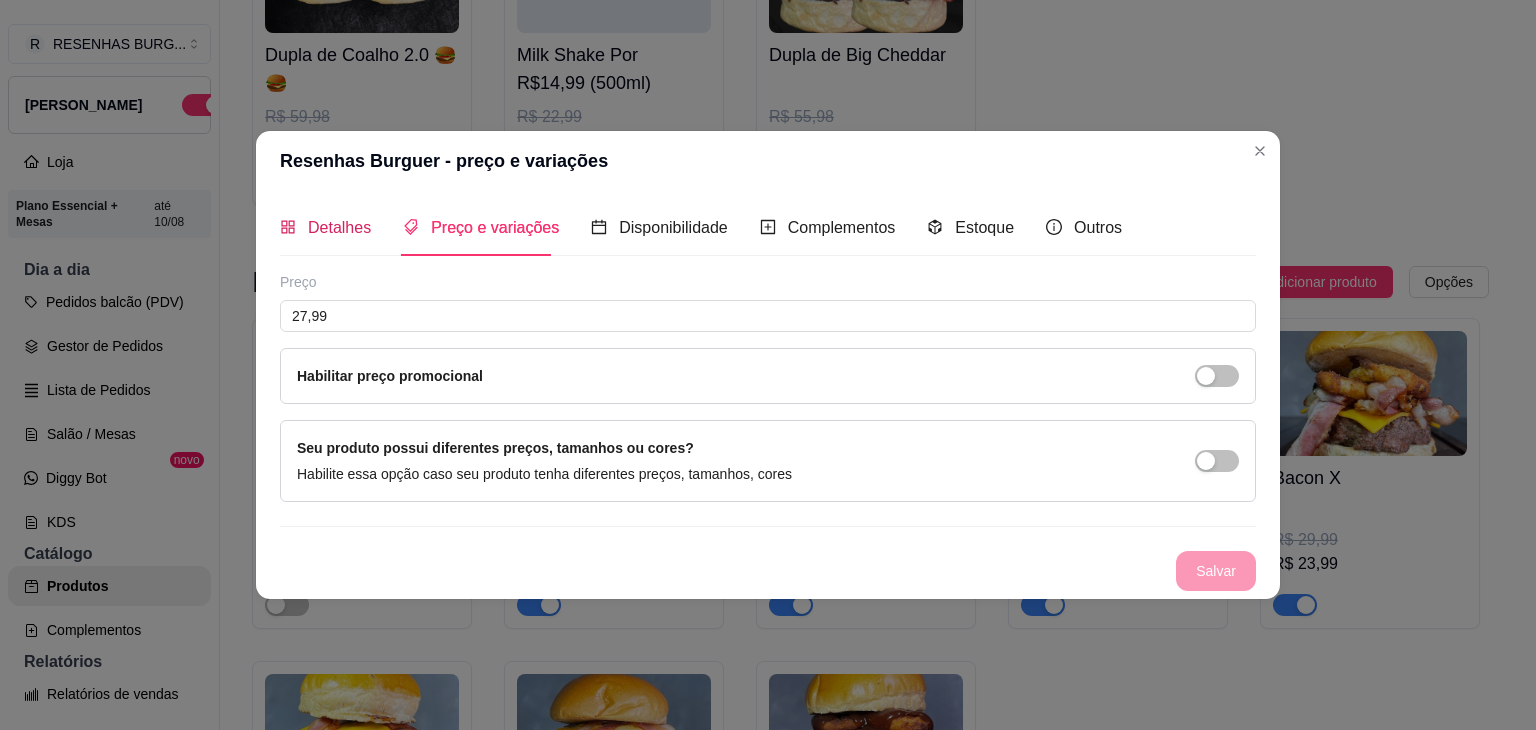 click on "Detalhes" at bounding box center (339, 227) 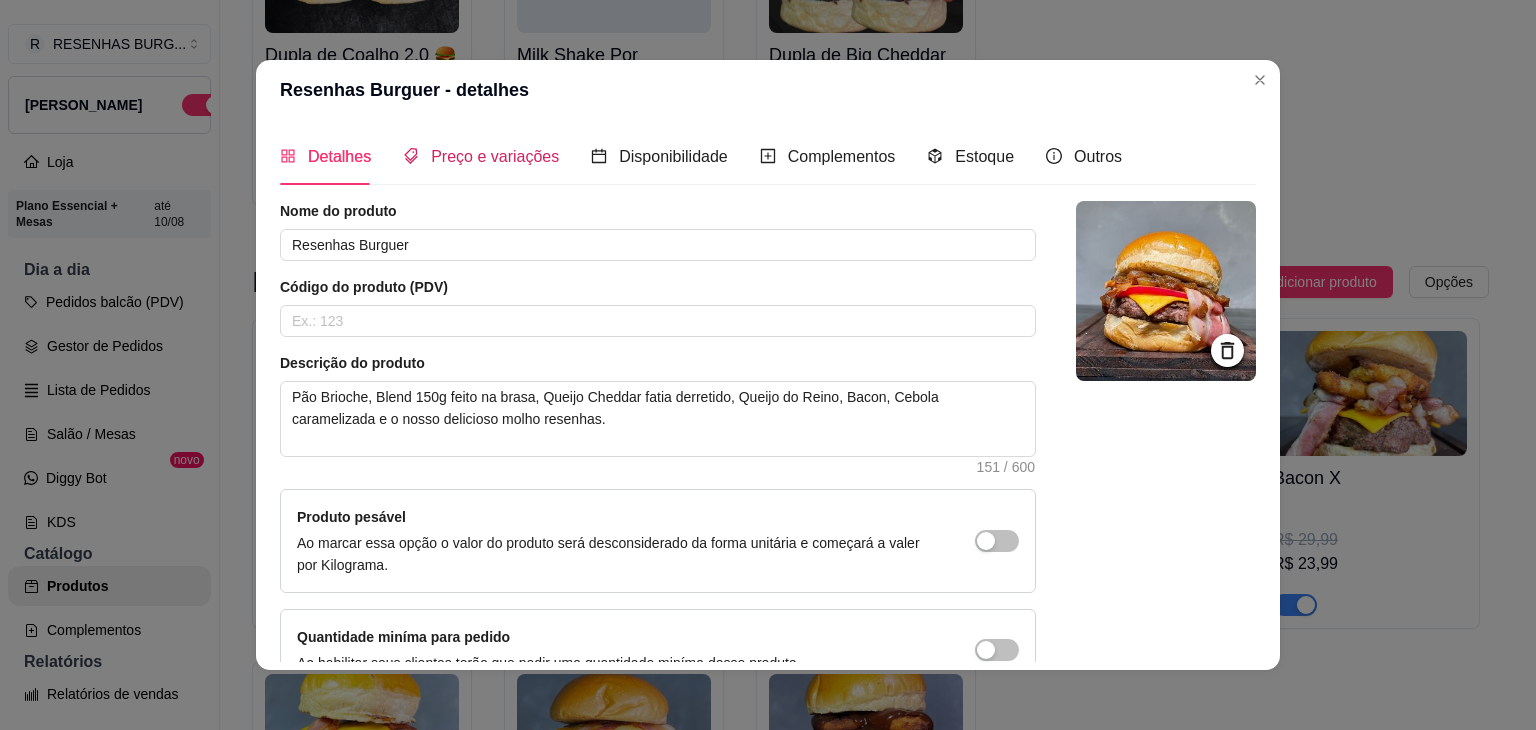 click on "Preço e variações" at bounding box center (495, 156) 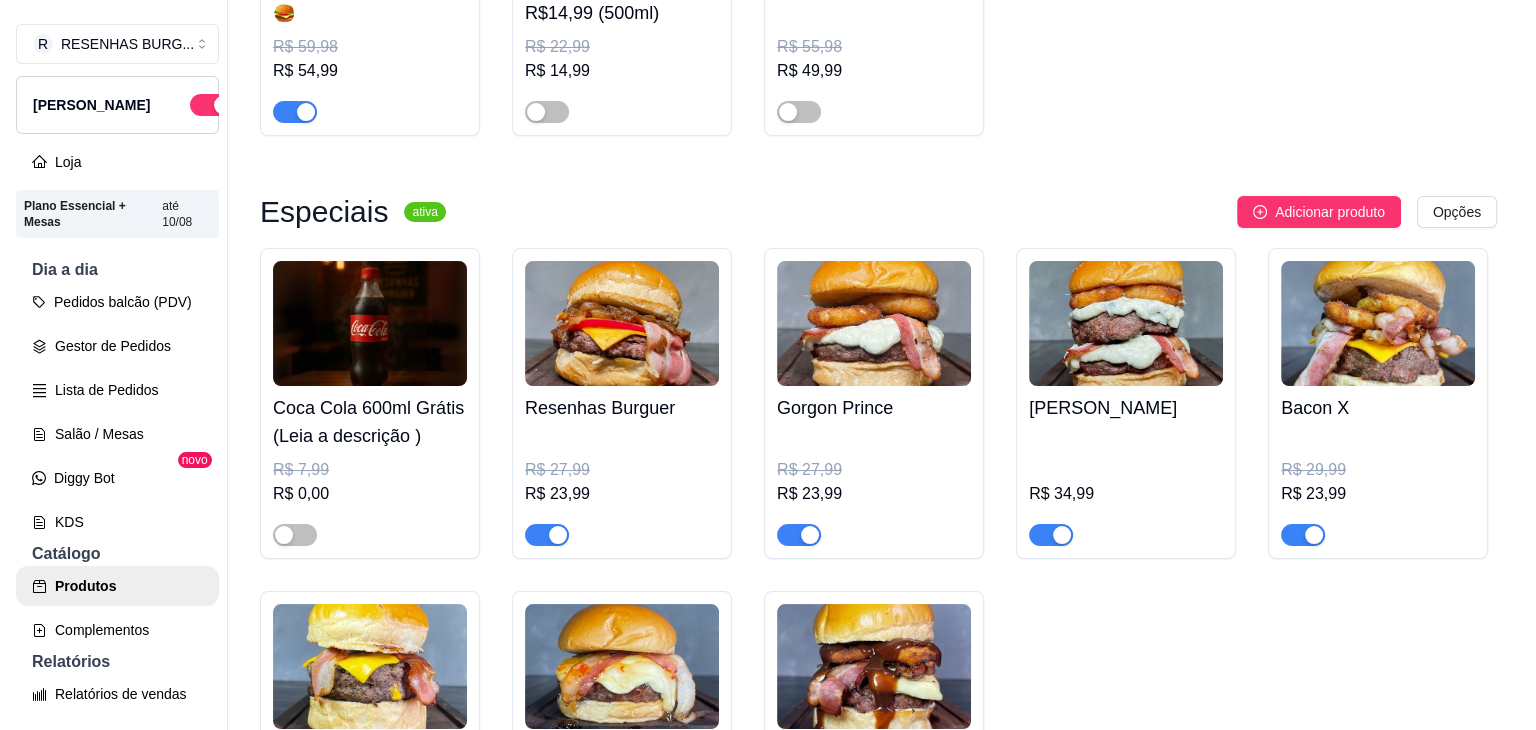 scroll, scrollTop: 2556, scrollLeft: 0, axis: vertical 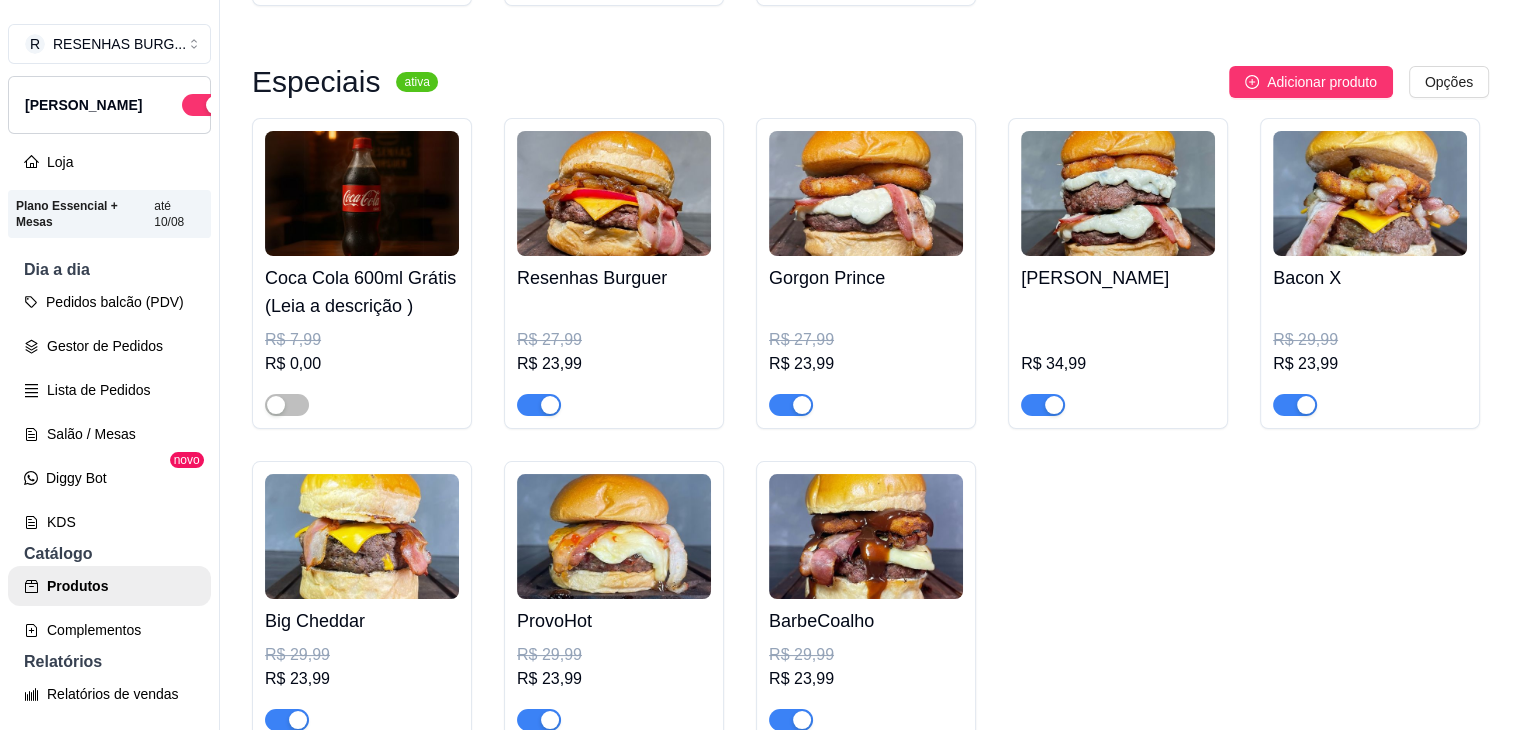 click at bounding box center (614, 193) 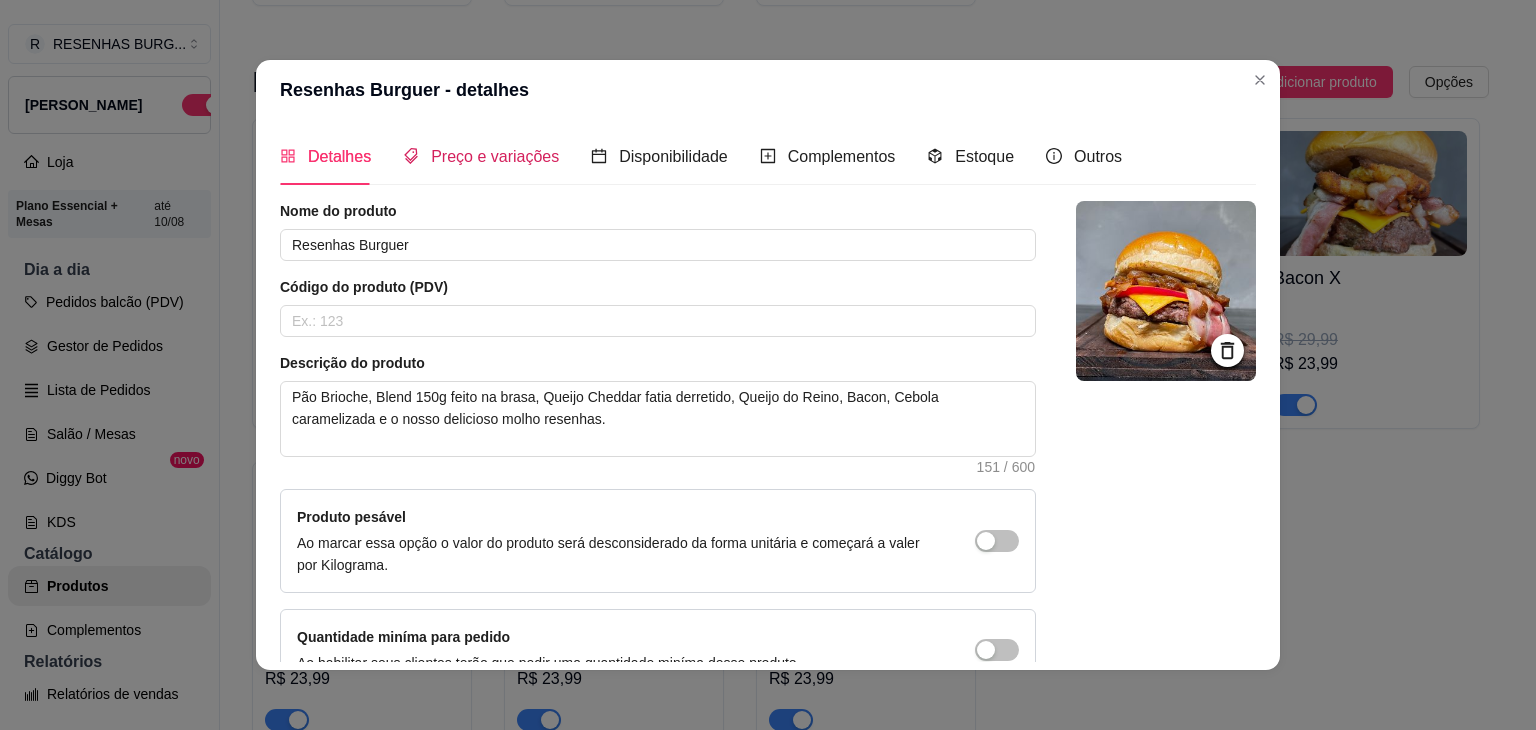 click on "Preço e variações" at bounding box center [495, 156] 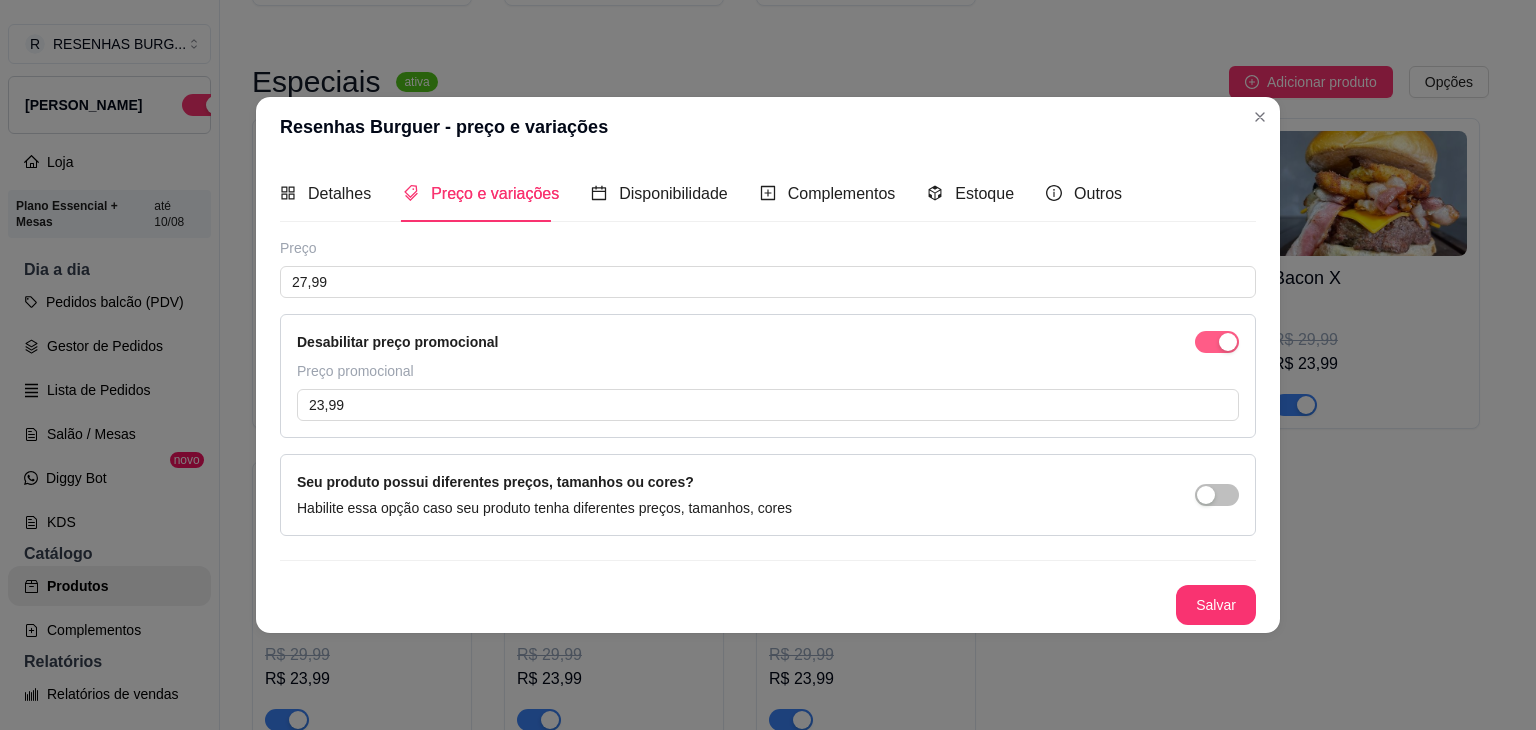 click at bounding box center (1217, 342) 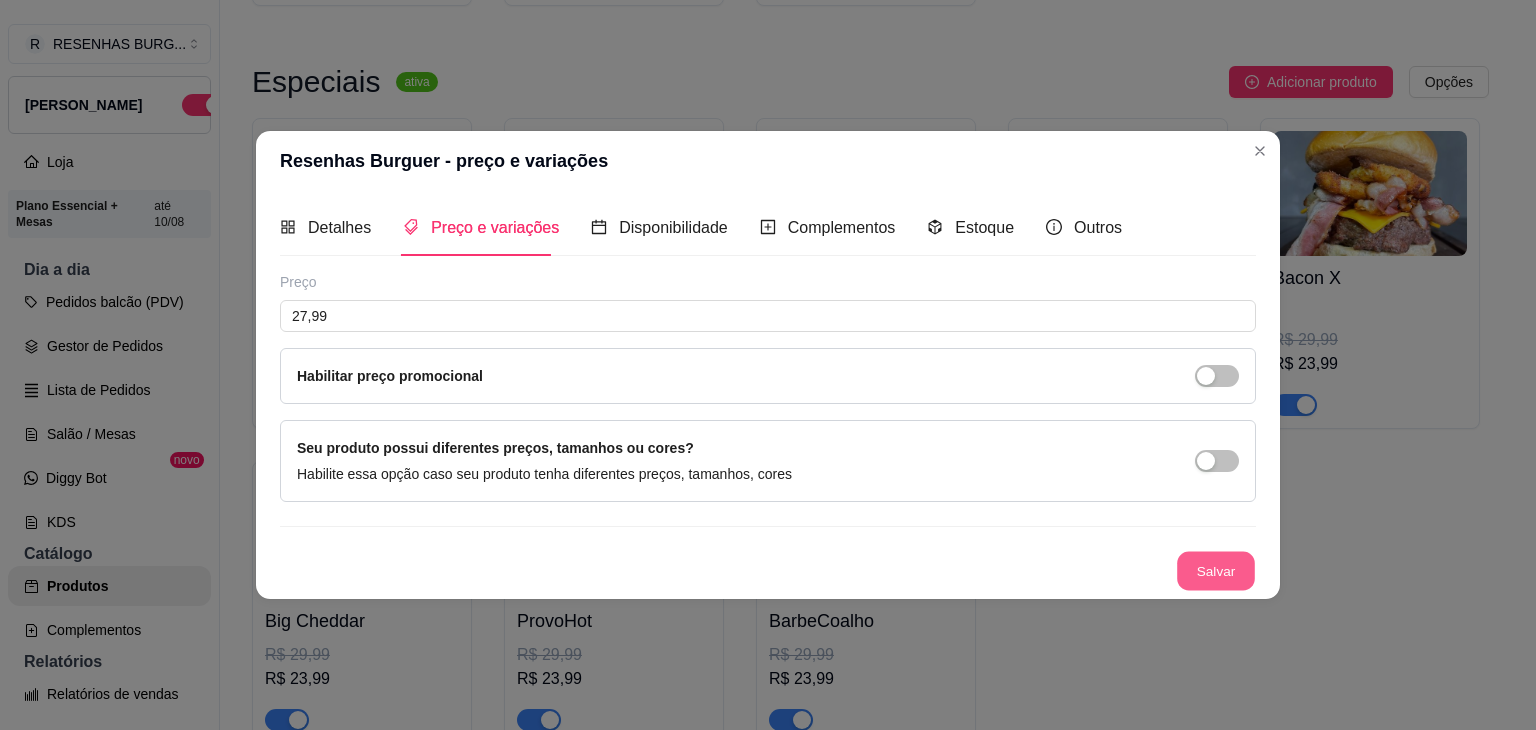 click on "Salvar" at bounding box center [1216, 571] 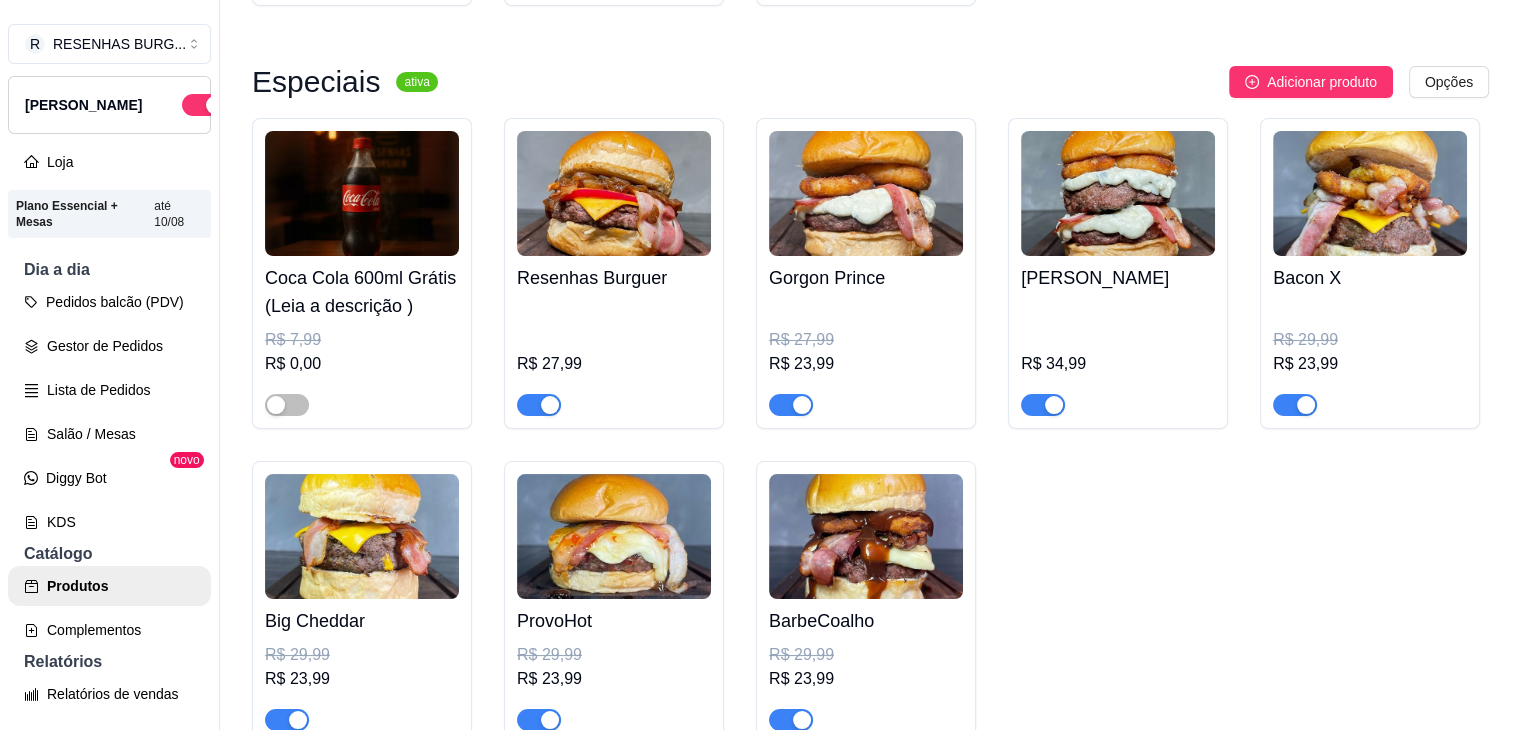 click at bounding box center (866, 193) 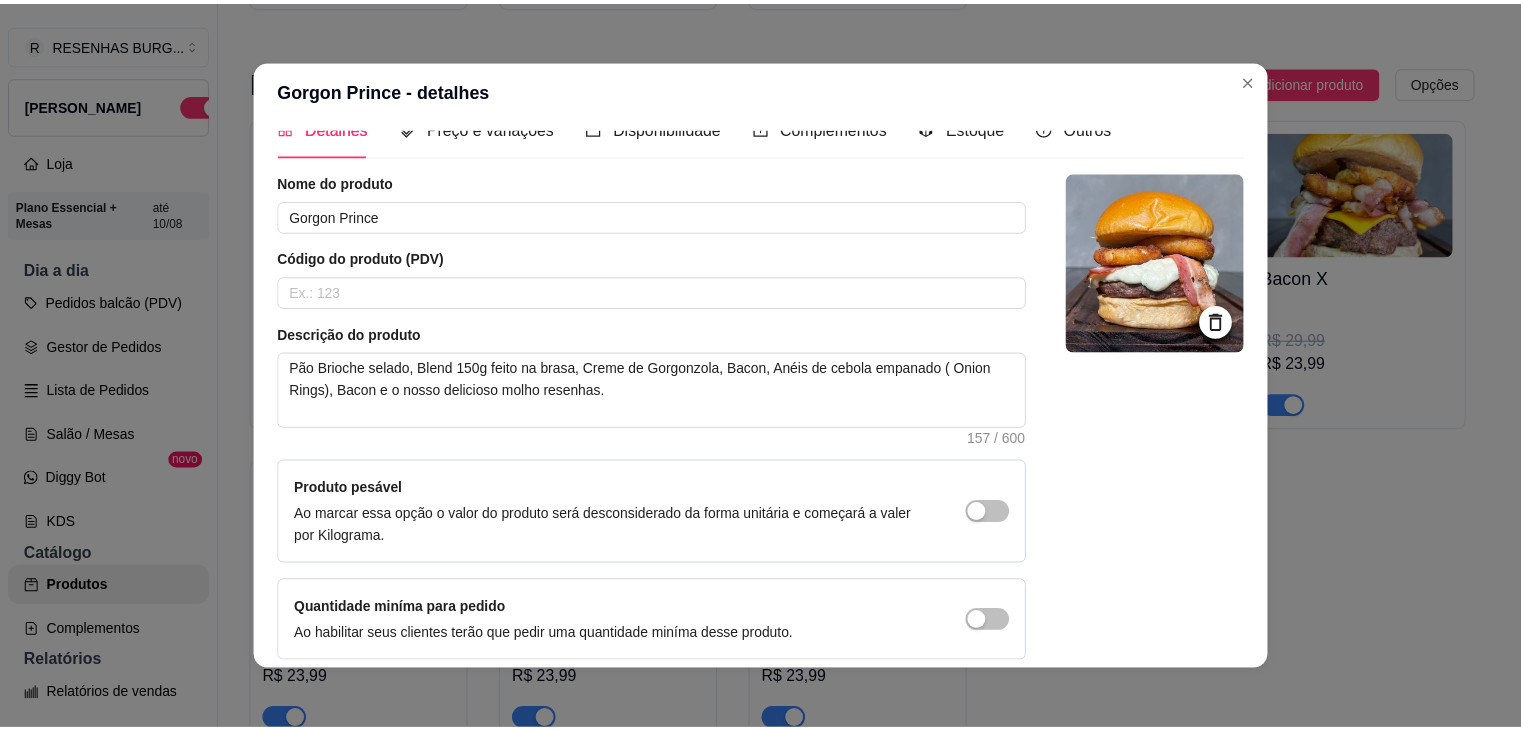 scroll, scrollTop: 0, scrollLeft: 0, axis: both 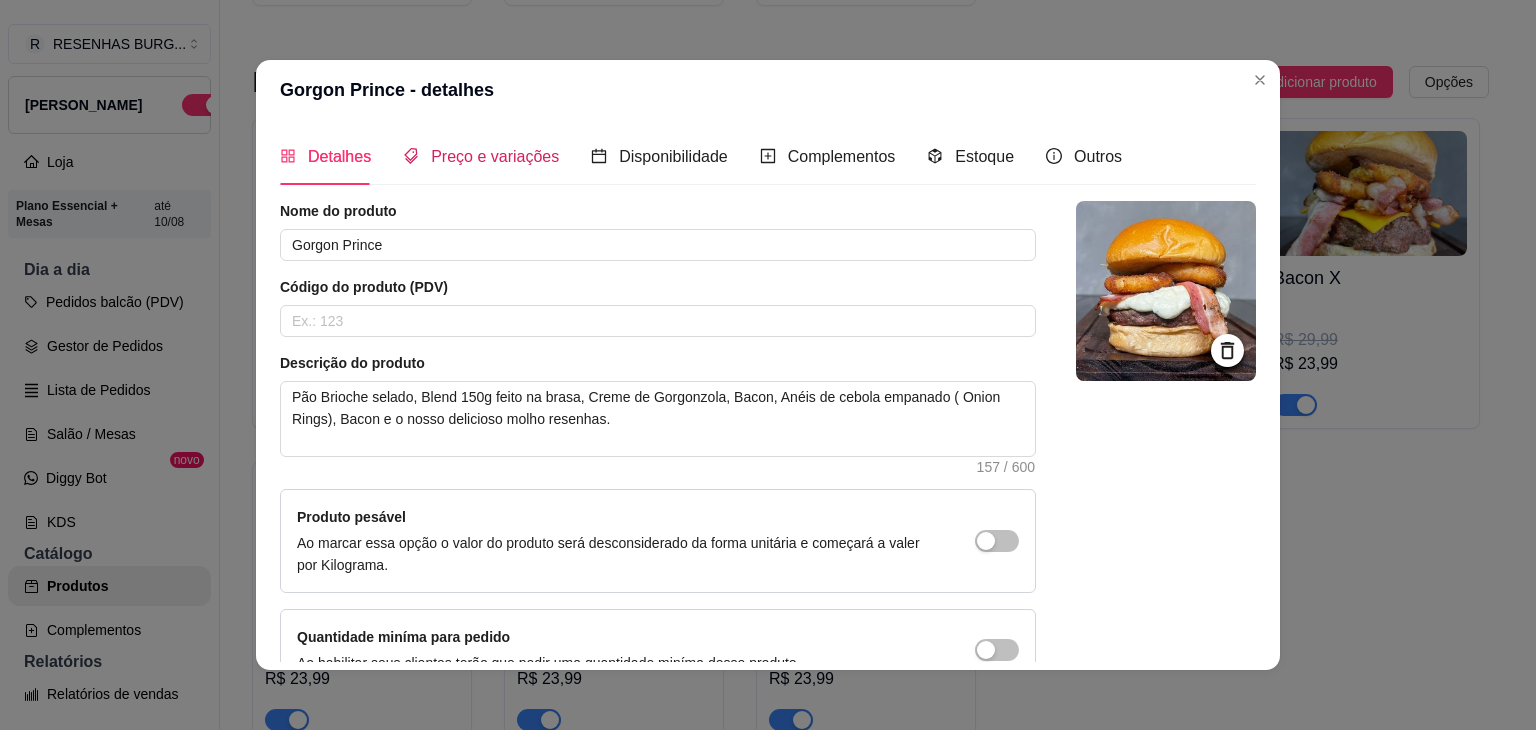 click on "Preço e variações" at bounding box center [495, 156] 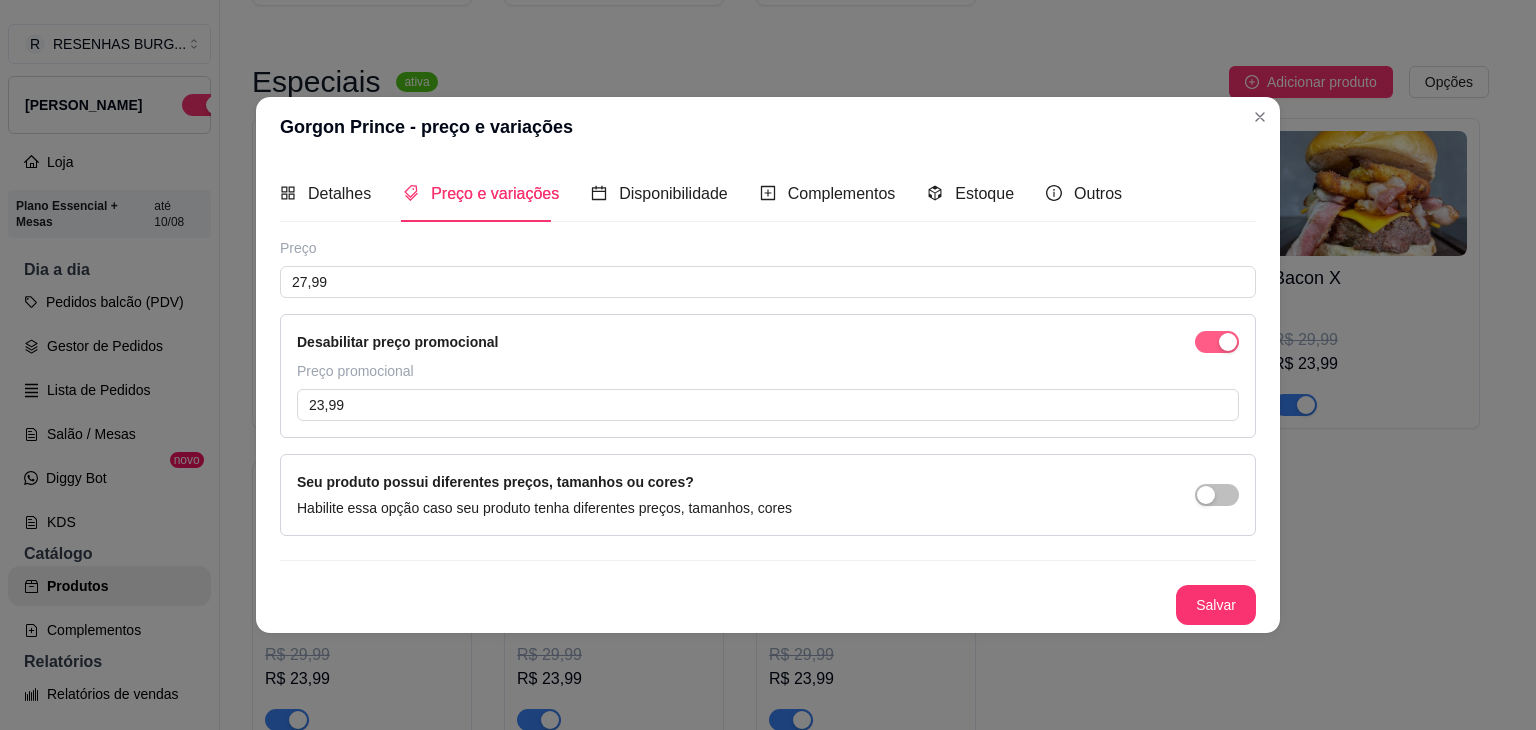 click at bounding box center (1228, 342) 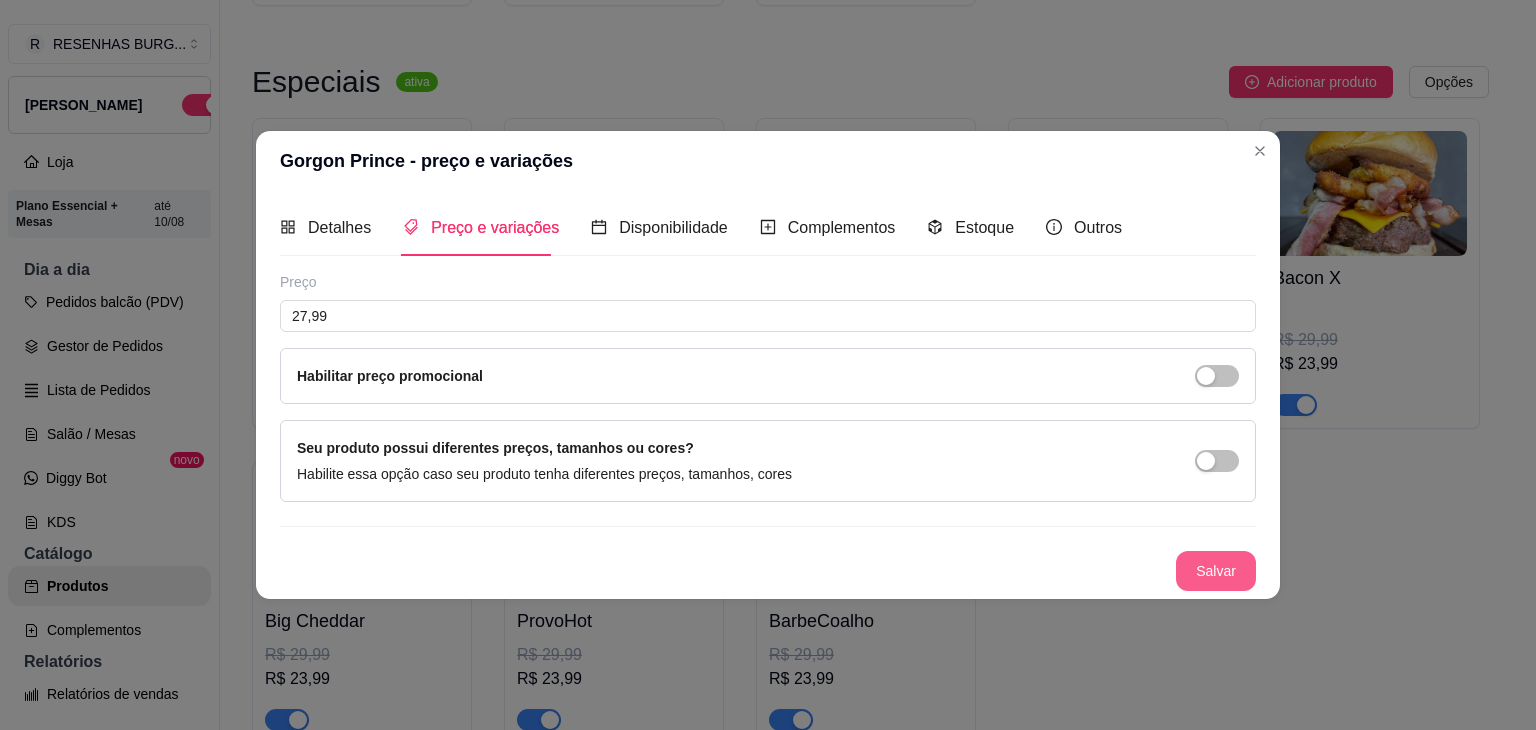 click on "Salvar" at bounding box center (1216, 571) 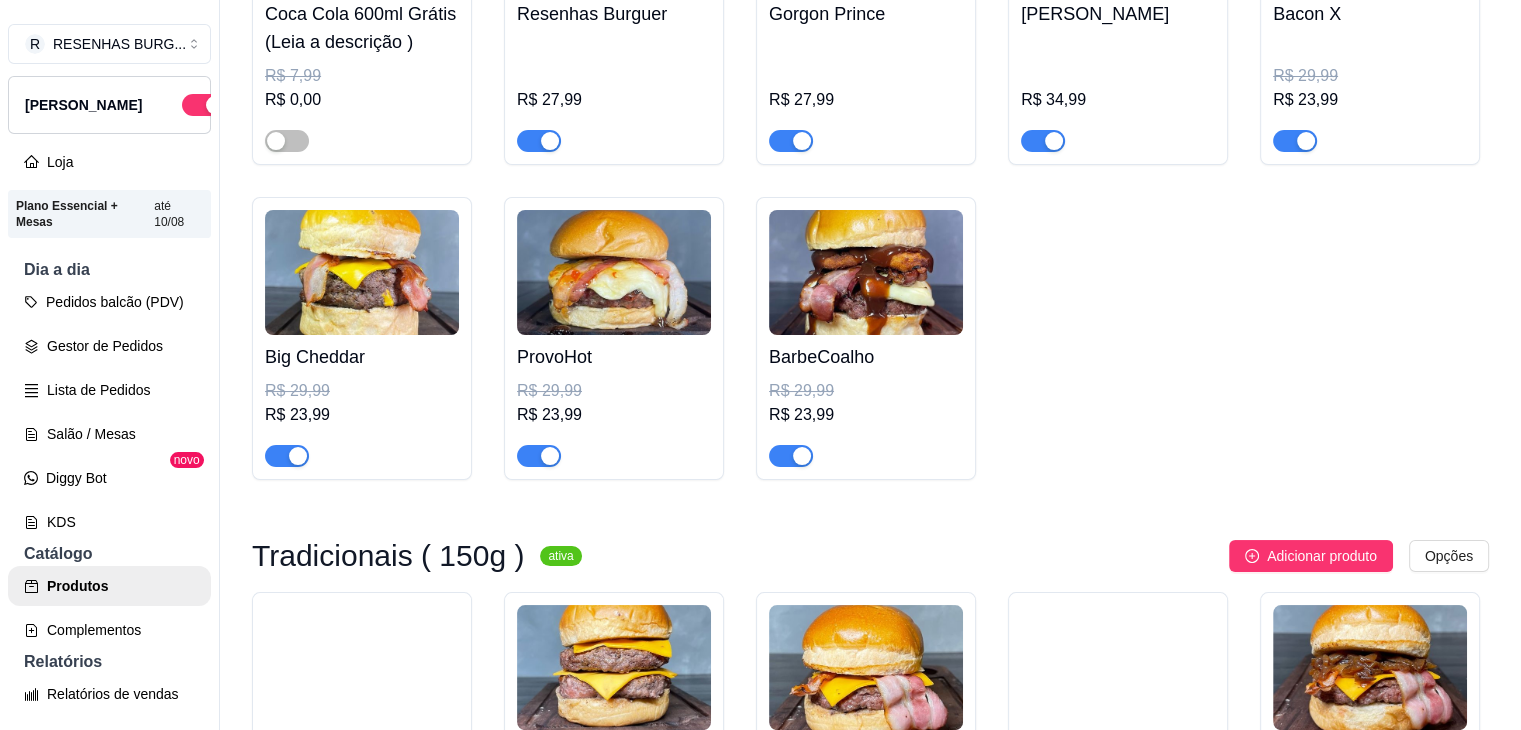 scroll, scrollTop: 2856, scrollLeft: 0, axis: vertical 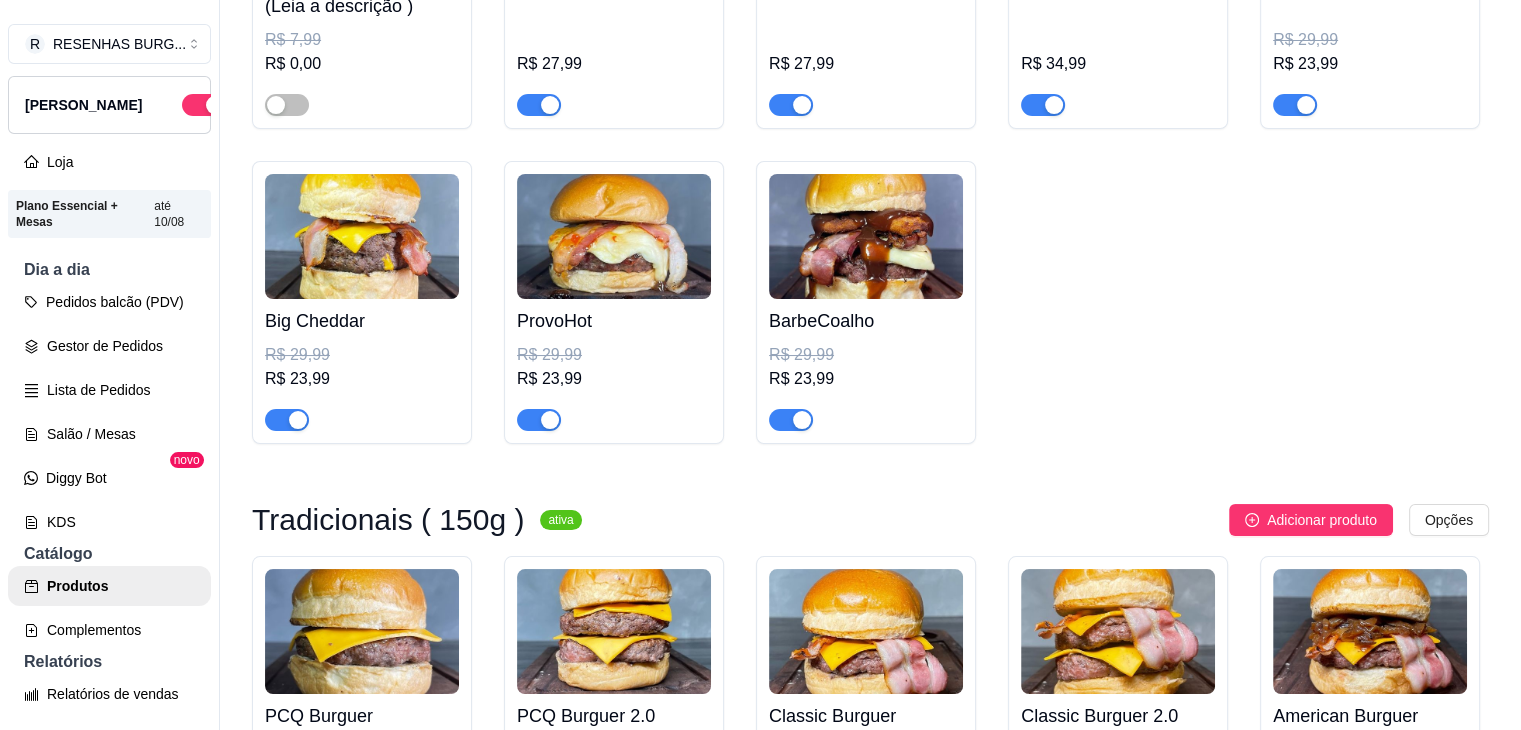 click at bounding box center (1370, -107) 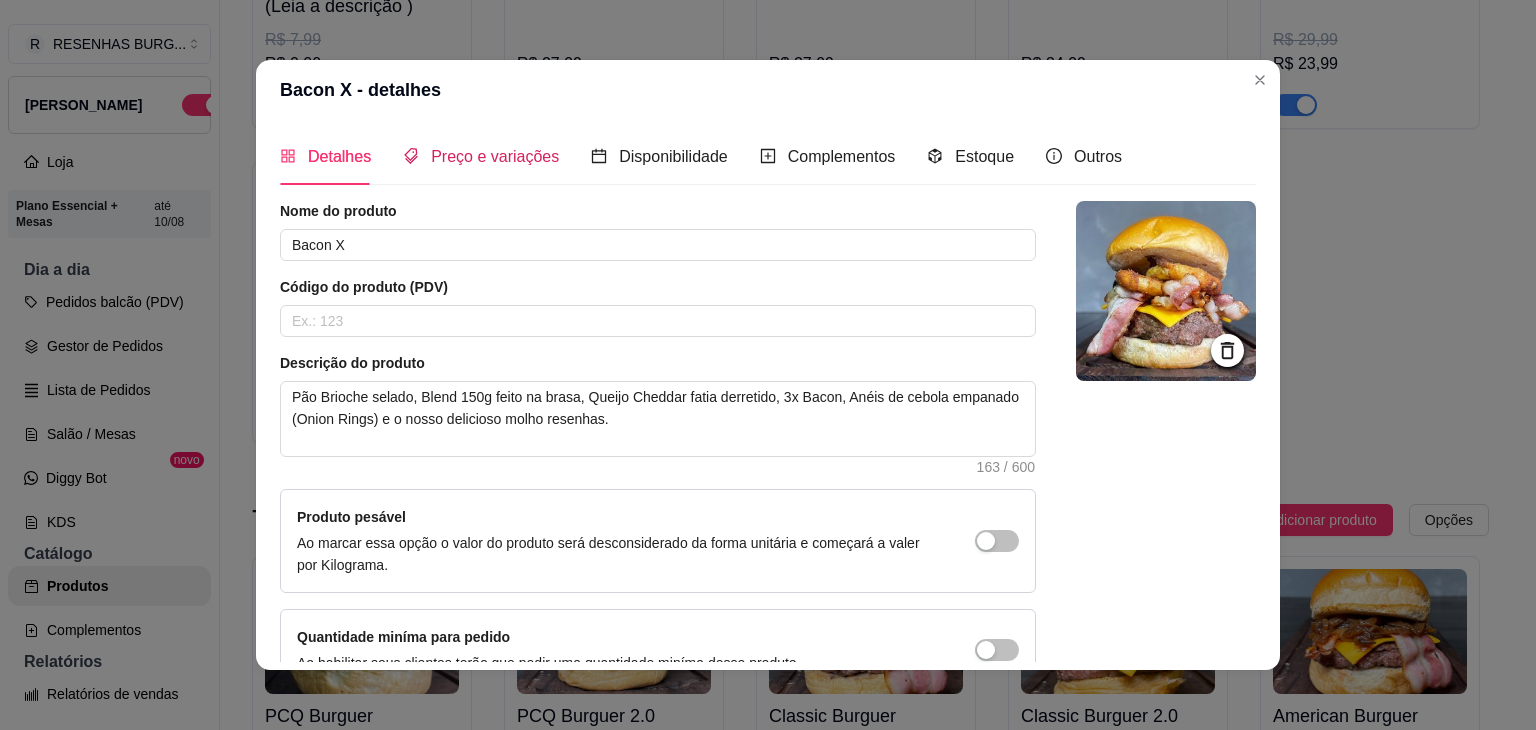 click on "Preço e variações" at bounding box center (495, 156) 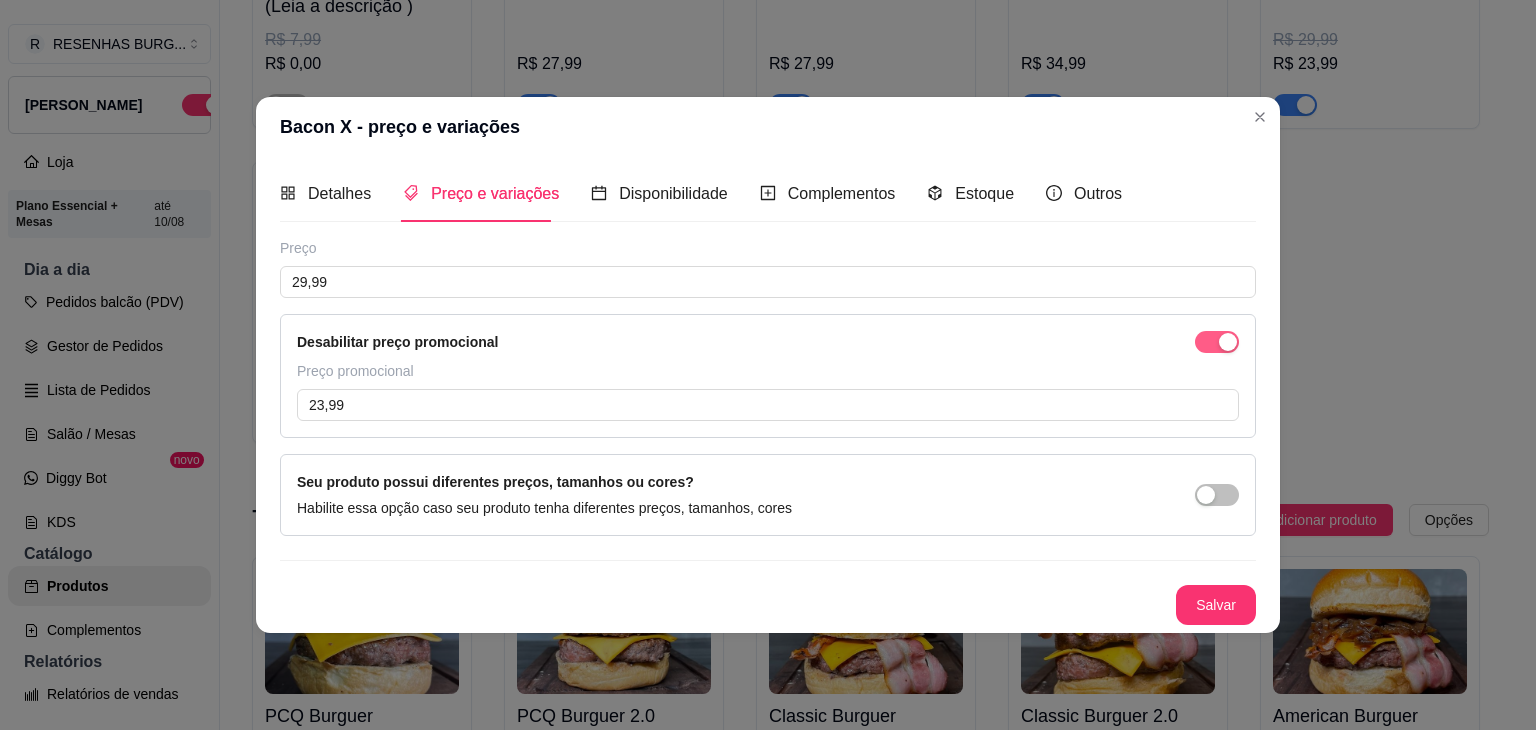 click at bounding box center (1217, 342) 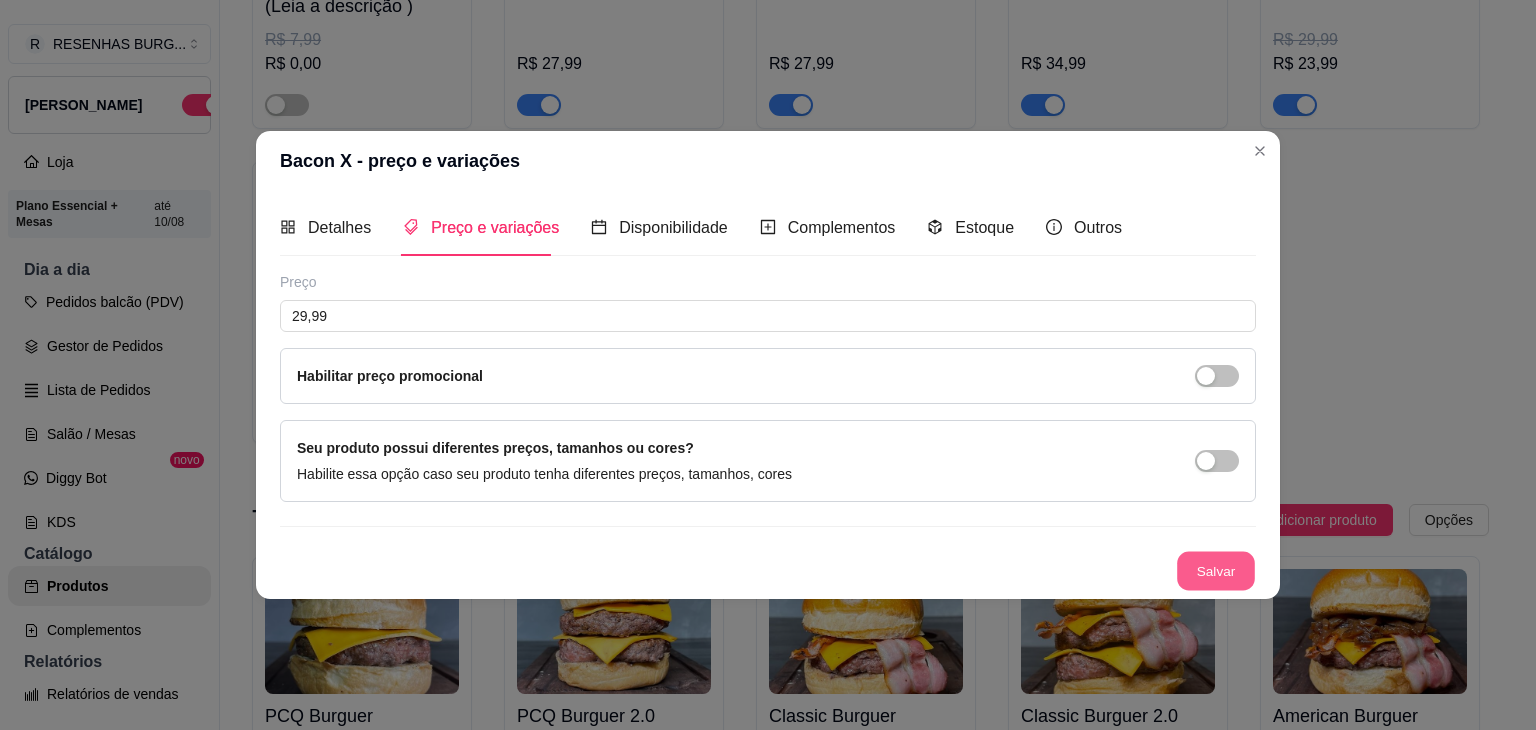 click on "Salvar" at bounding box center (1216, 571) 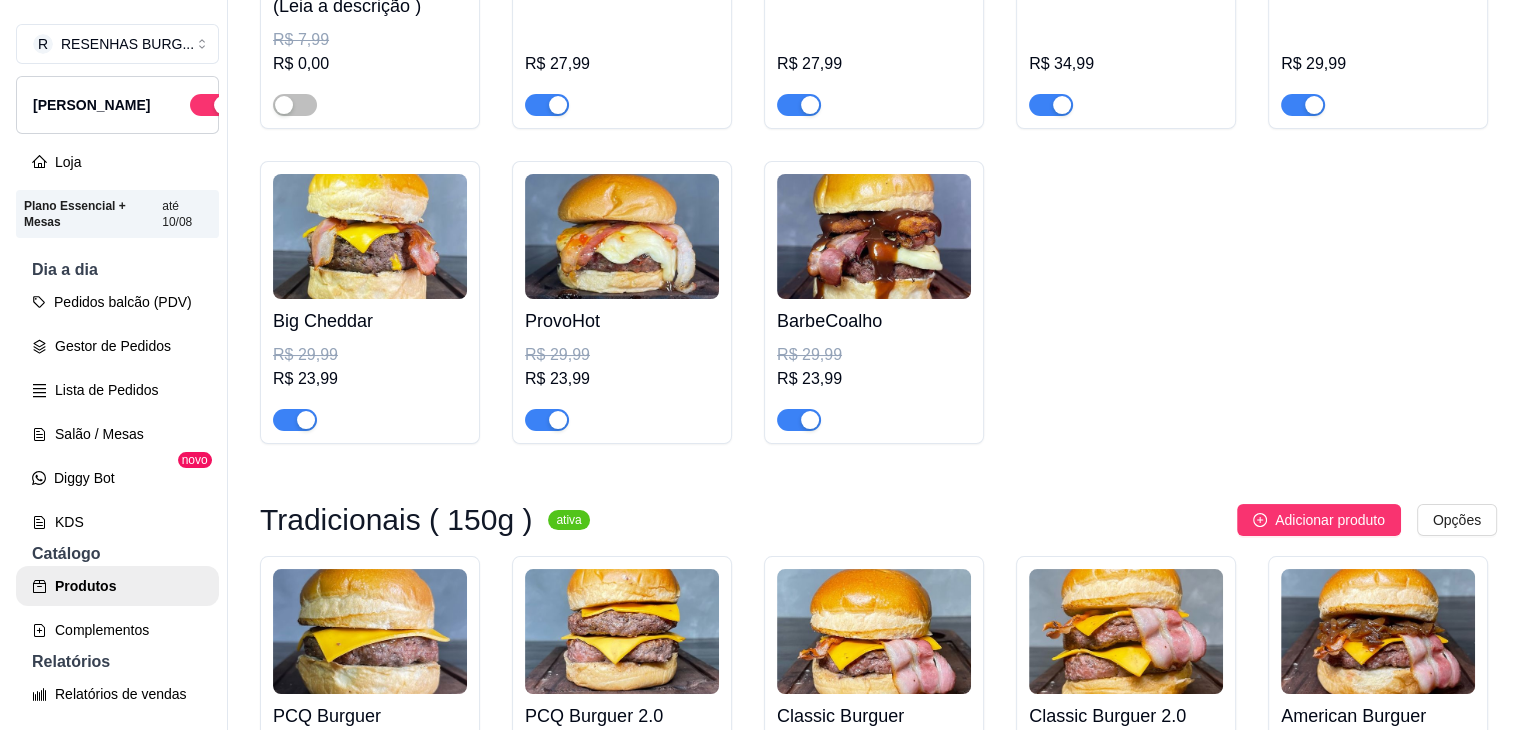 scroll, scrollTop: 2956, scrollLeft: 0, axis: vertical 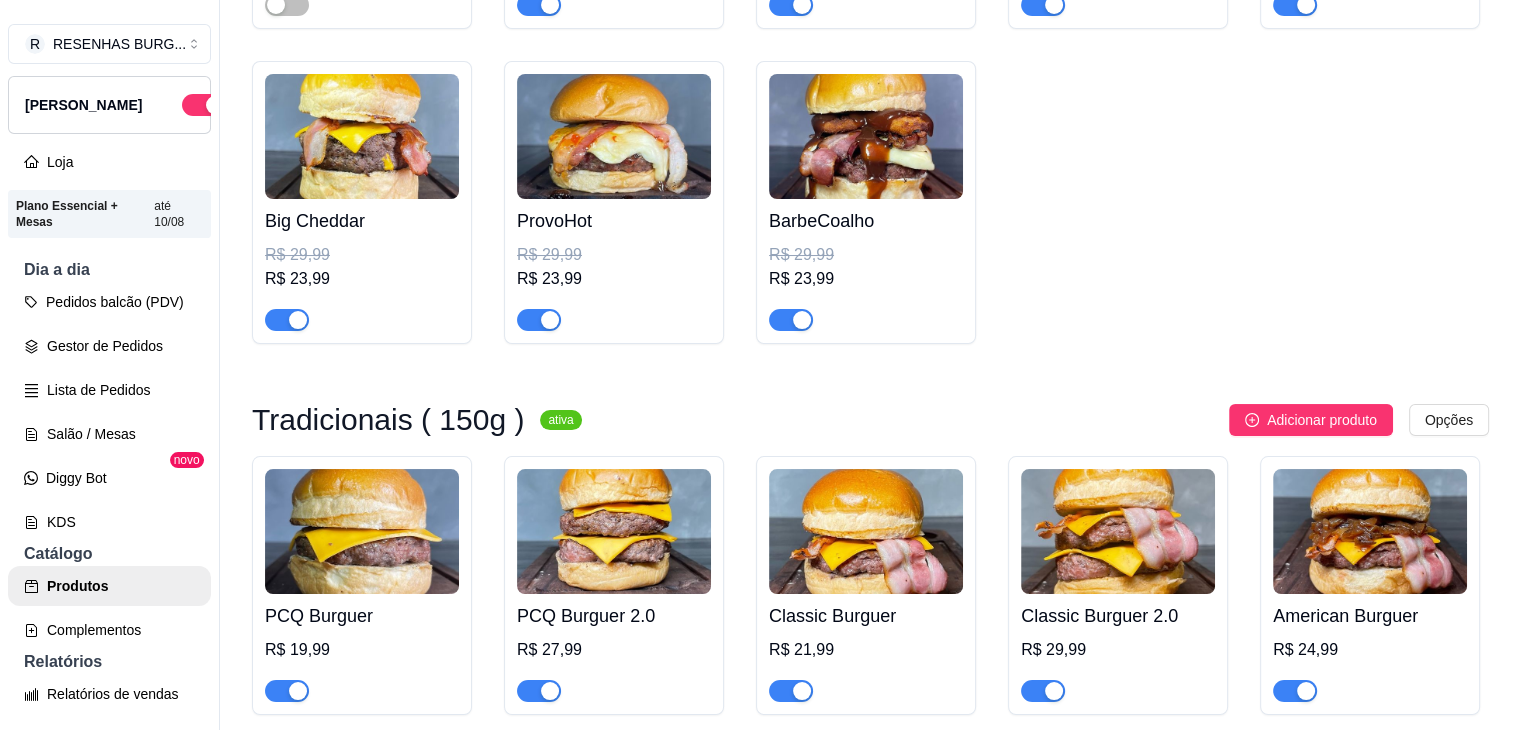 click at bounding box center [362, 136] 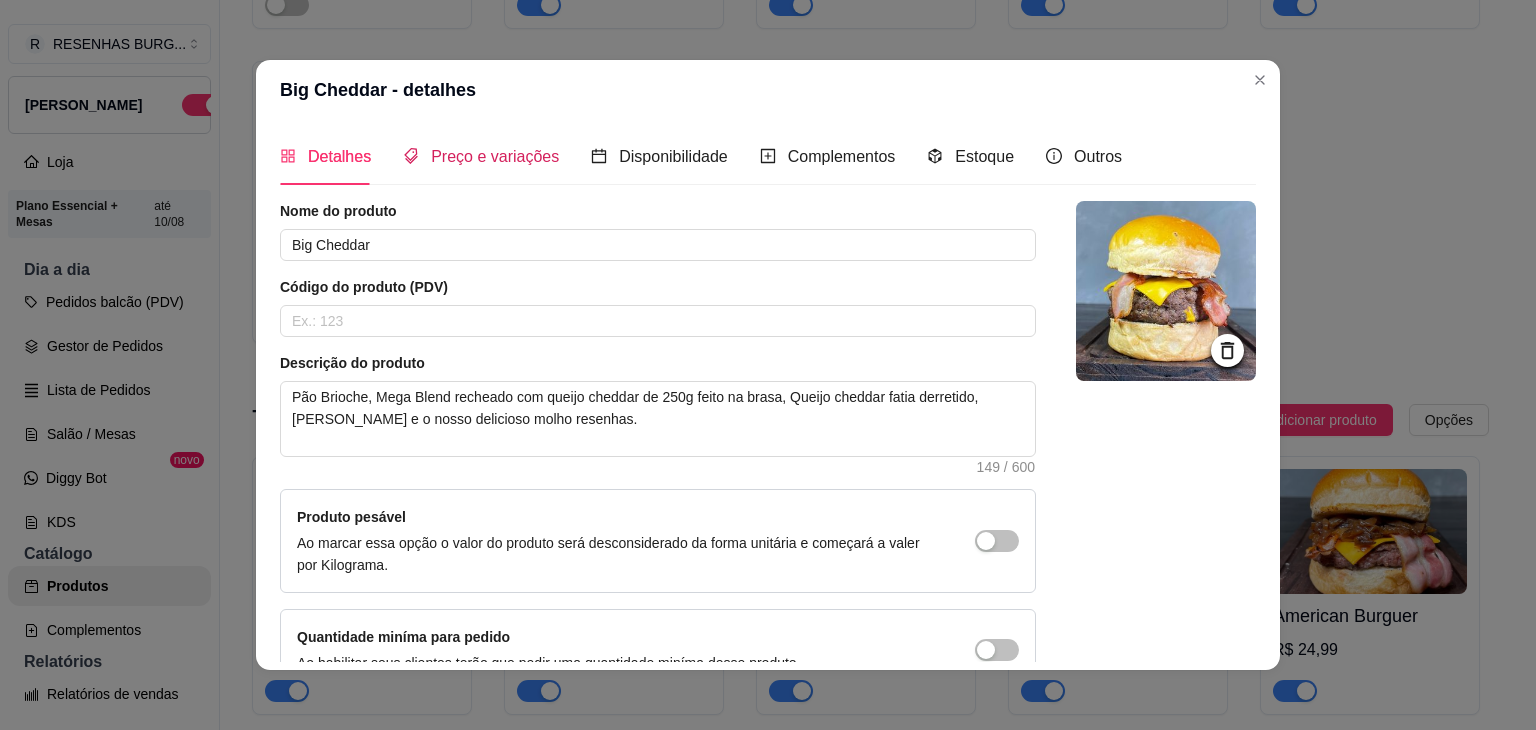 click on "Preço e variações" at bounding box center [495, 156] 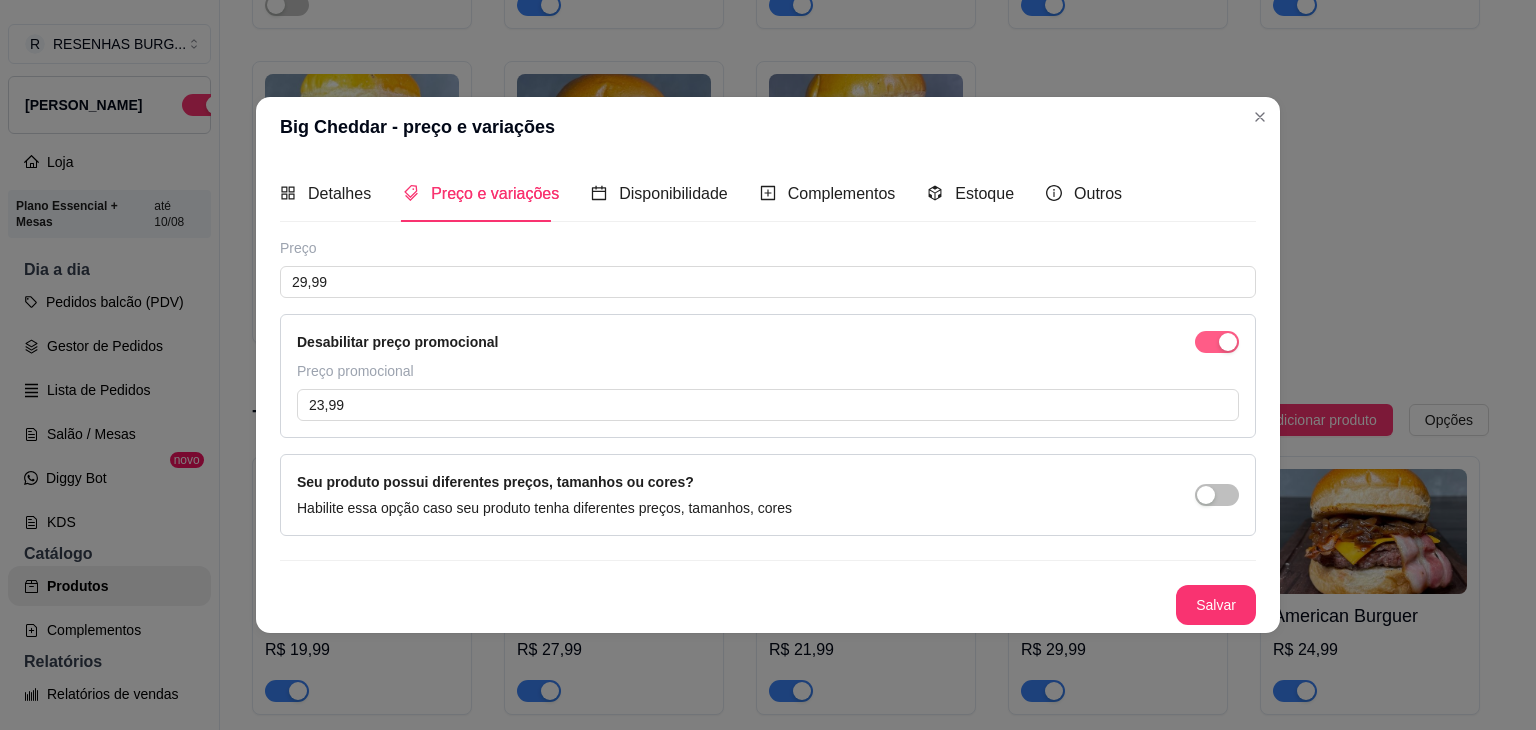click at bounding box center (1228, 342) 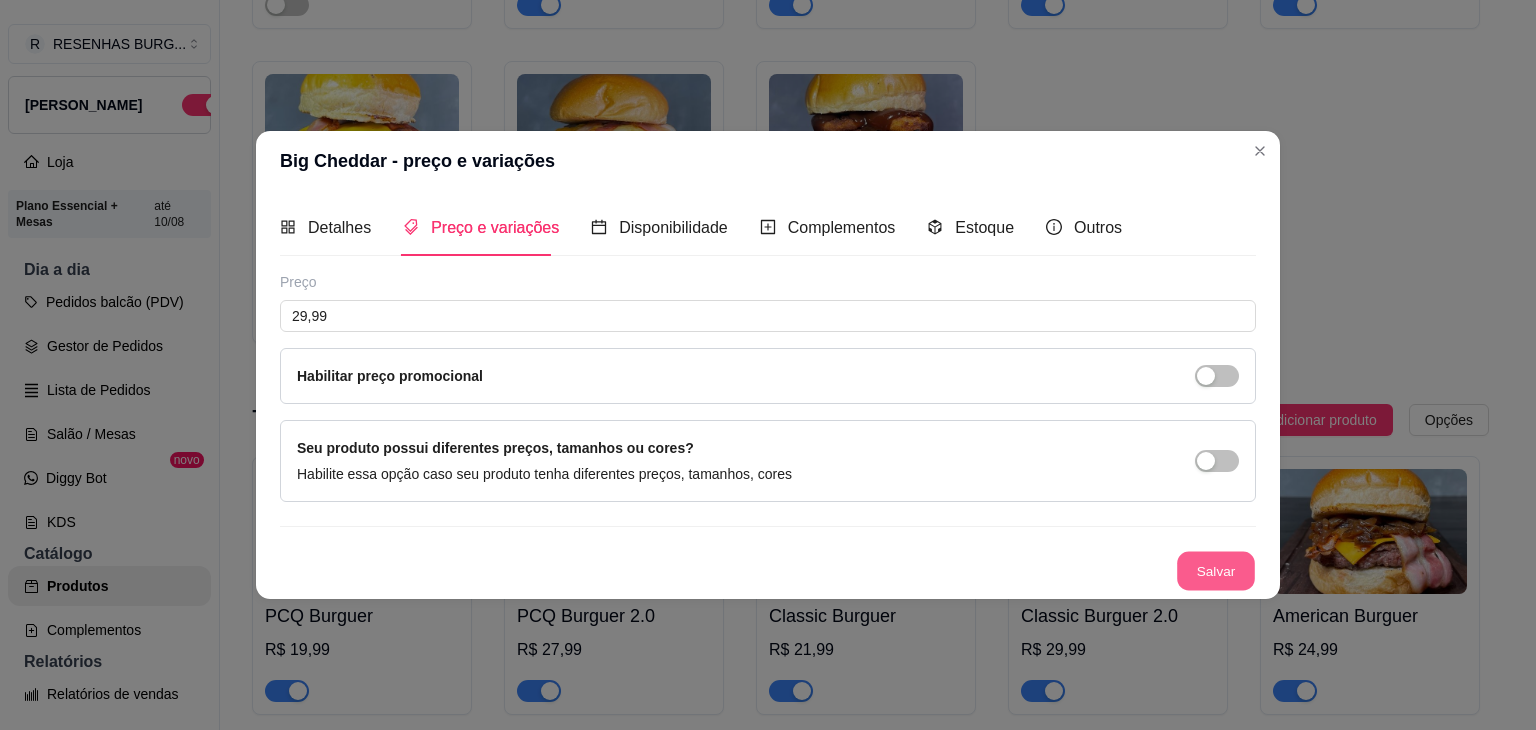 click on "Salvar" at bounding box center [1216, 571] 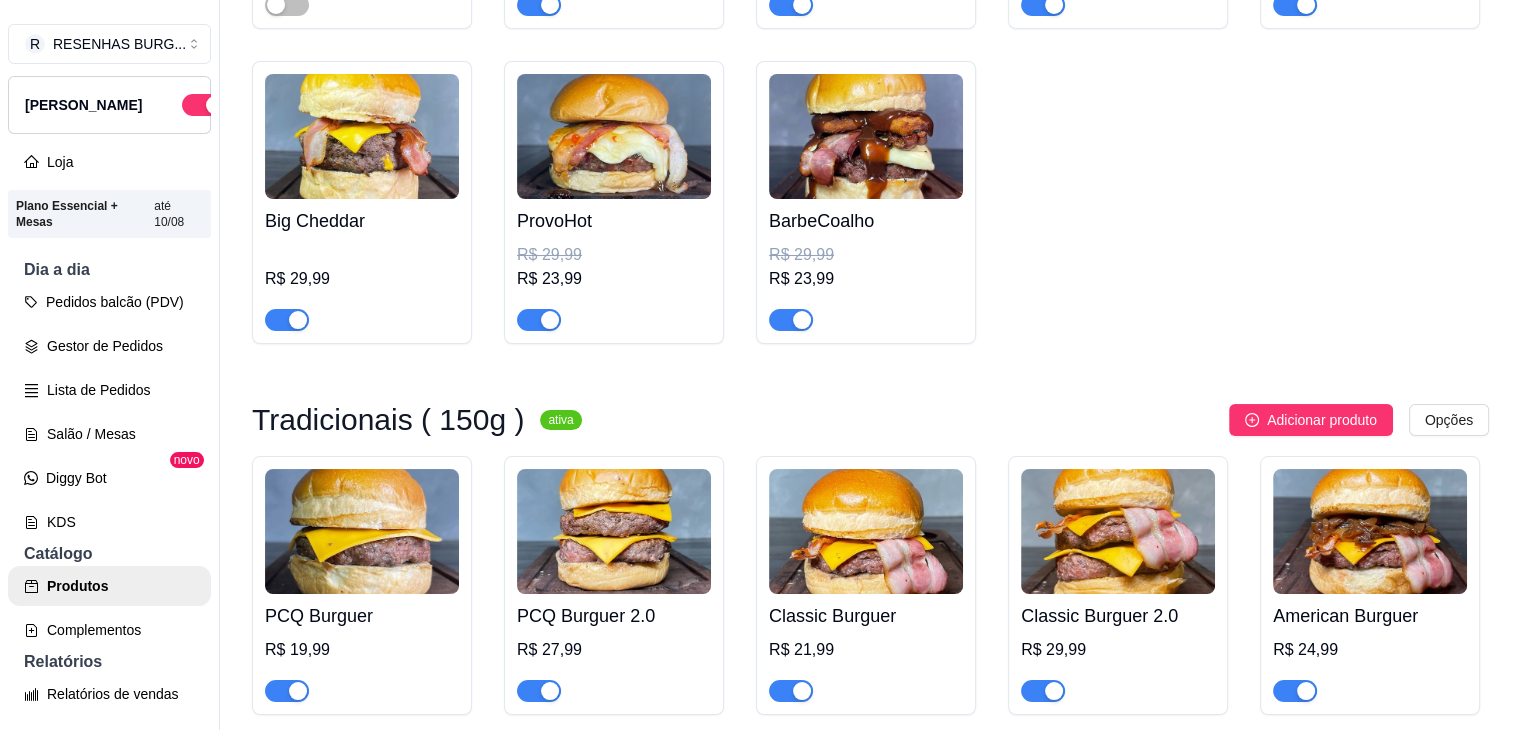 click at bounding box center [614, 136] 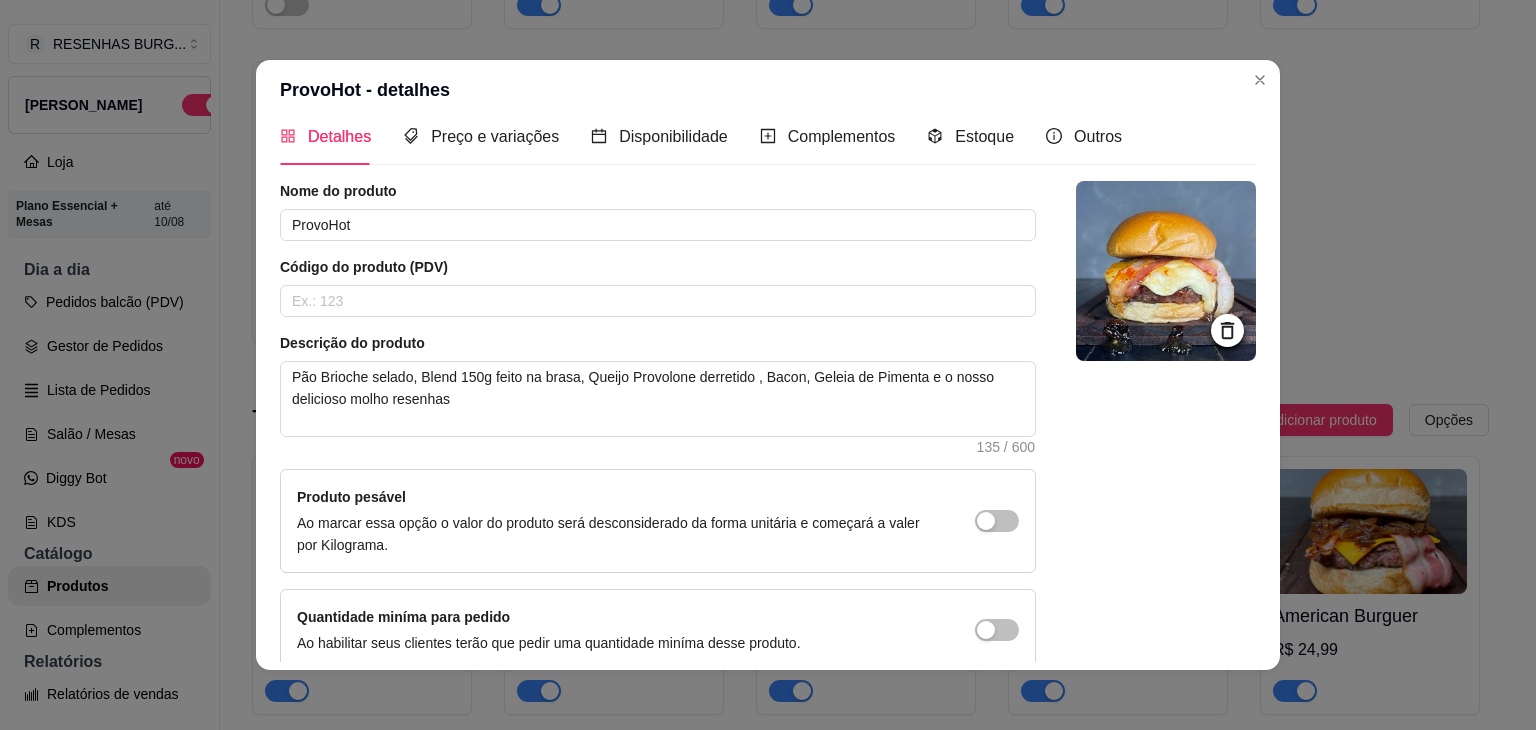 scroll, scrollTop: 0, scrollLeft: 0, axis: both 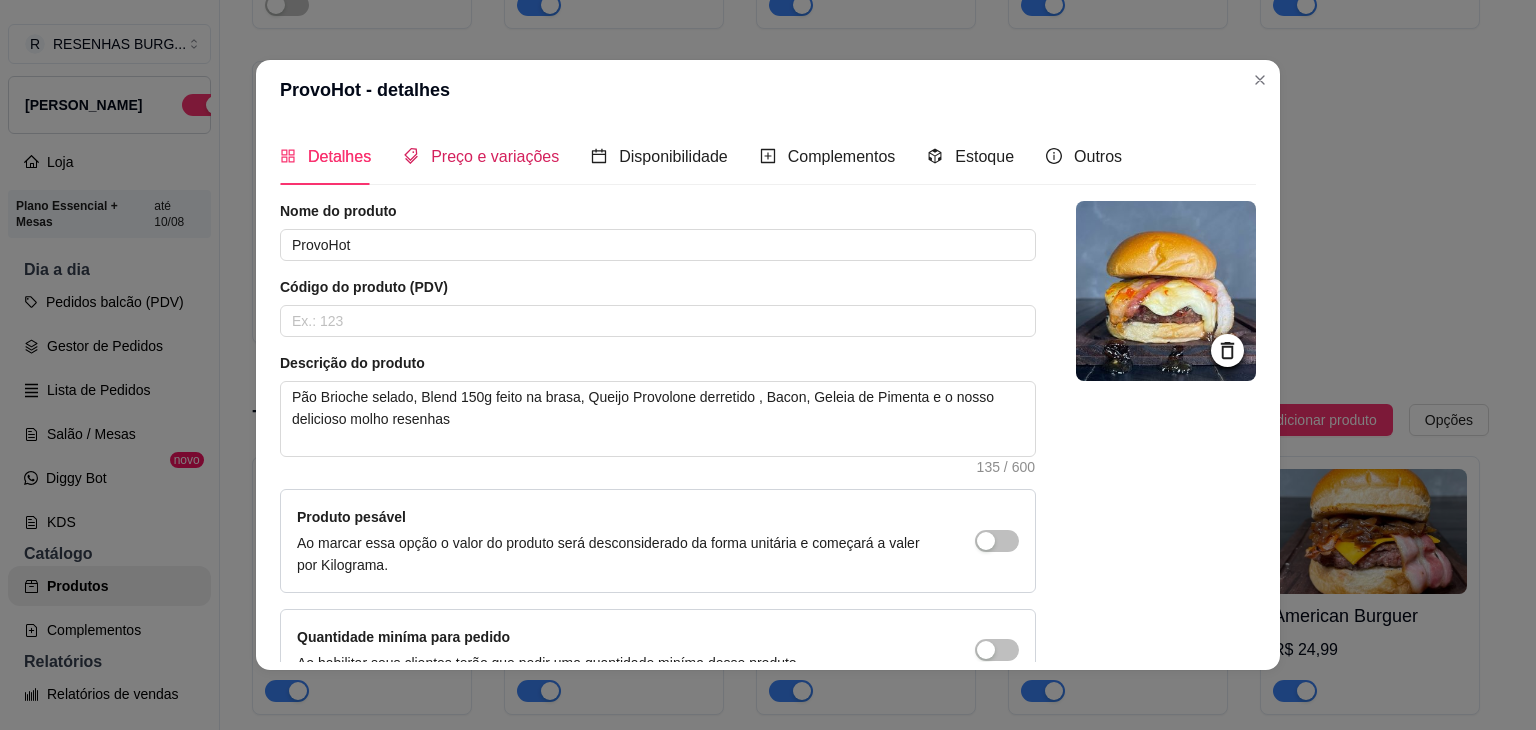 click on "Preço e variações" at bounding box center (495, 156) 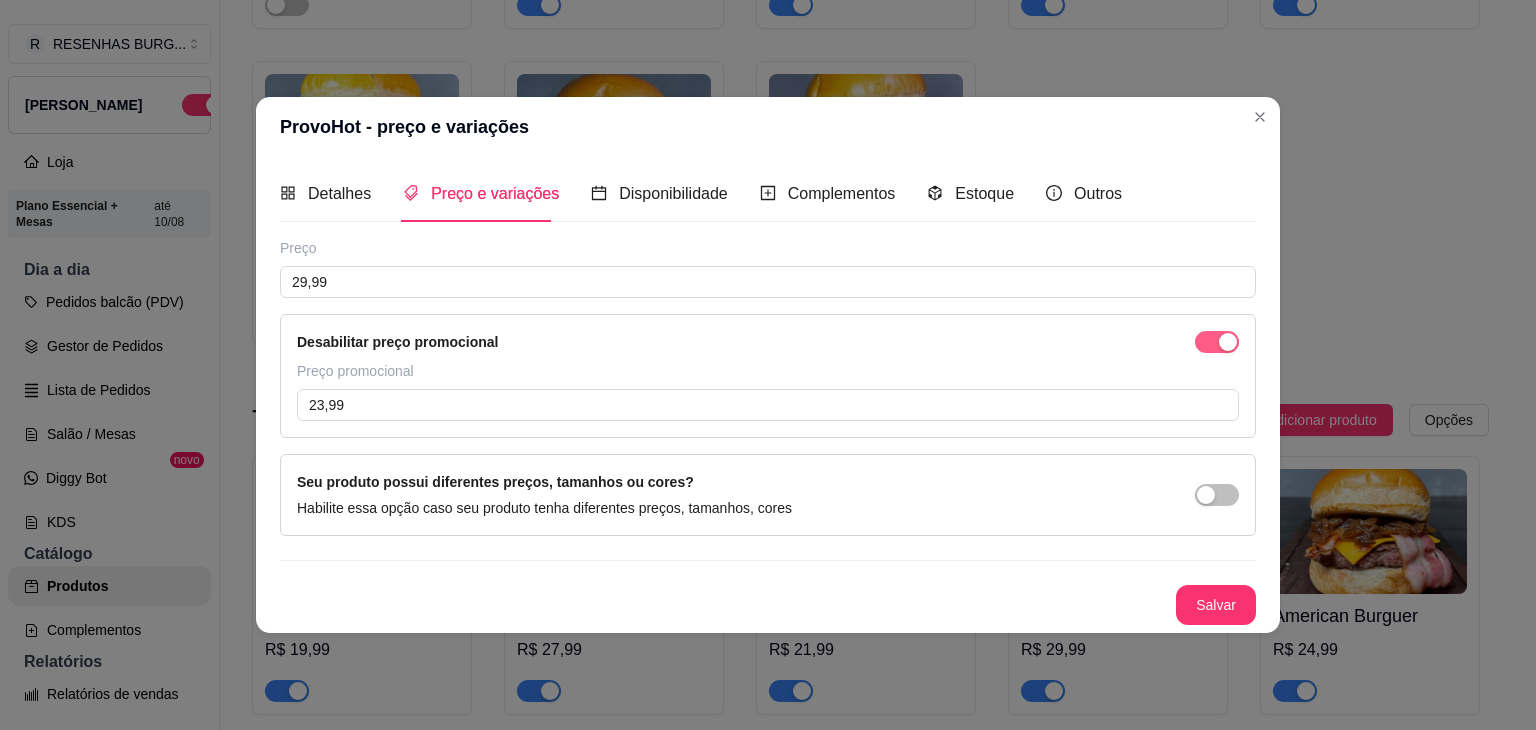 click at bounding box center (1228, 342) 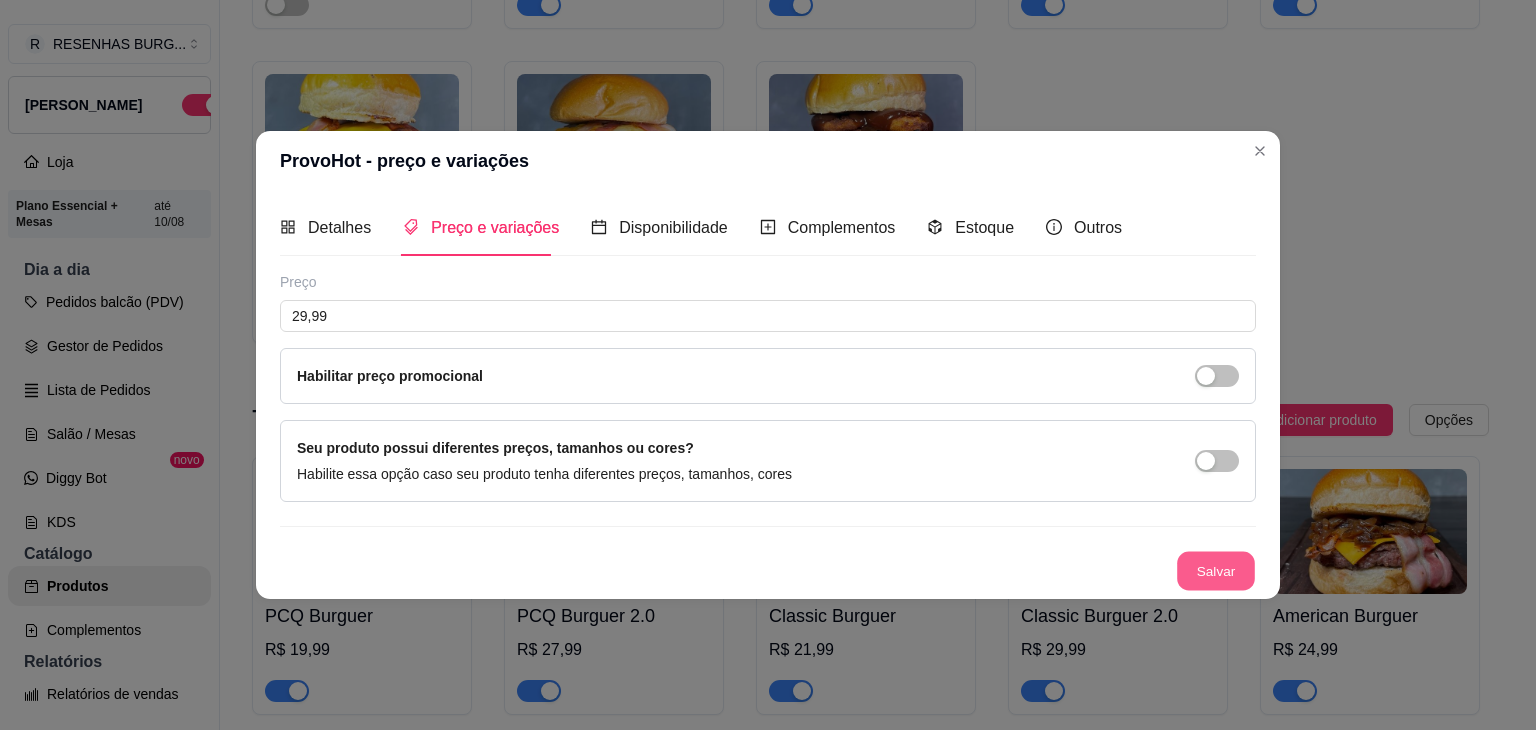 click on "Salvar" at bounding box center [1216, 571] 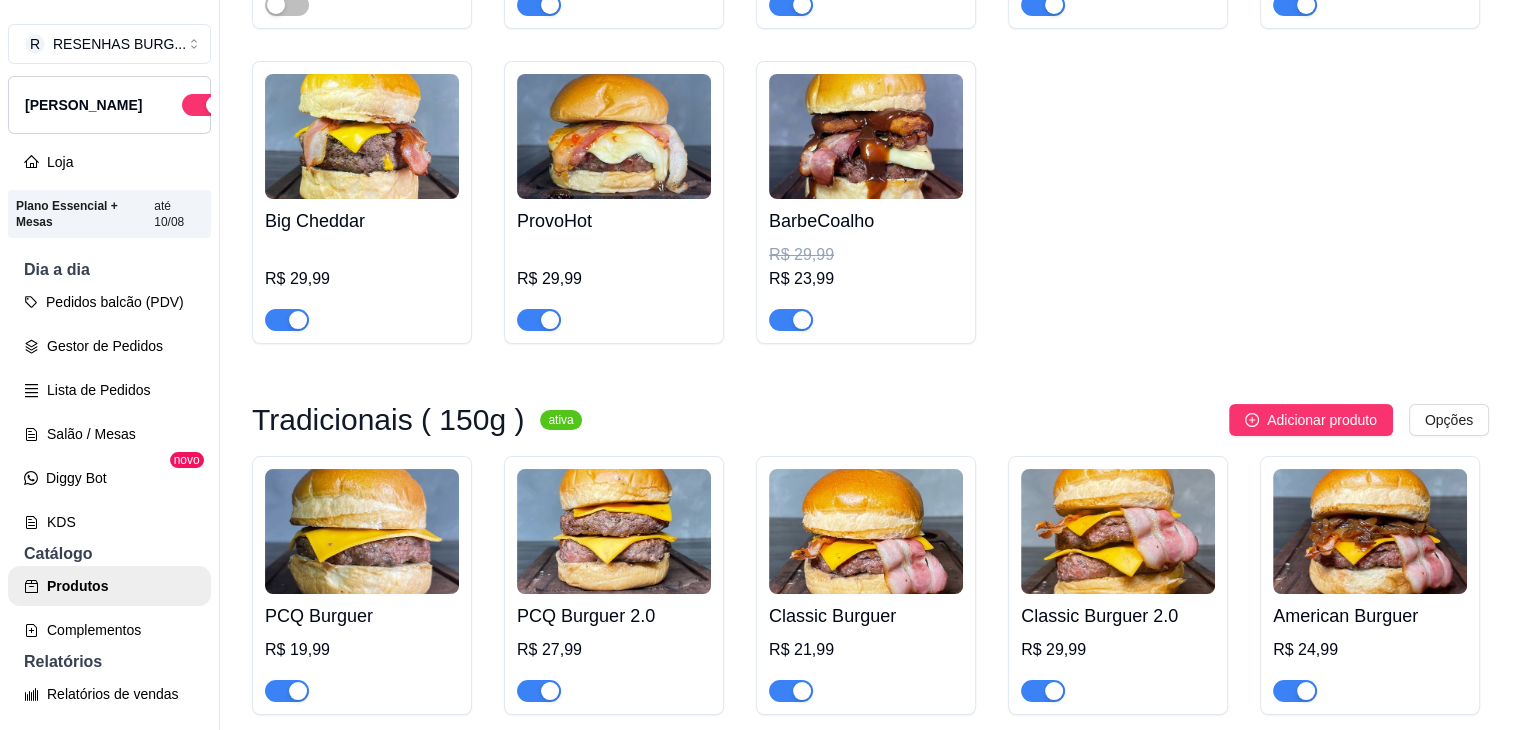 click at bounding box center (866, 136) 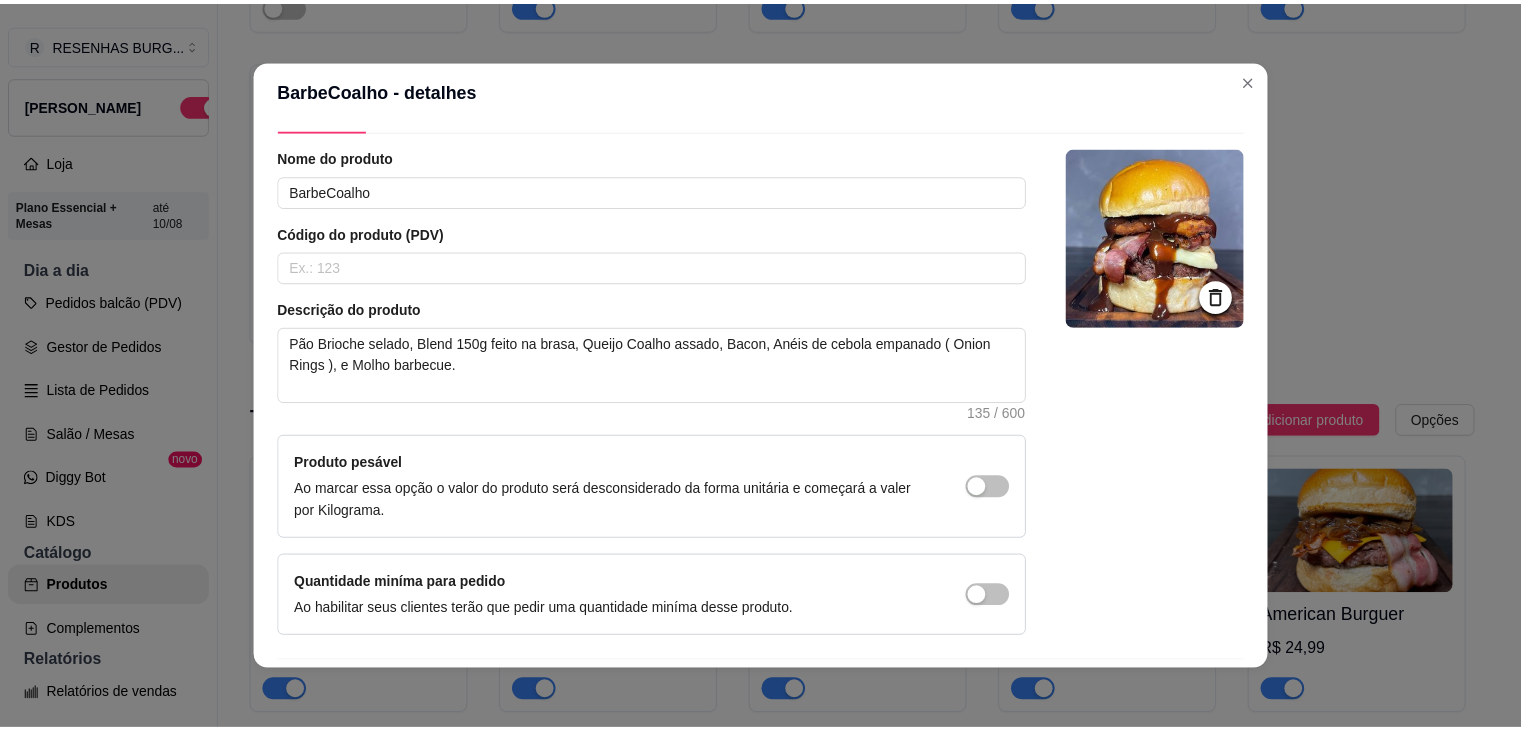 scroll, scrollTop: 0, scrollLeft: 0, axis: both 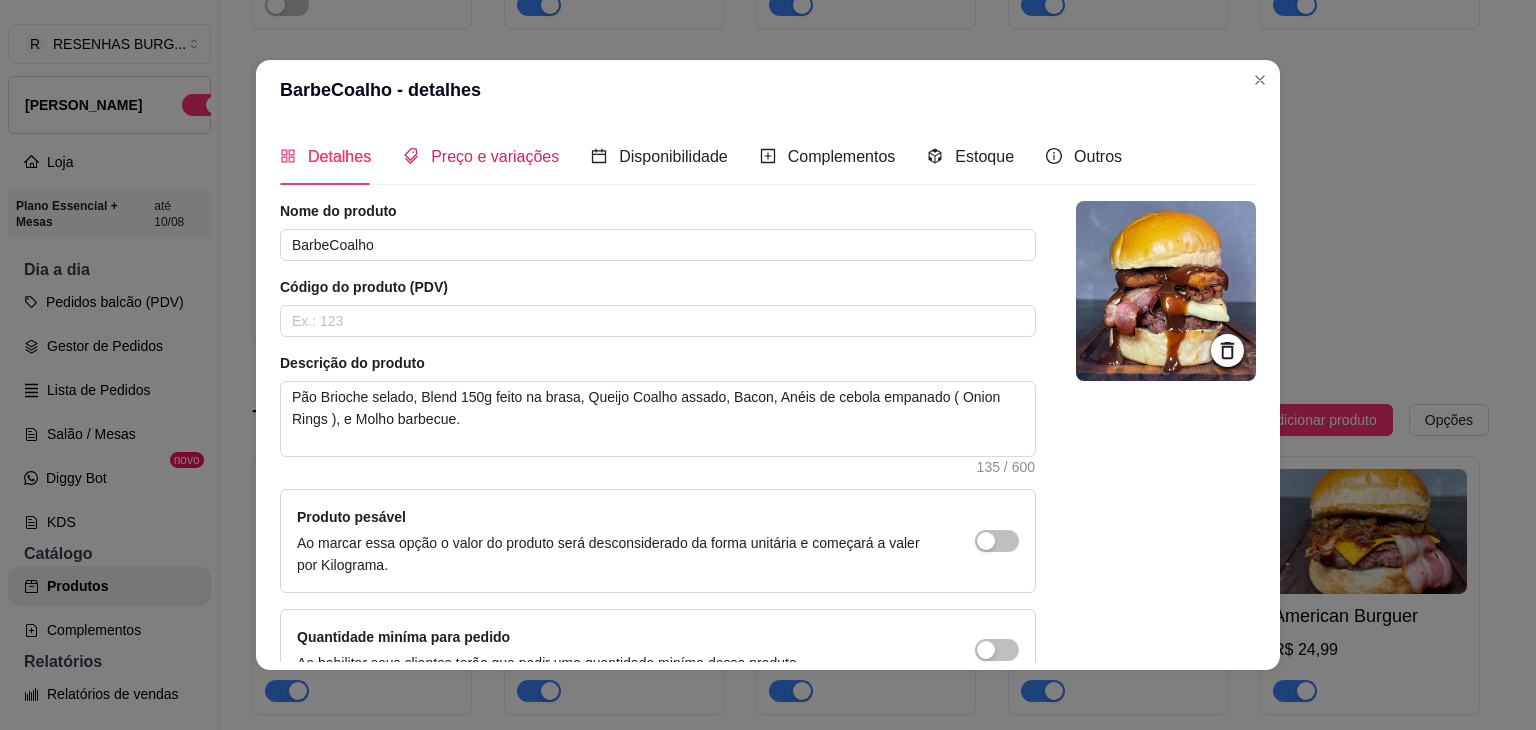 click on "Preço e variações" at bounding box center (495, 156) 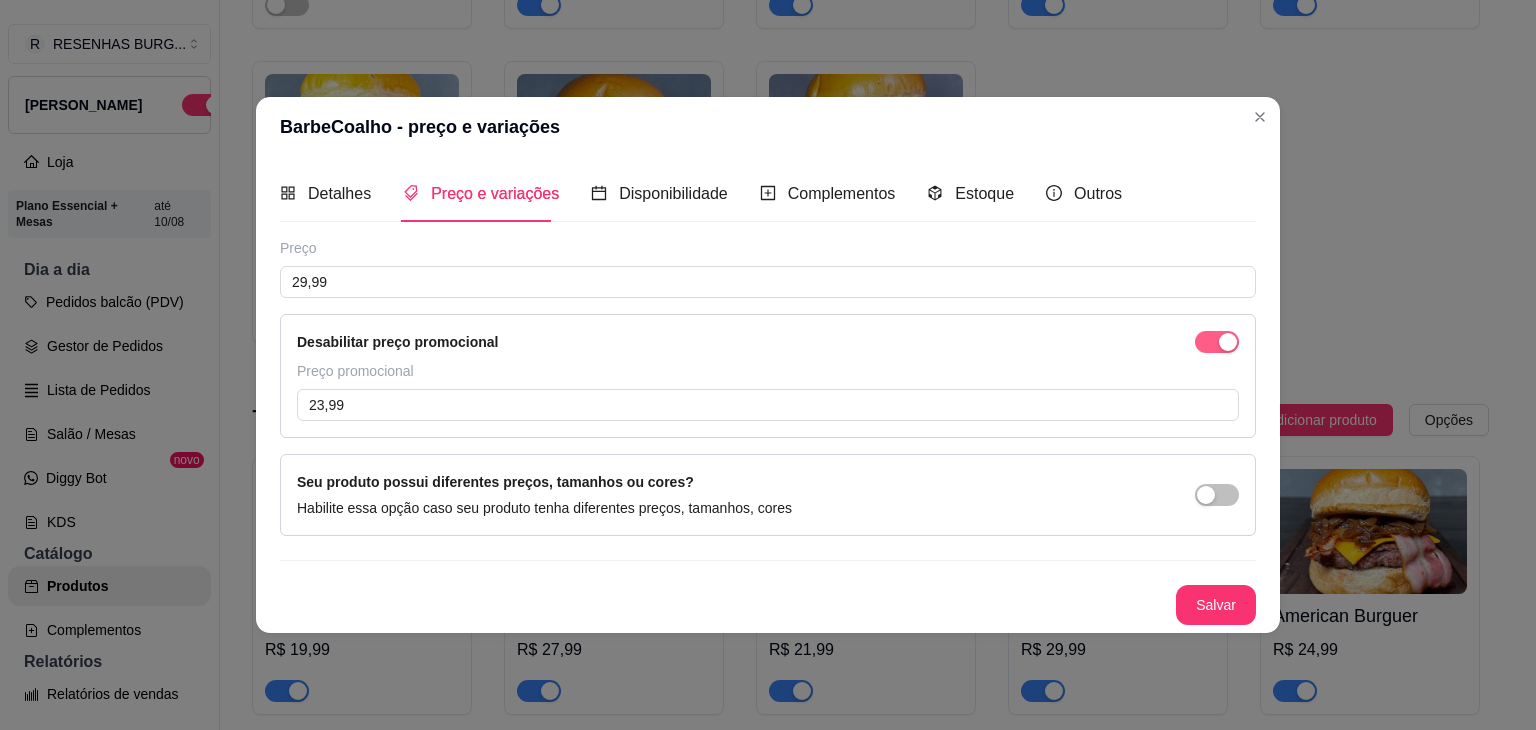 click at bounding box center (1228, 342) 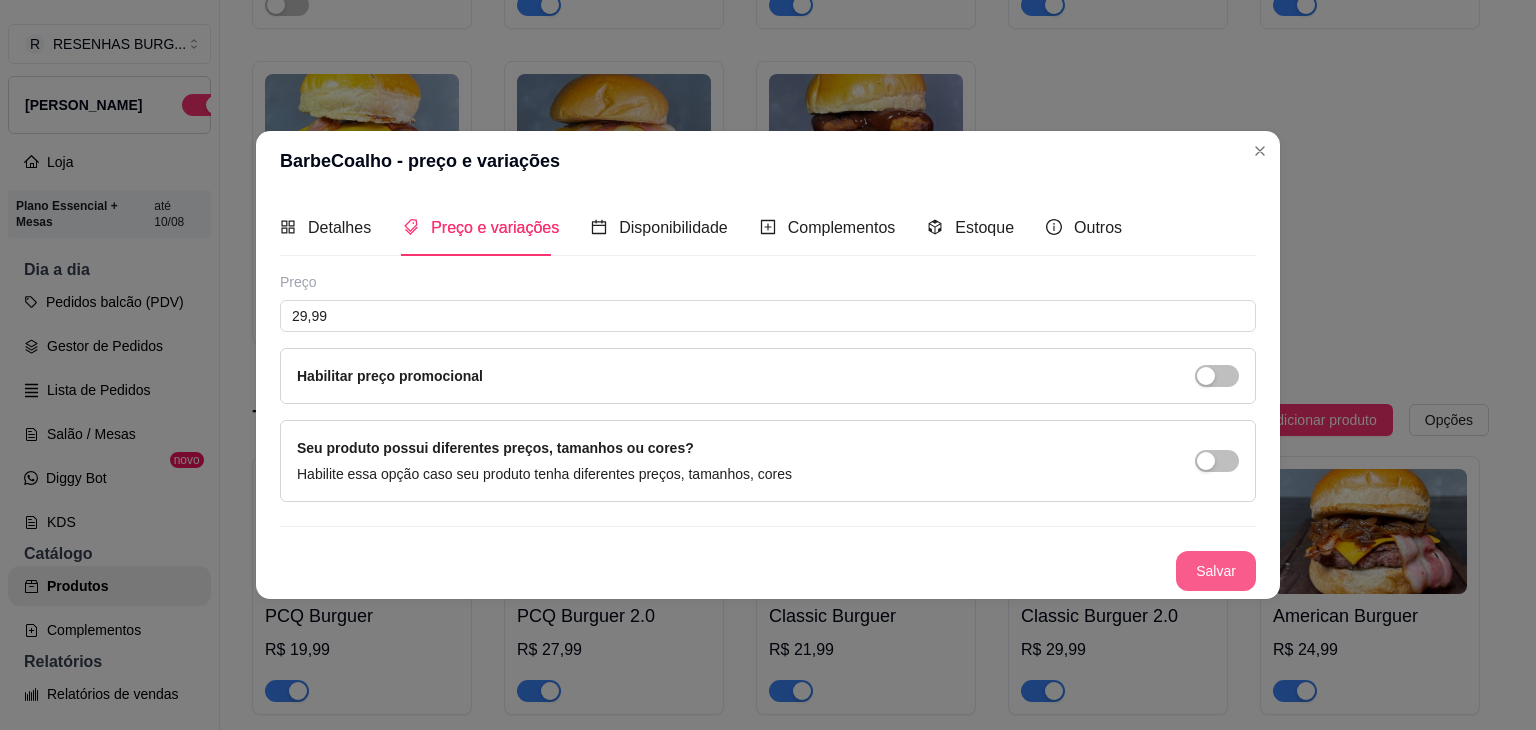click on "Salvar" at bounding box center [1216, 571] 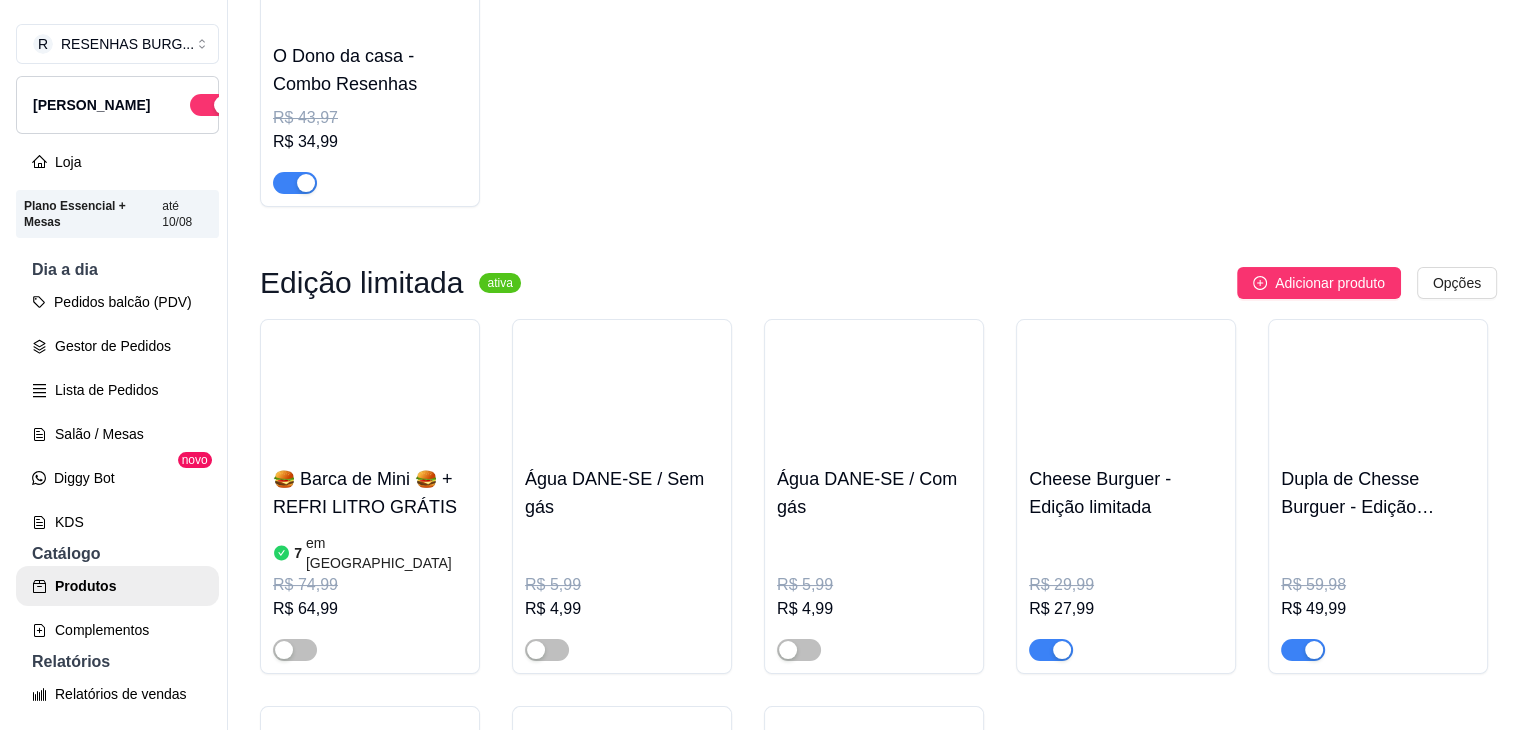 scroll, scrollTop: 0, scrollLeft: 0, axis: both 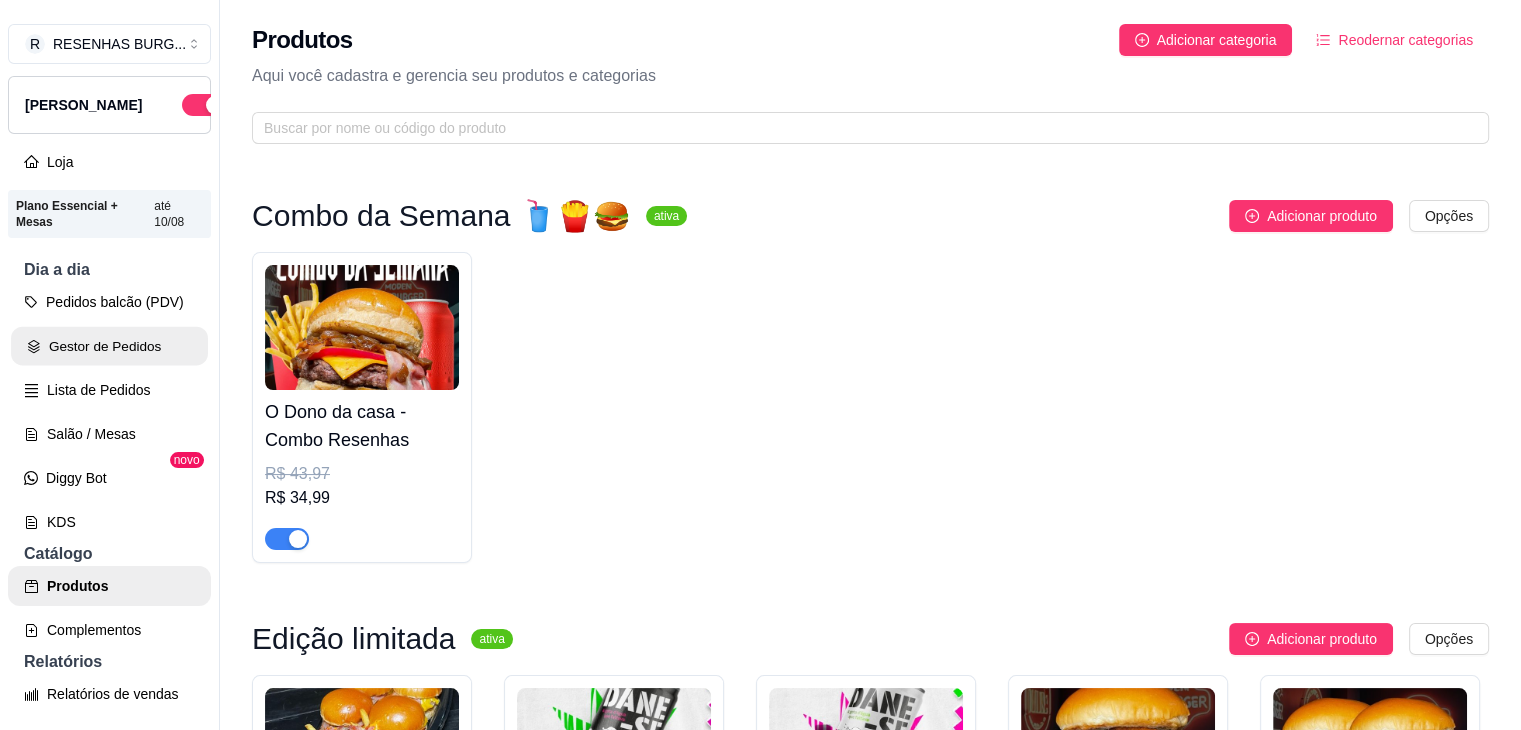 click on "Gestor de Pedidos" at bounding box center (109, 346) 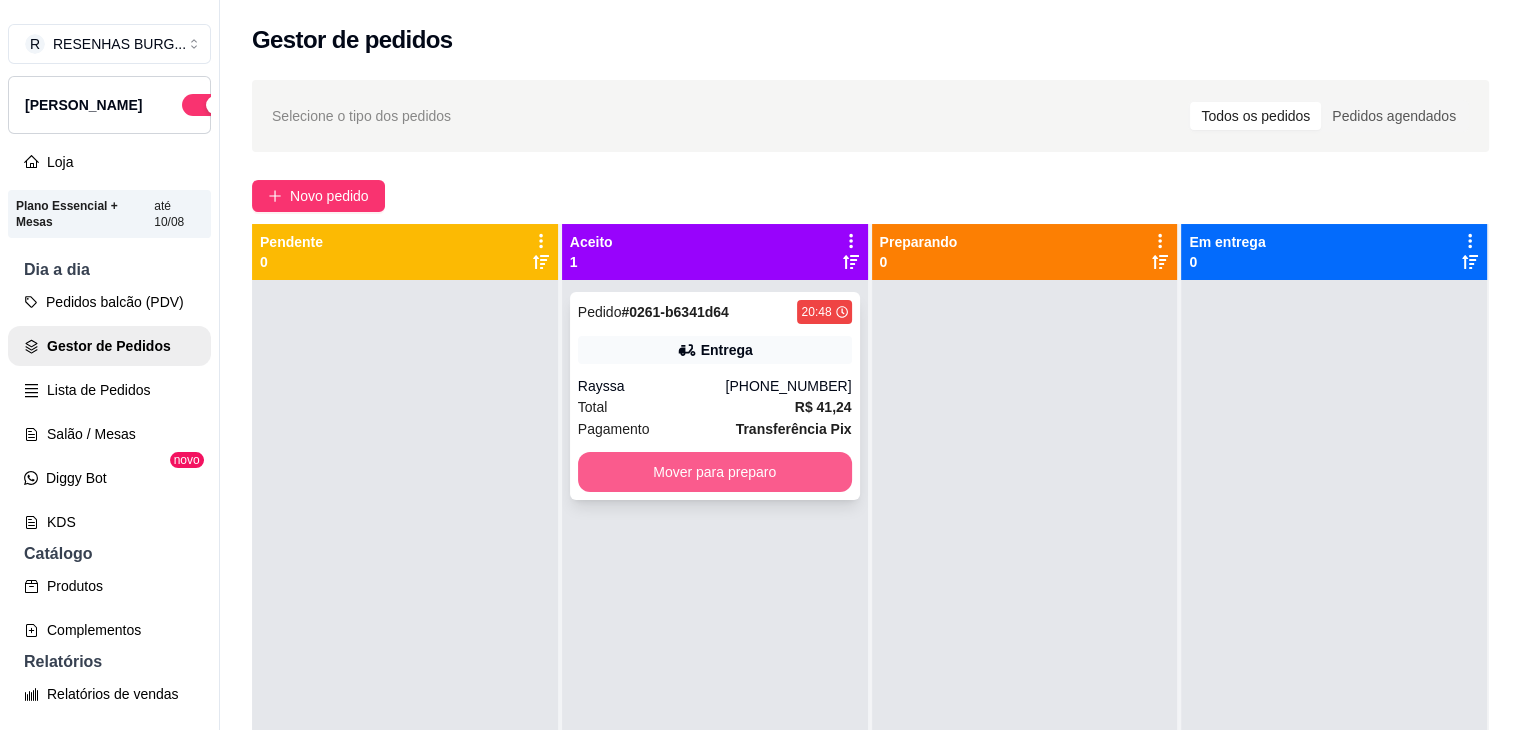click on "Mover para preparo" at bounding box center (715, 472) 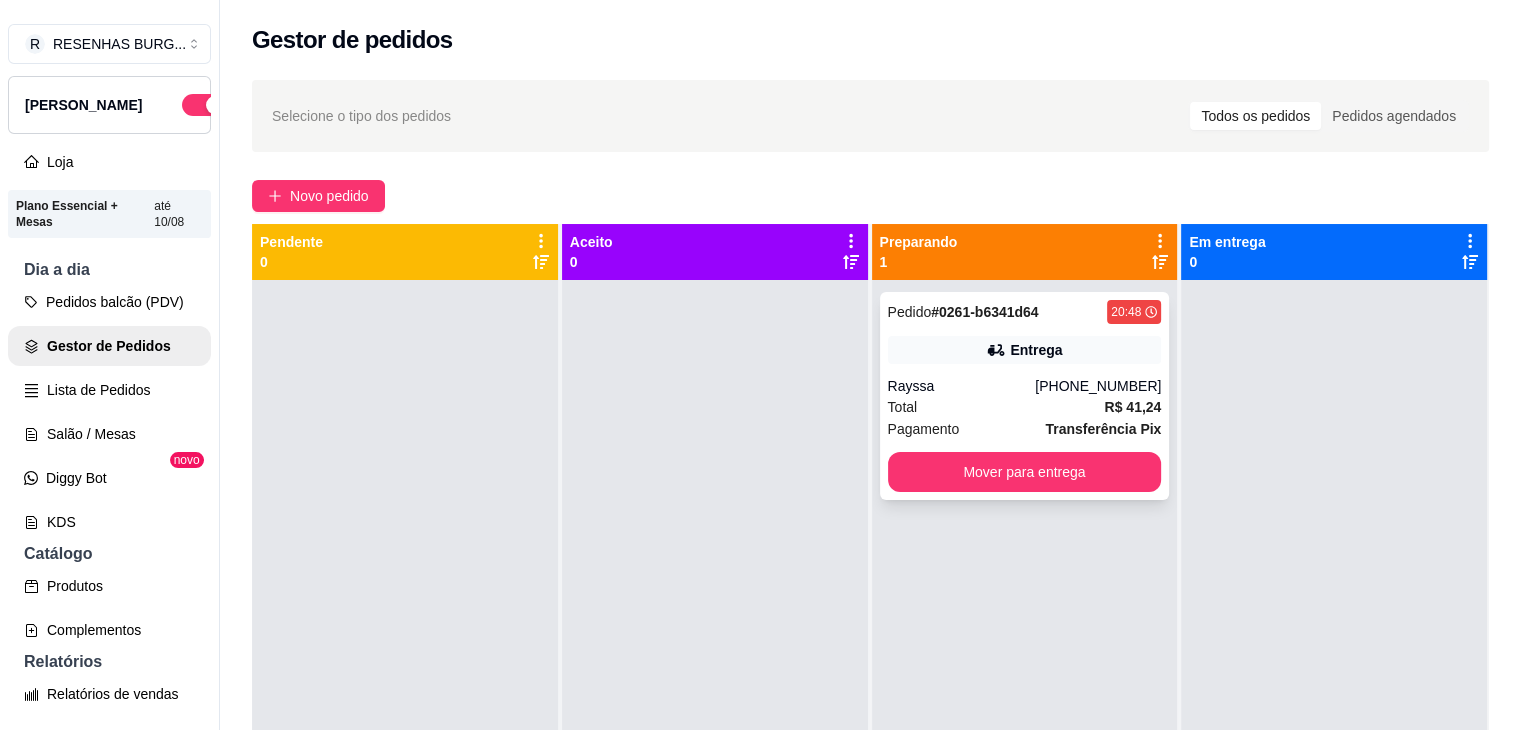 click on "Entrega" at bounding box center (1025, 350) 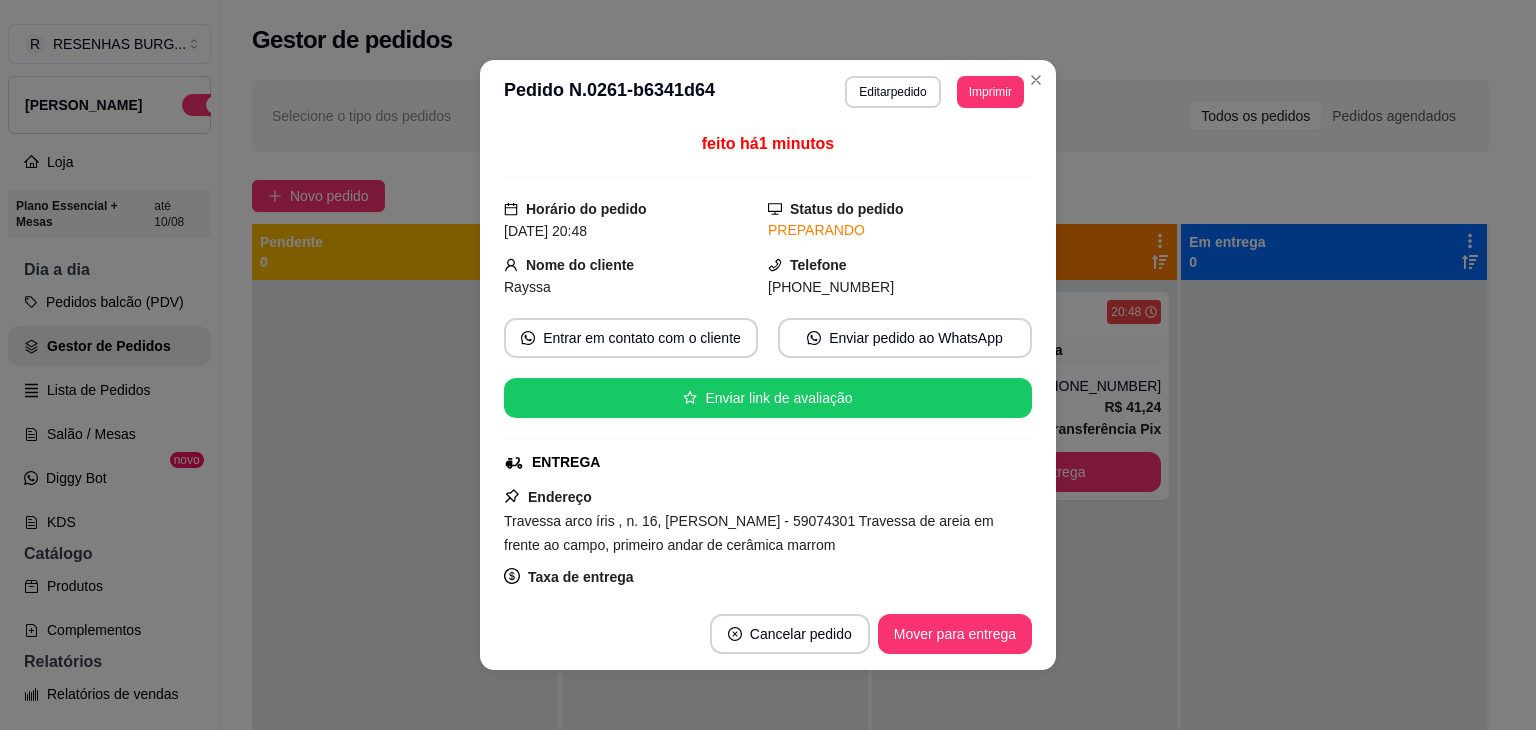 scroll, scrollTop: 200, scrollLeft: 0, axis: vertical 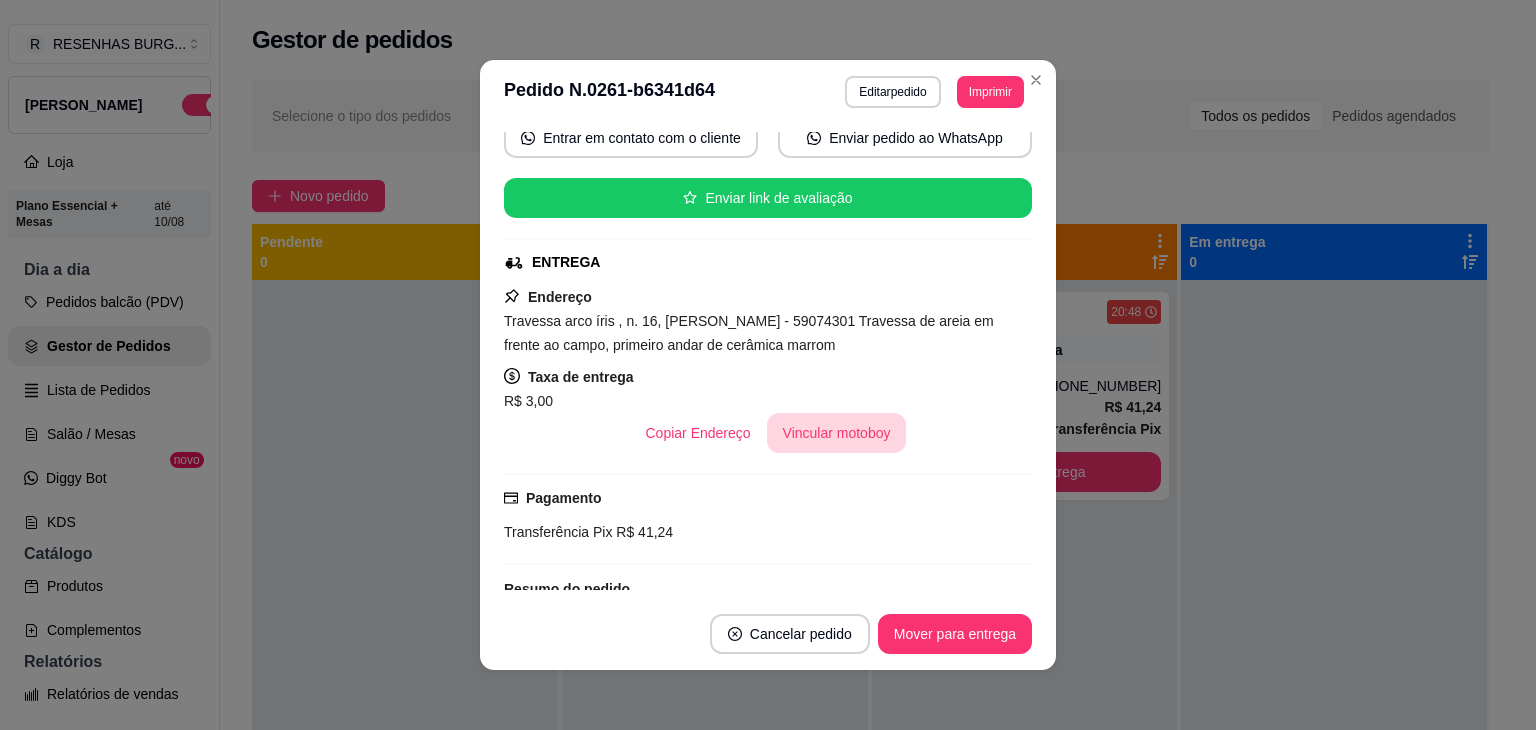 click on "Vincular motoboy" at bounding box center [837, 433] 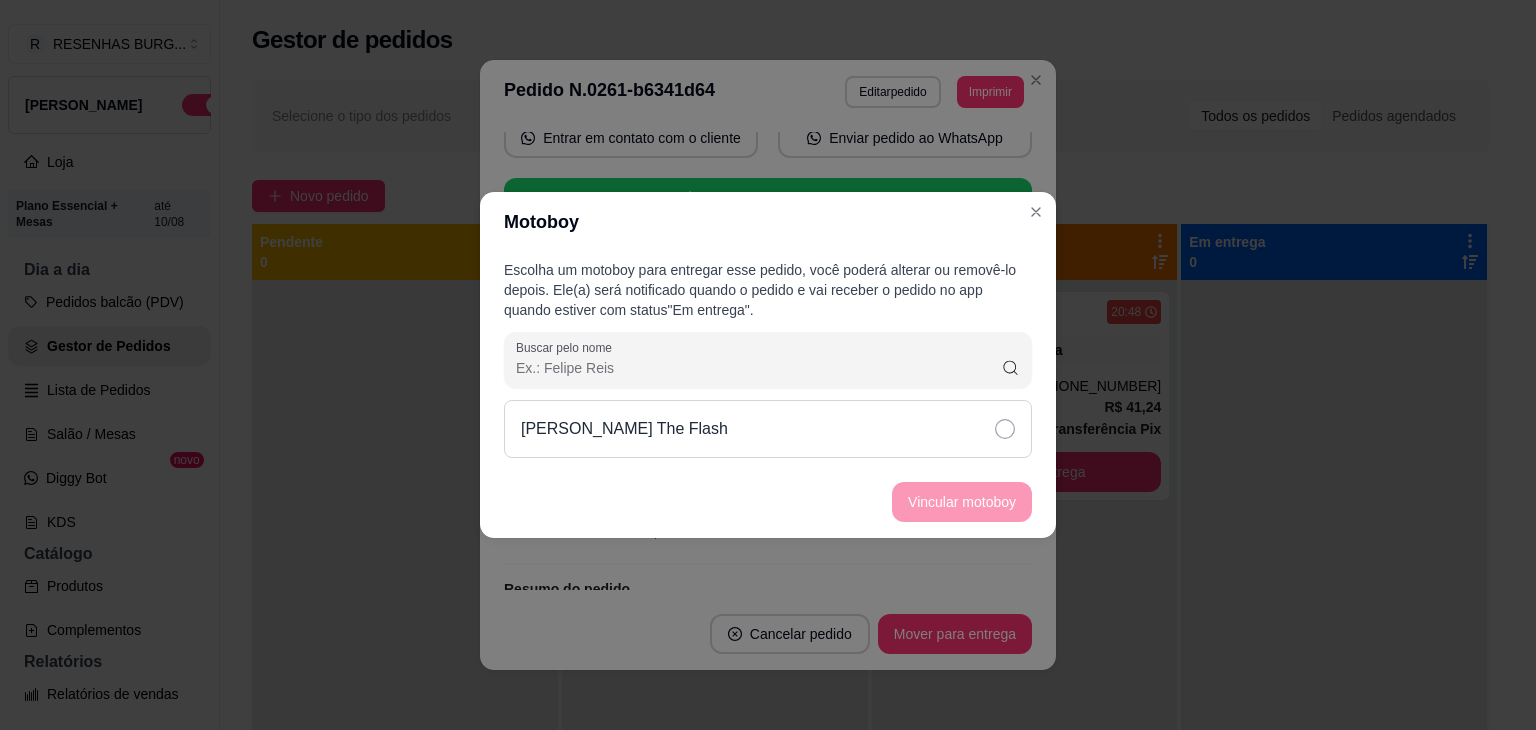 click on "[PERSON_NAME] The Flash" at bounding box center (768, 429) 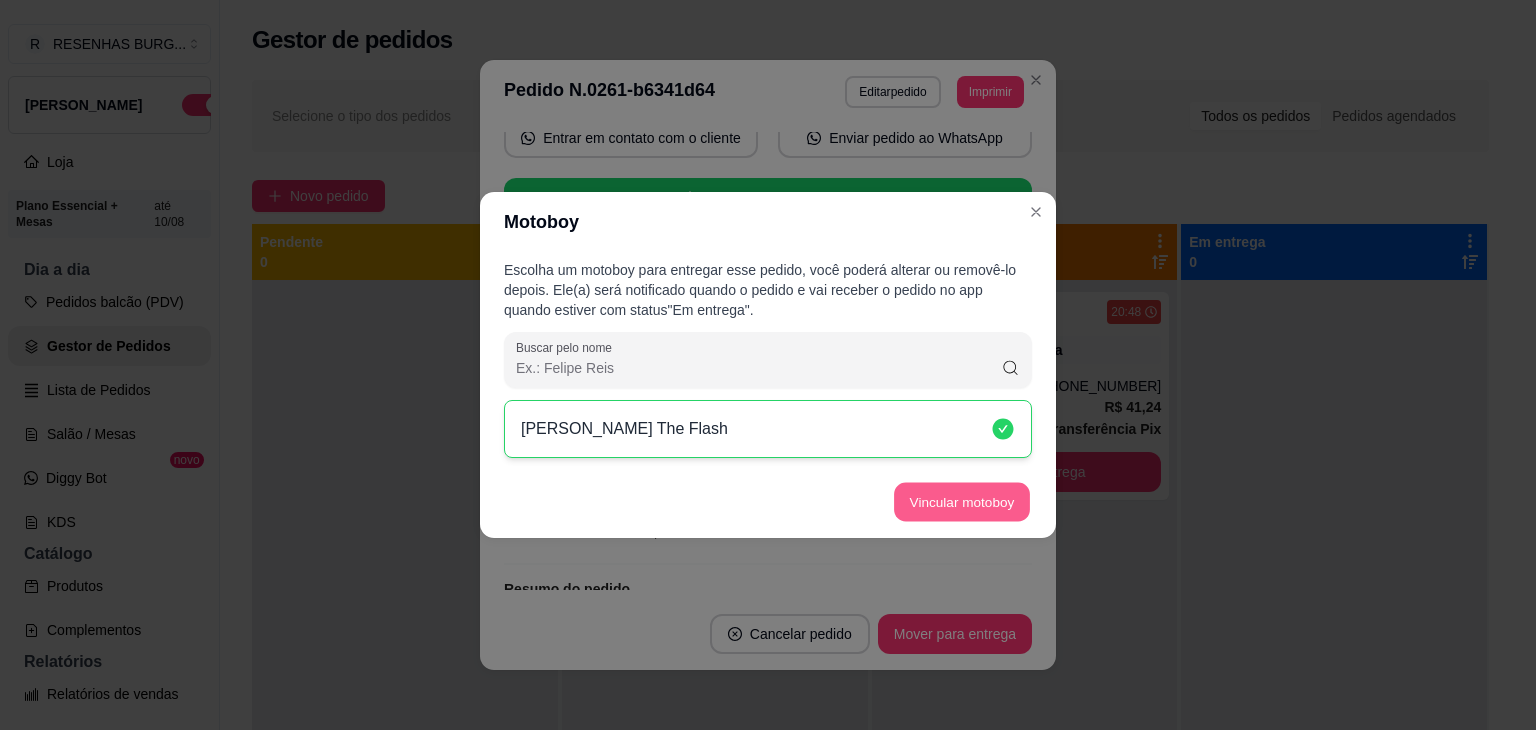 click on "Vincular motoboy" at bounding box center [962, 502] 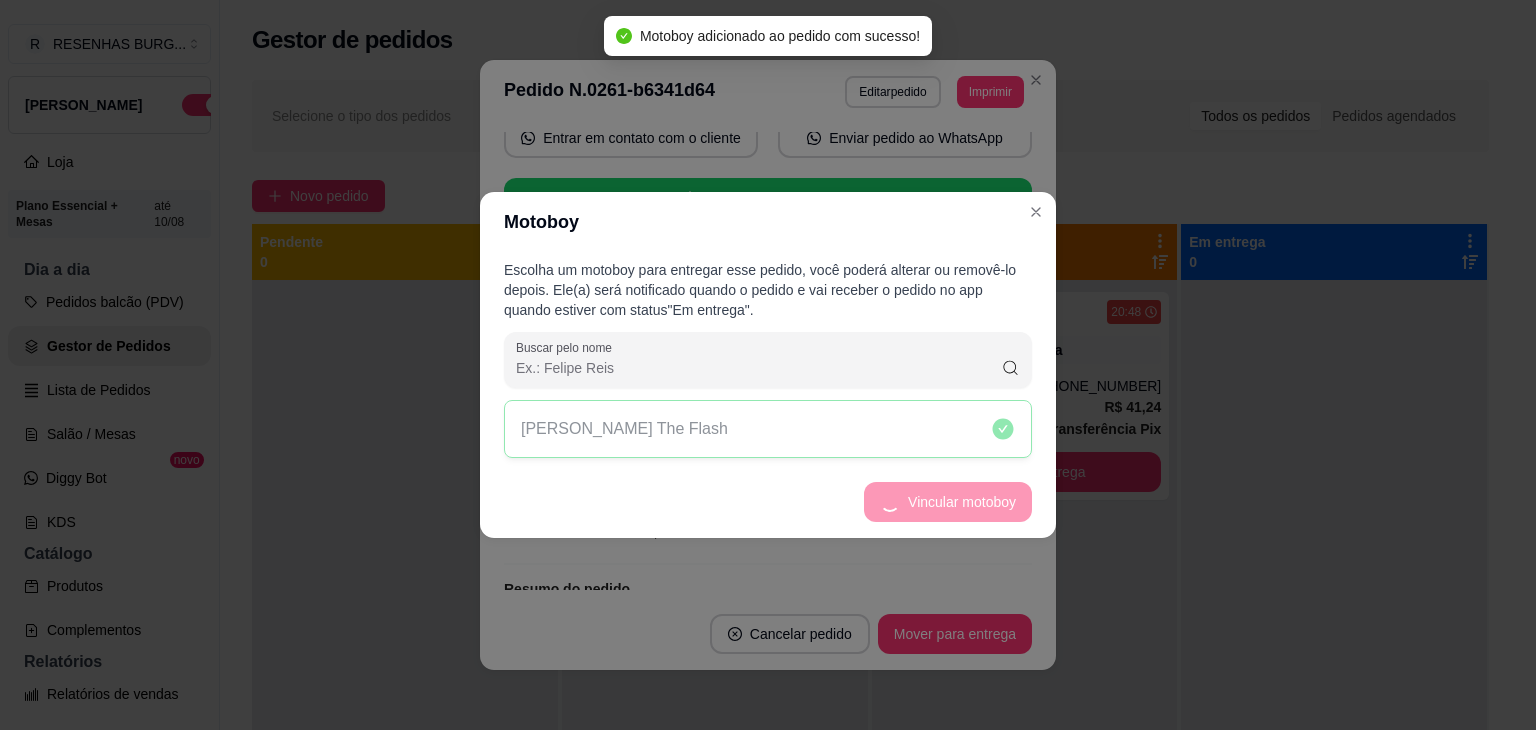 type 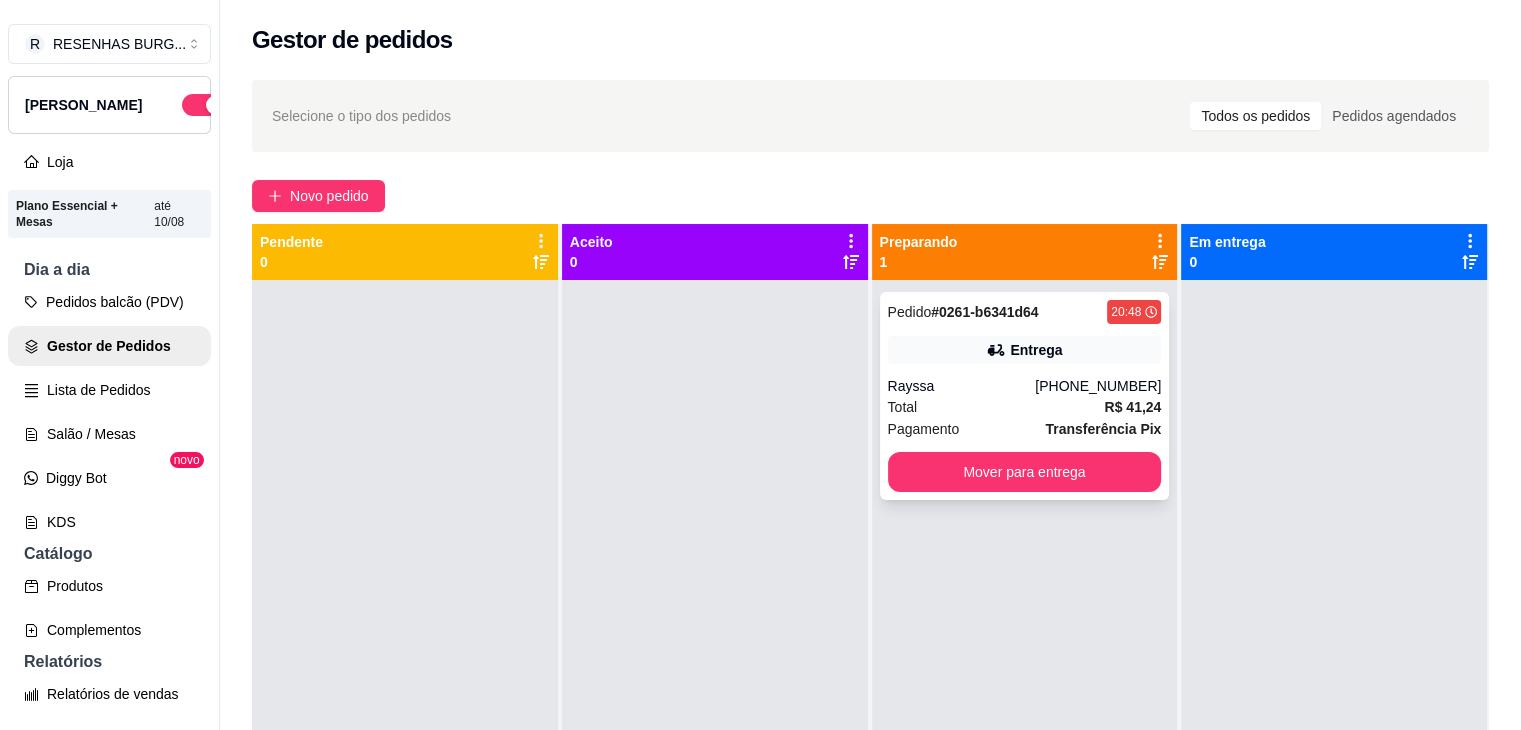 click on "Entrega" at bounding box center (1025, 350) 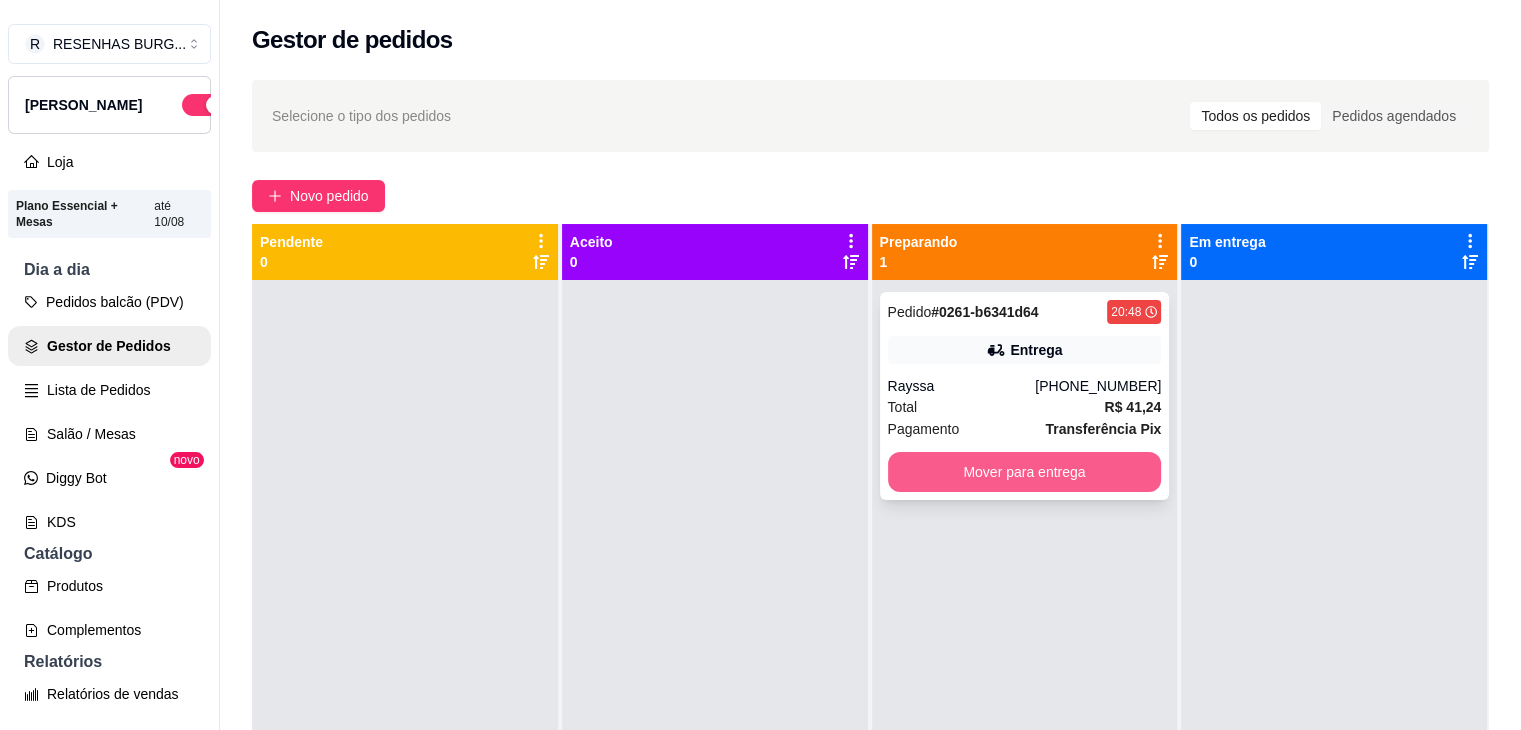 click on "Mover para entrega" at bounding box center [1025, 472] 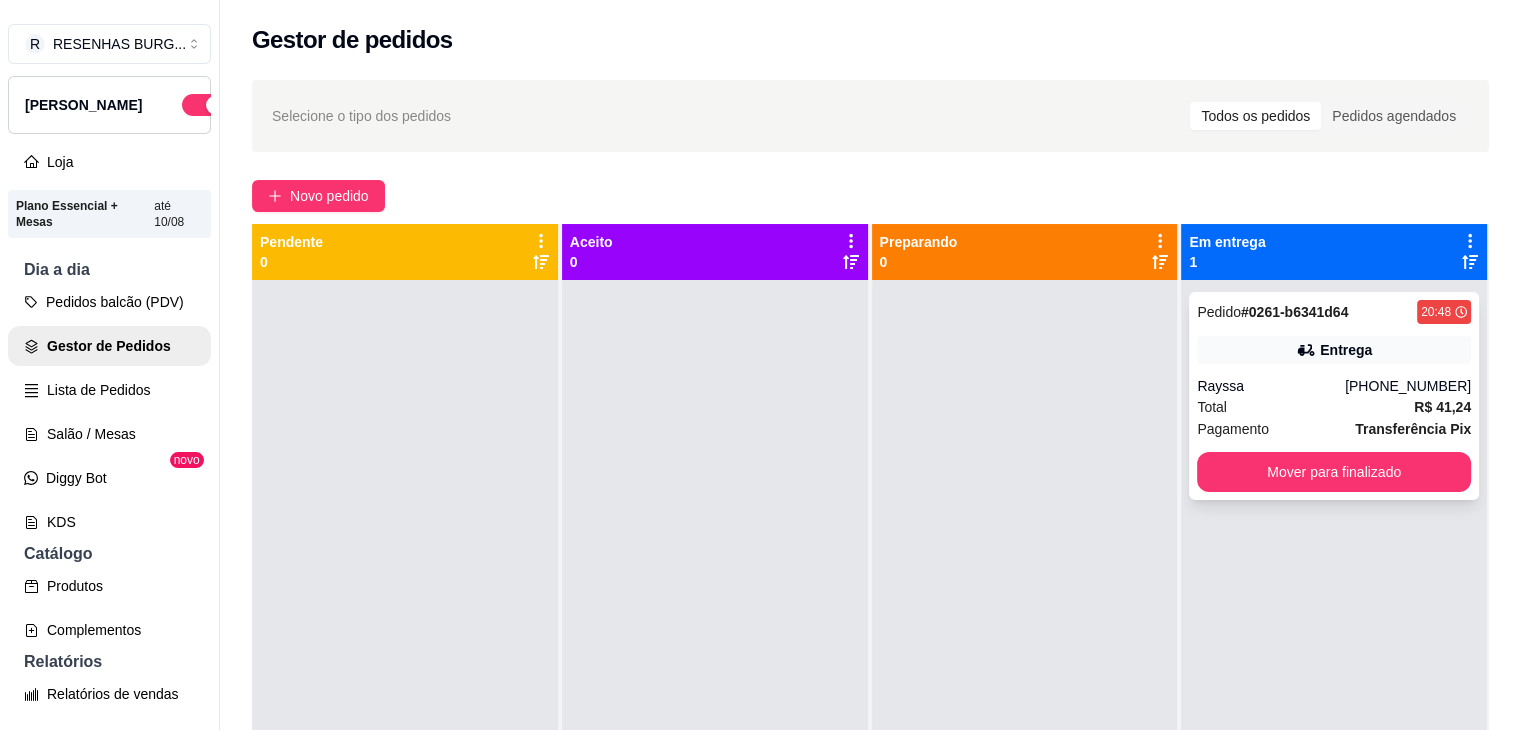 click on "Pedido  # 0261-b6341d64 20:48 Entrega Rayssa [PHONE_NUMBER] Total R$ 41,24 Pagamento Transferência Pix Mover para finalizado" at bounding box center (1334, 396) 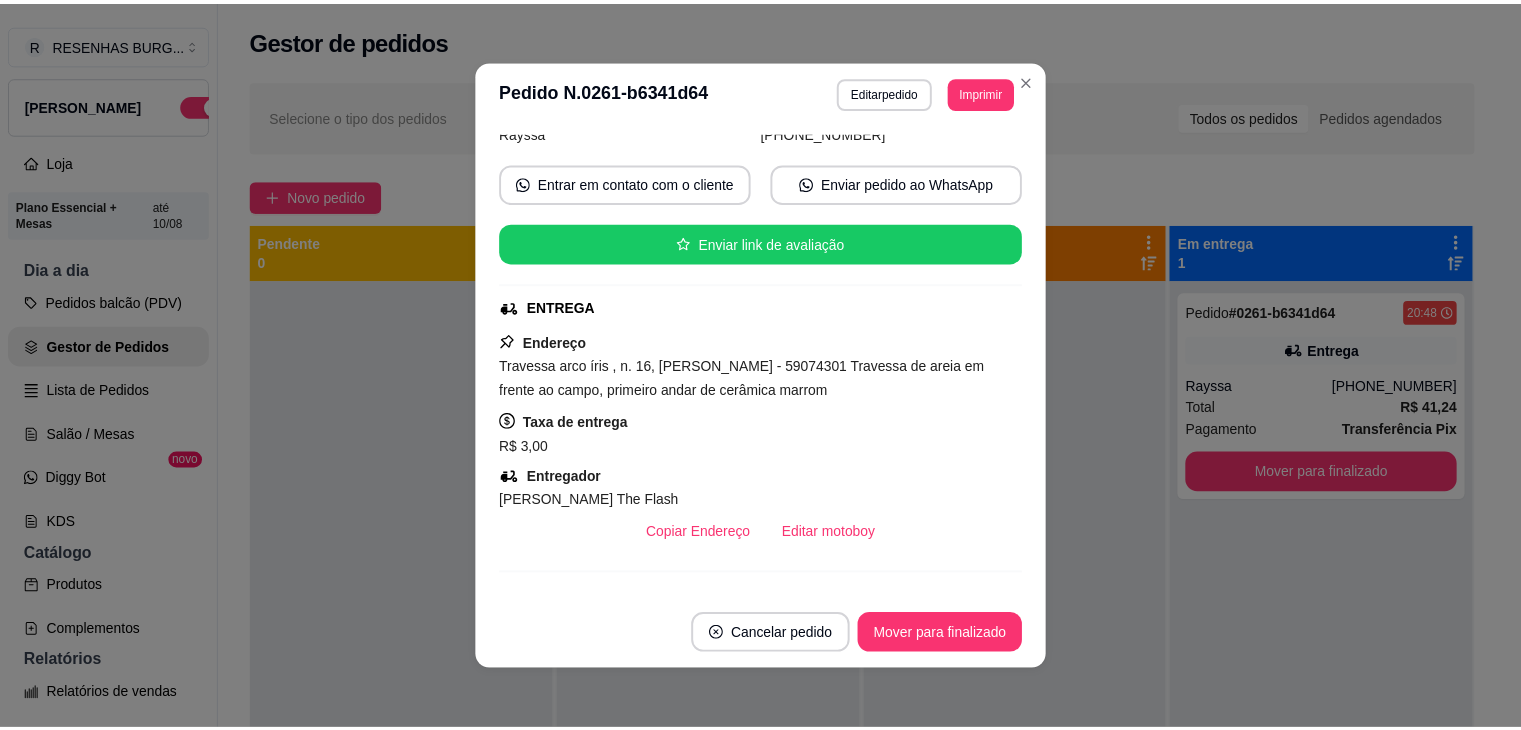 scroll, scrollTop: 200, scrollLeft: 0, axis: vertical 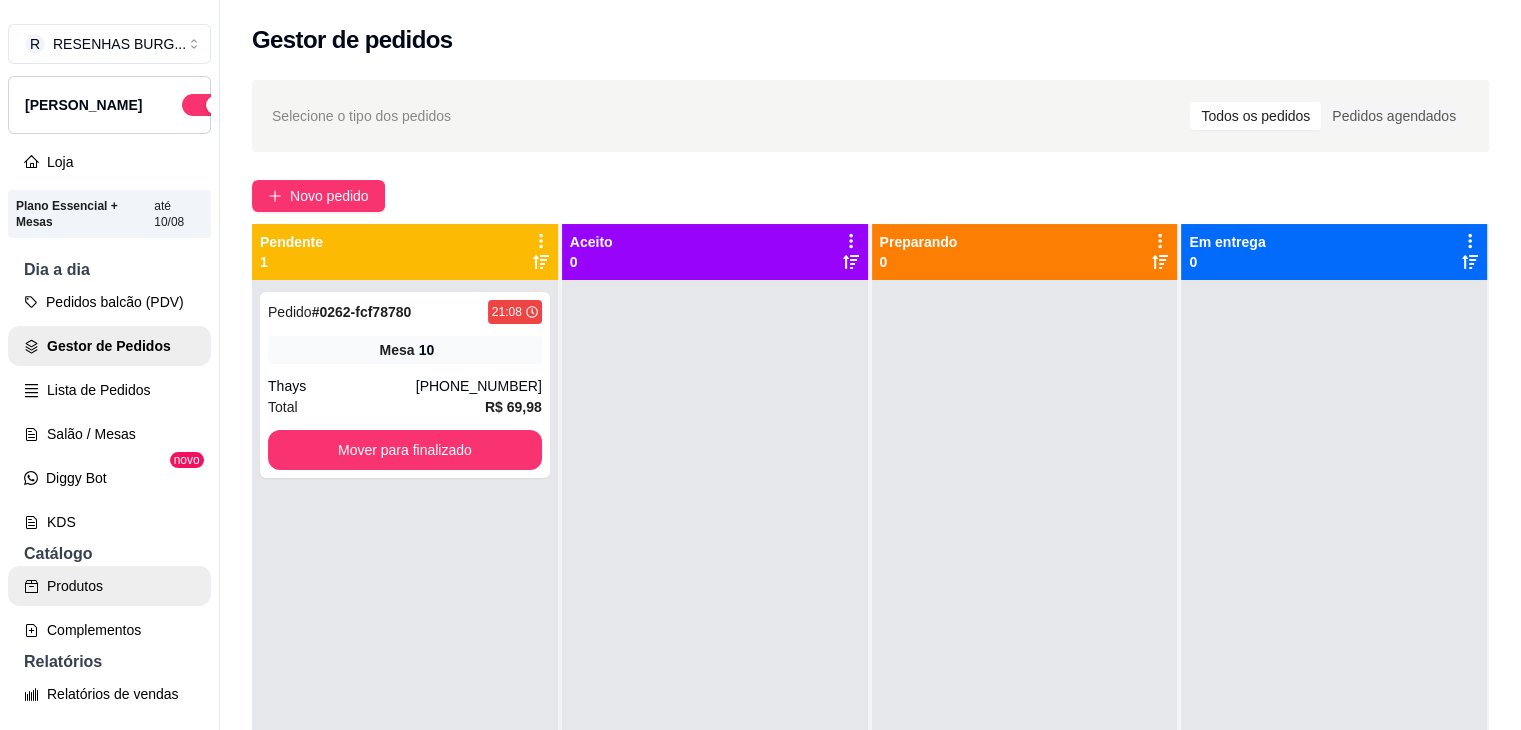 click on "Produtos" at bounding box center (109, 586) 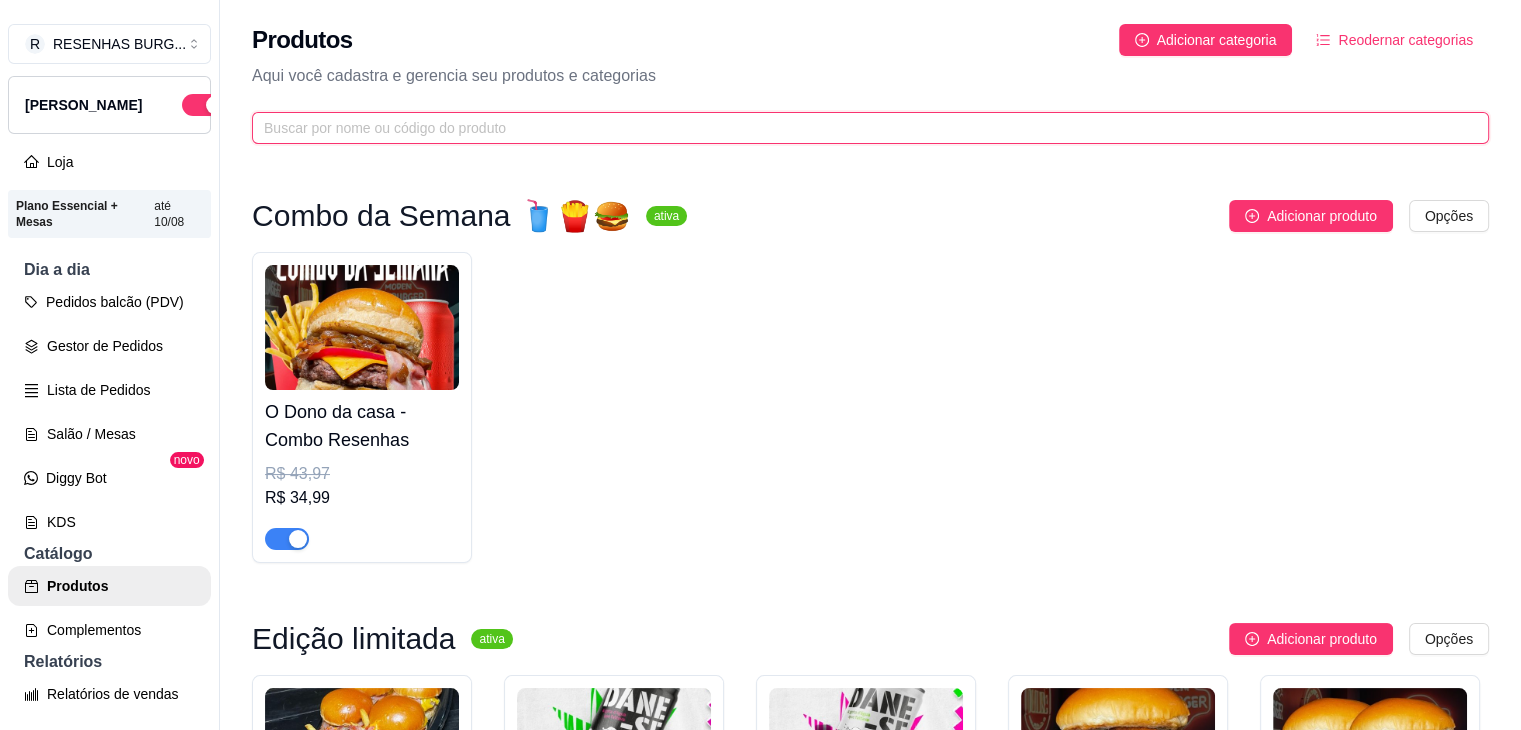 click at bounding box center [862, 128] 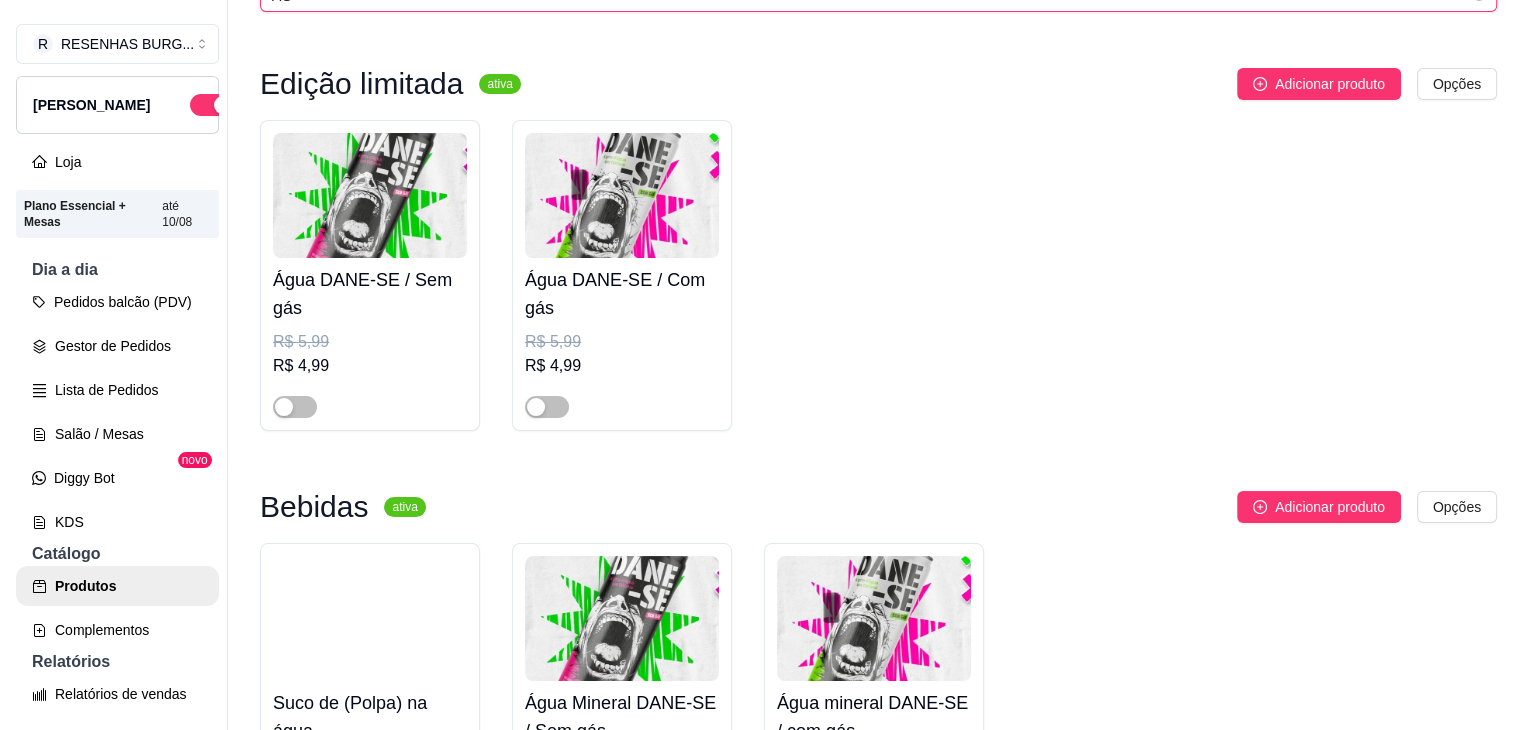 scroll, scrollTop: 0, scrollLeft: 0, axis: both 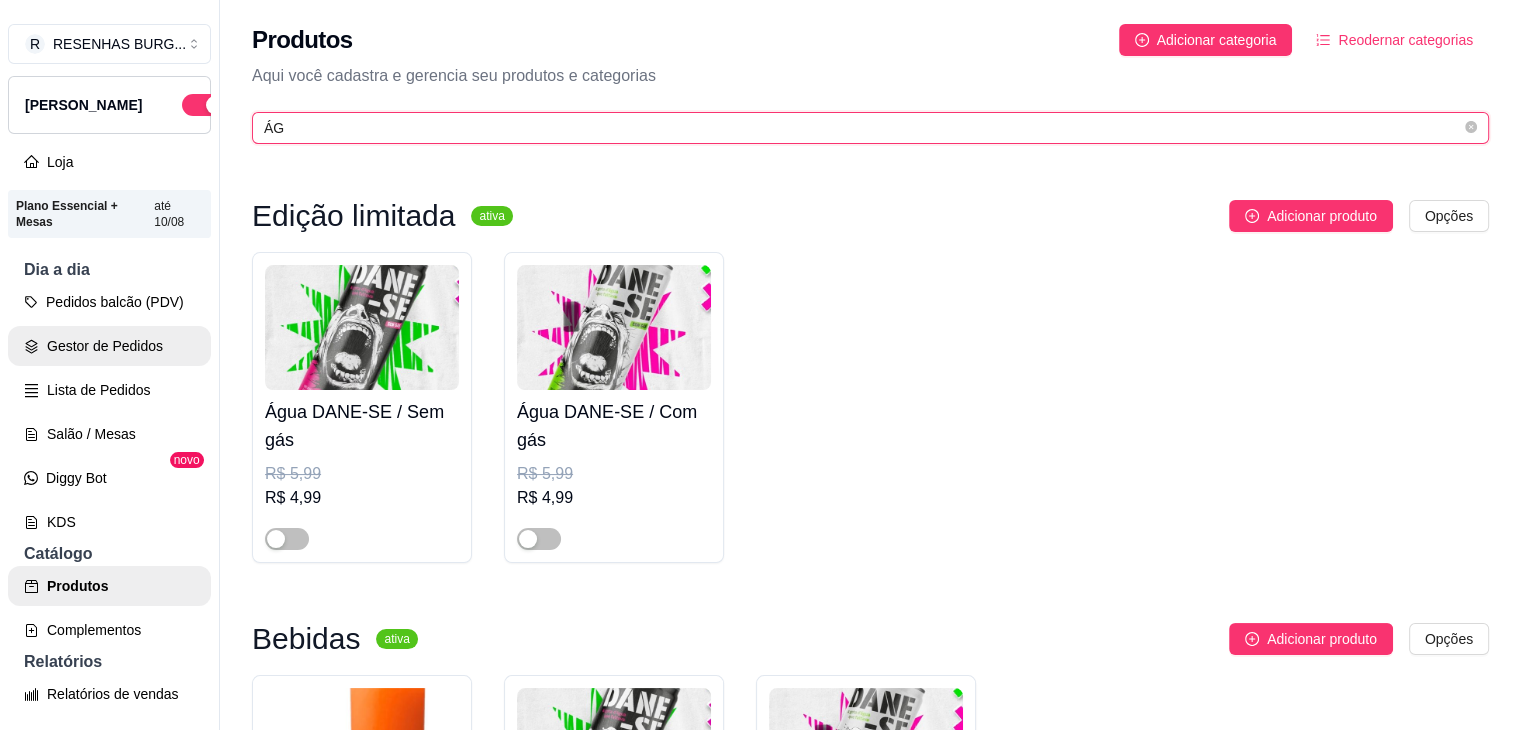 type on "ÁG" 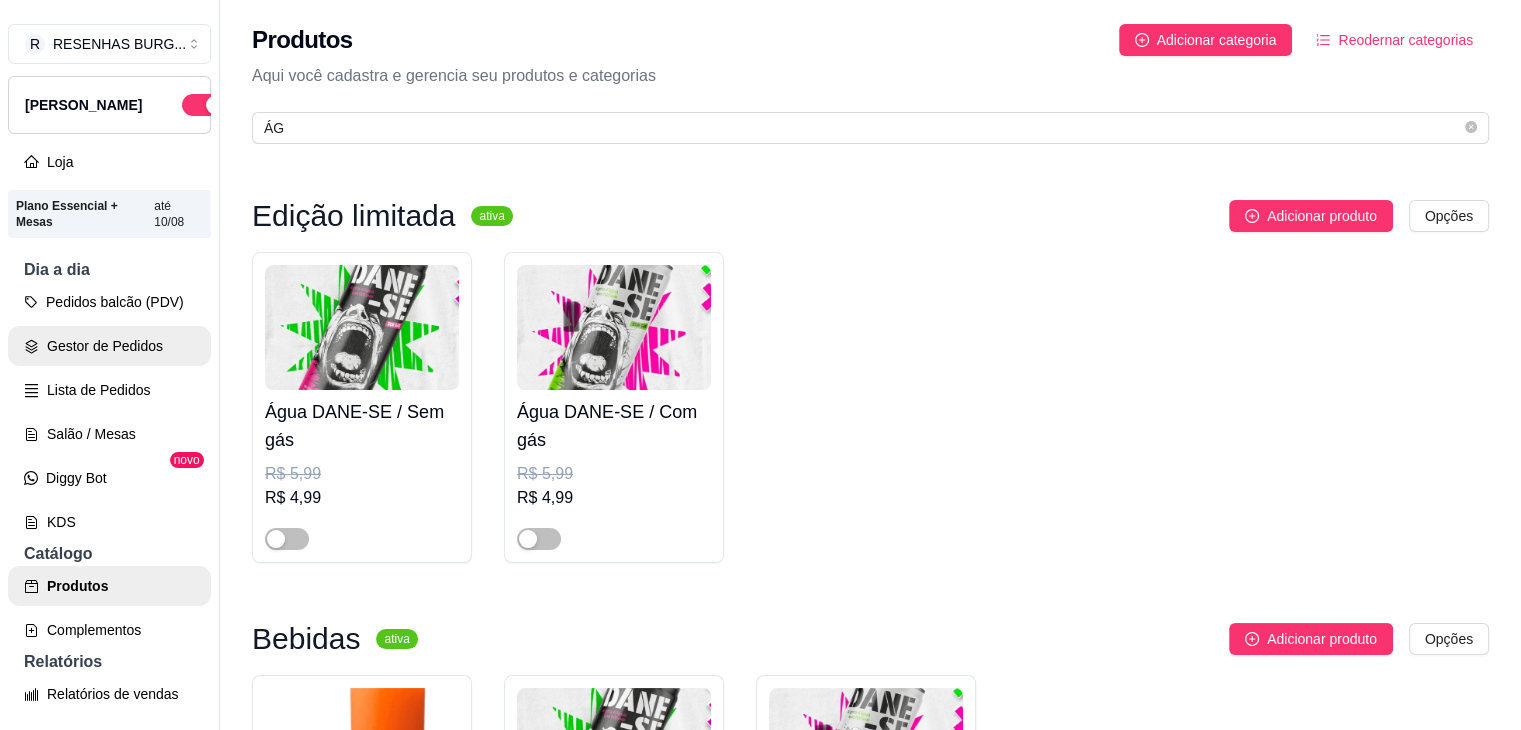click on "Gestor de Pedidos" at bounding box center [109, 346] 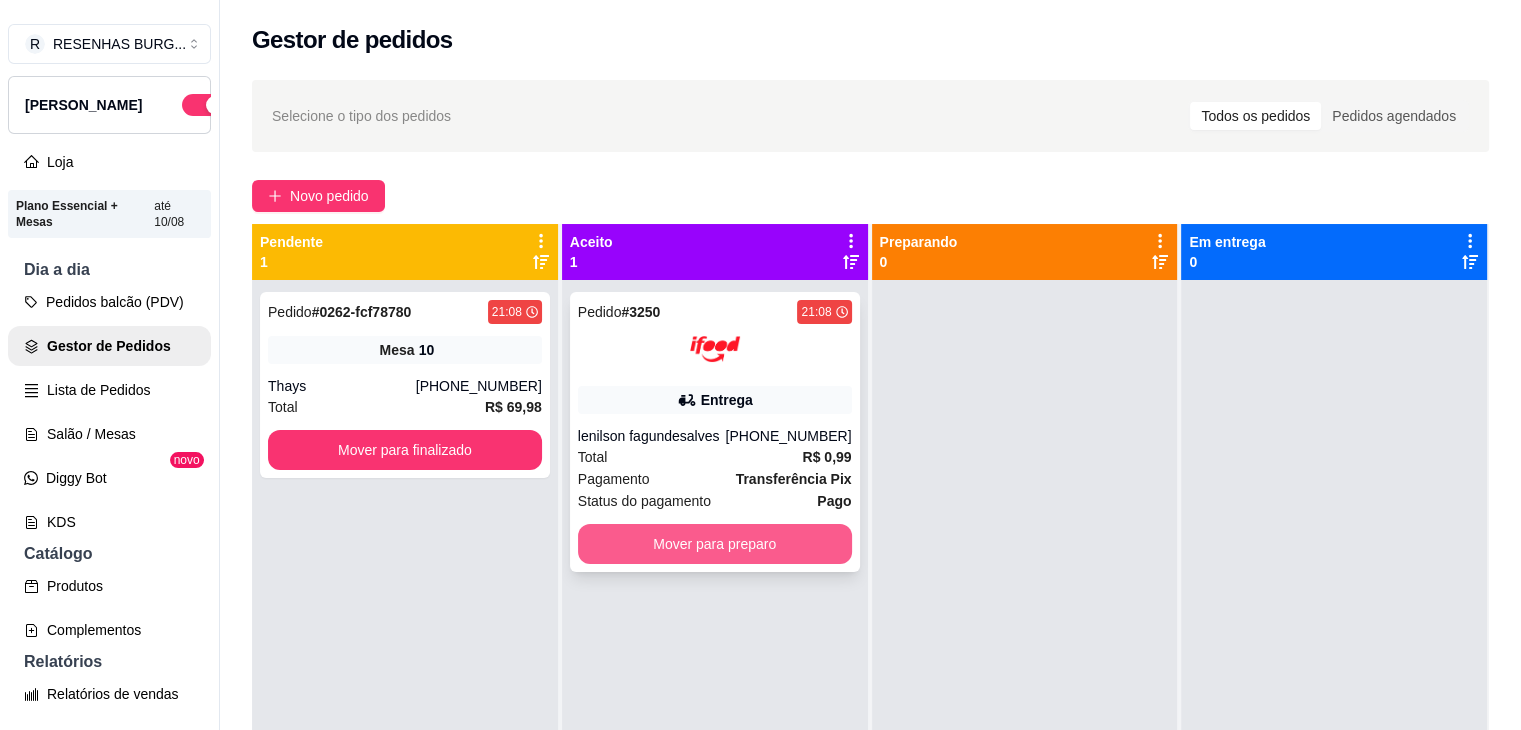 click on "Mover para preparo" at bounding box center (715, 544) 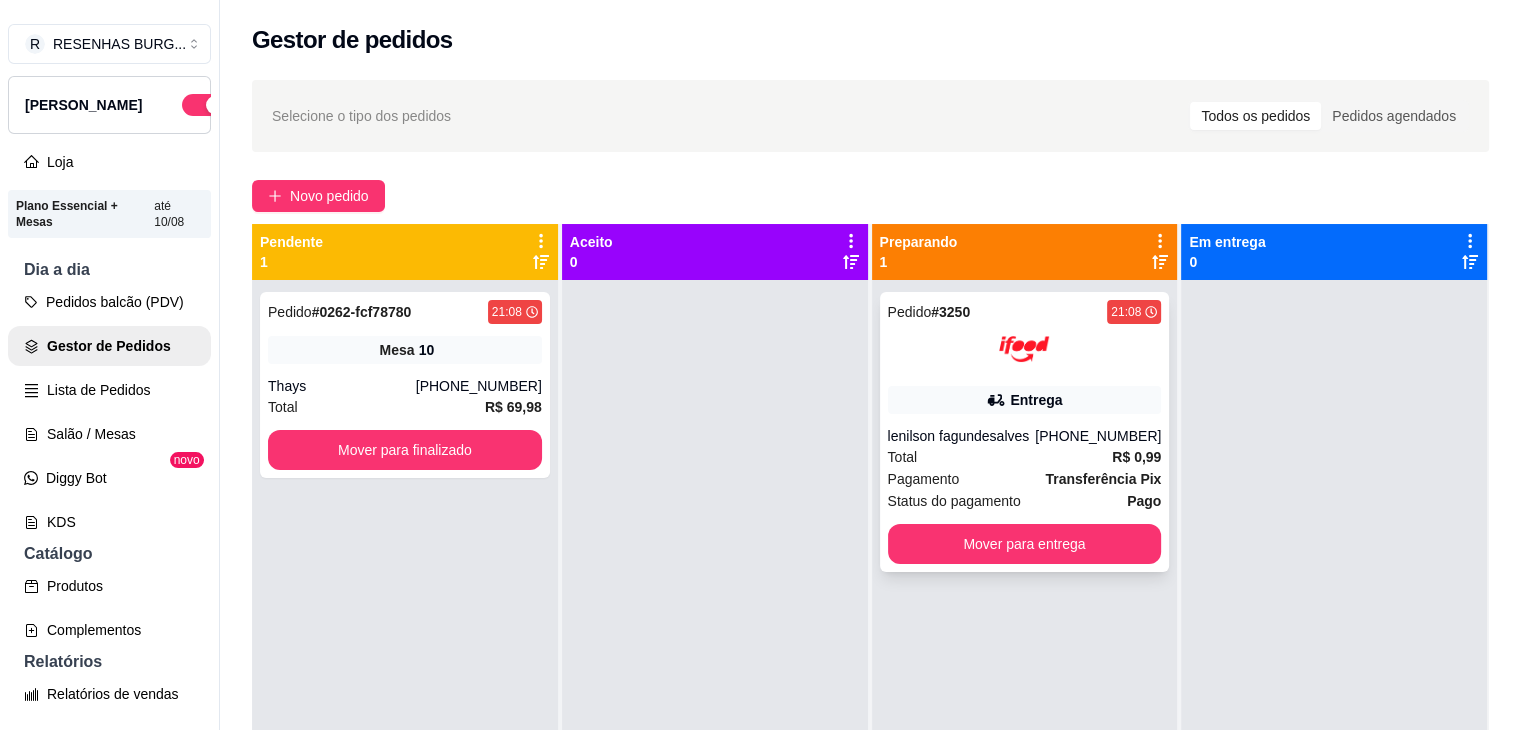 click on "Entrega" at bounding box center [1025, 400] 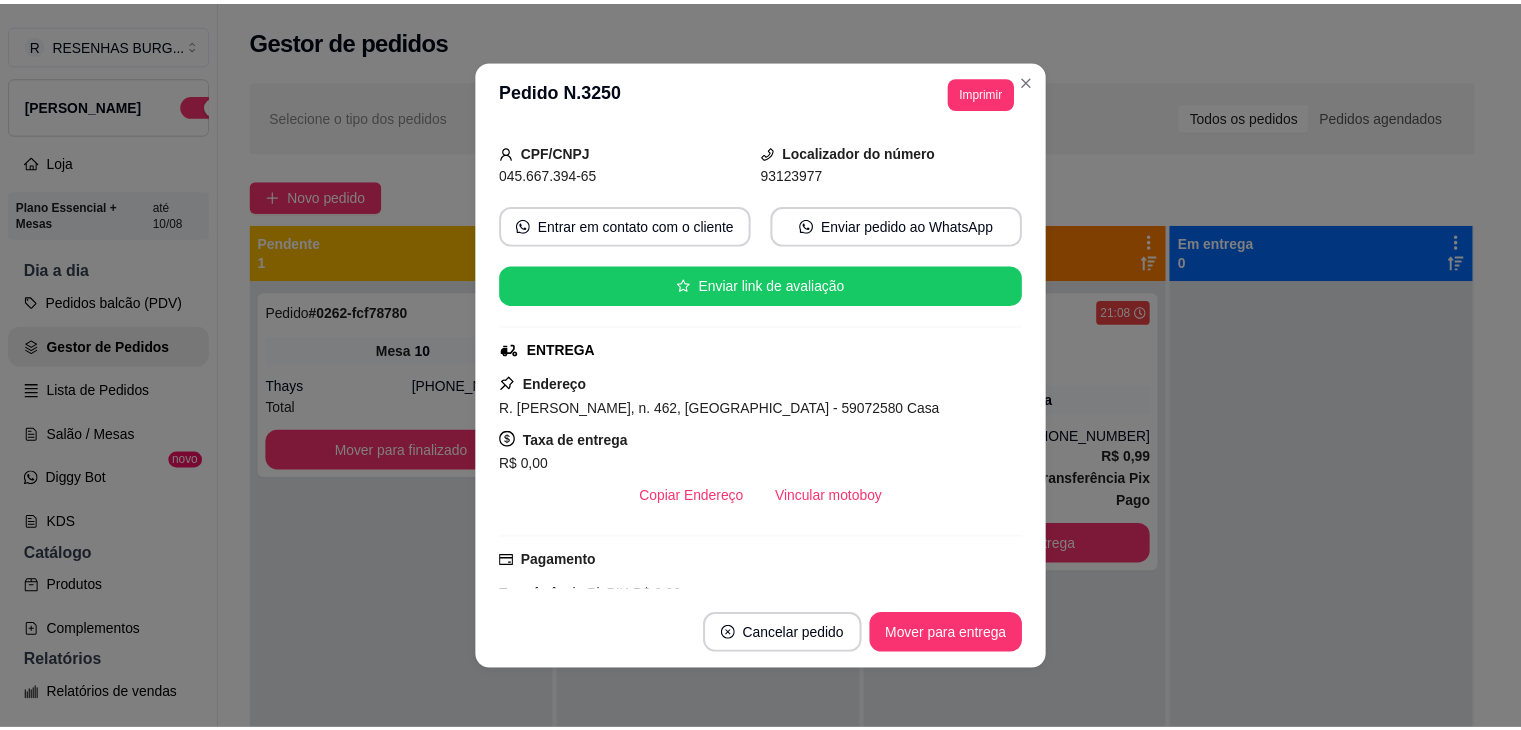scroll, scrollTop: 200, scrollLeft: 0, axis: vertical 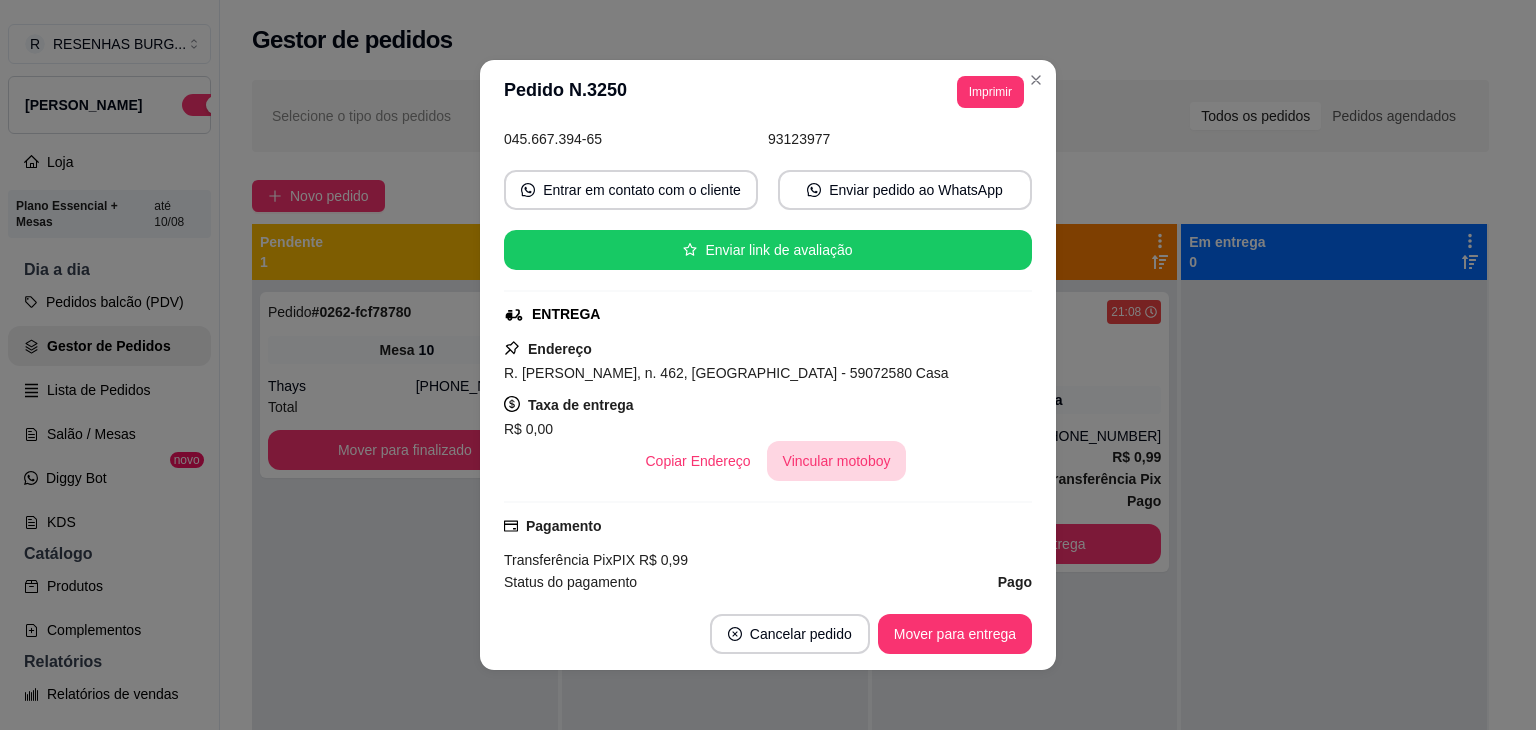 click on "Vincular motoboy" at bounding box center [837, 461] 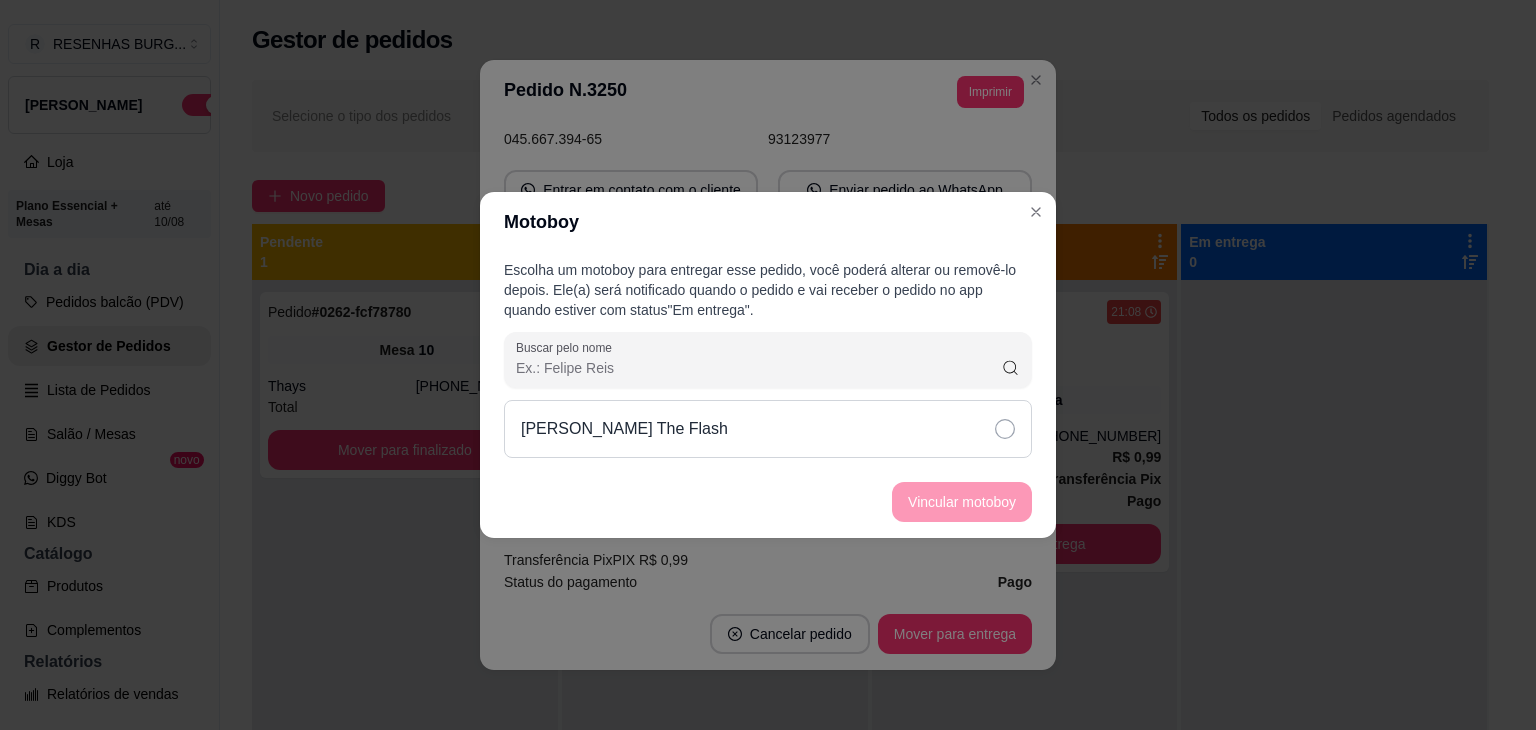 click 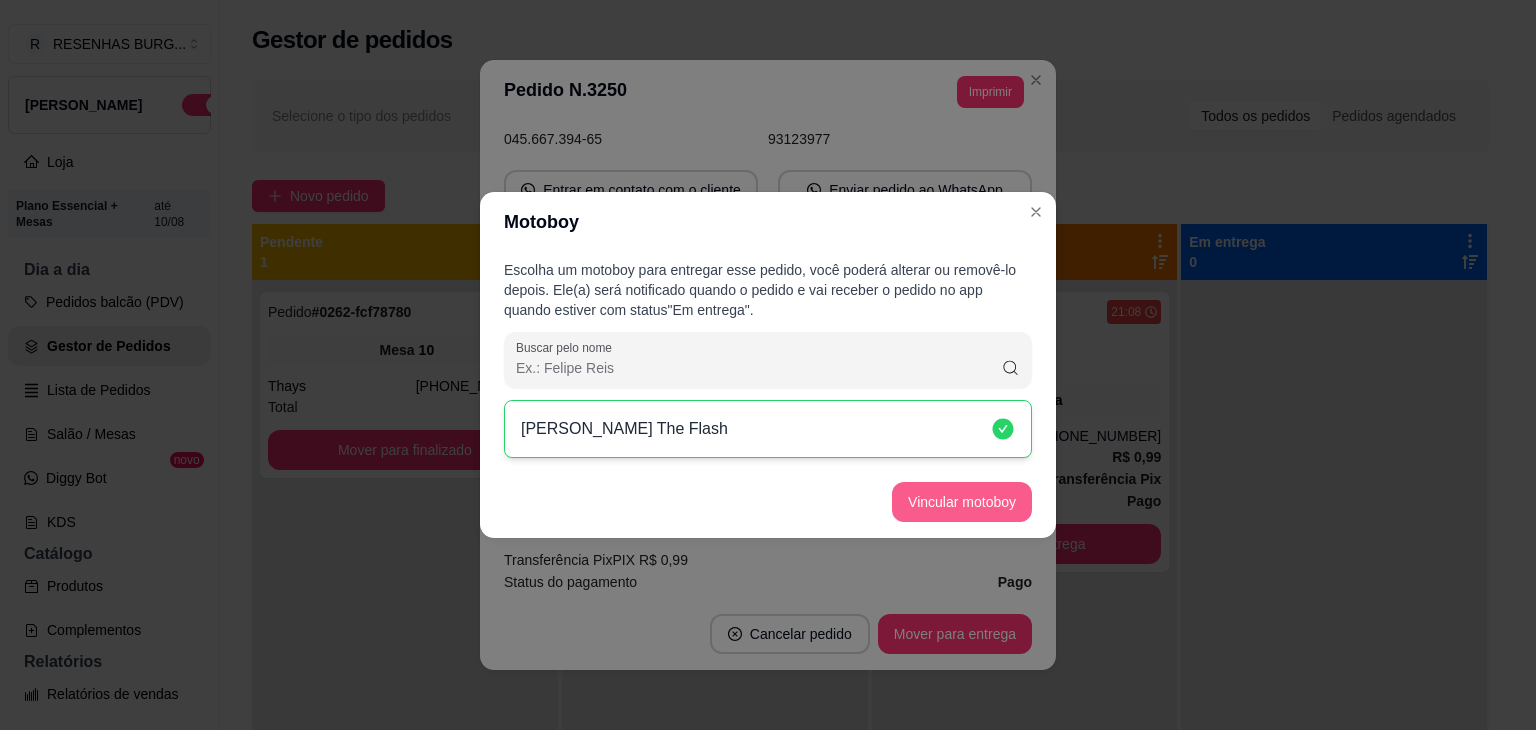 click on "Vincular motoboy" at bounding box center [962, 502] 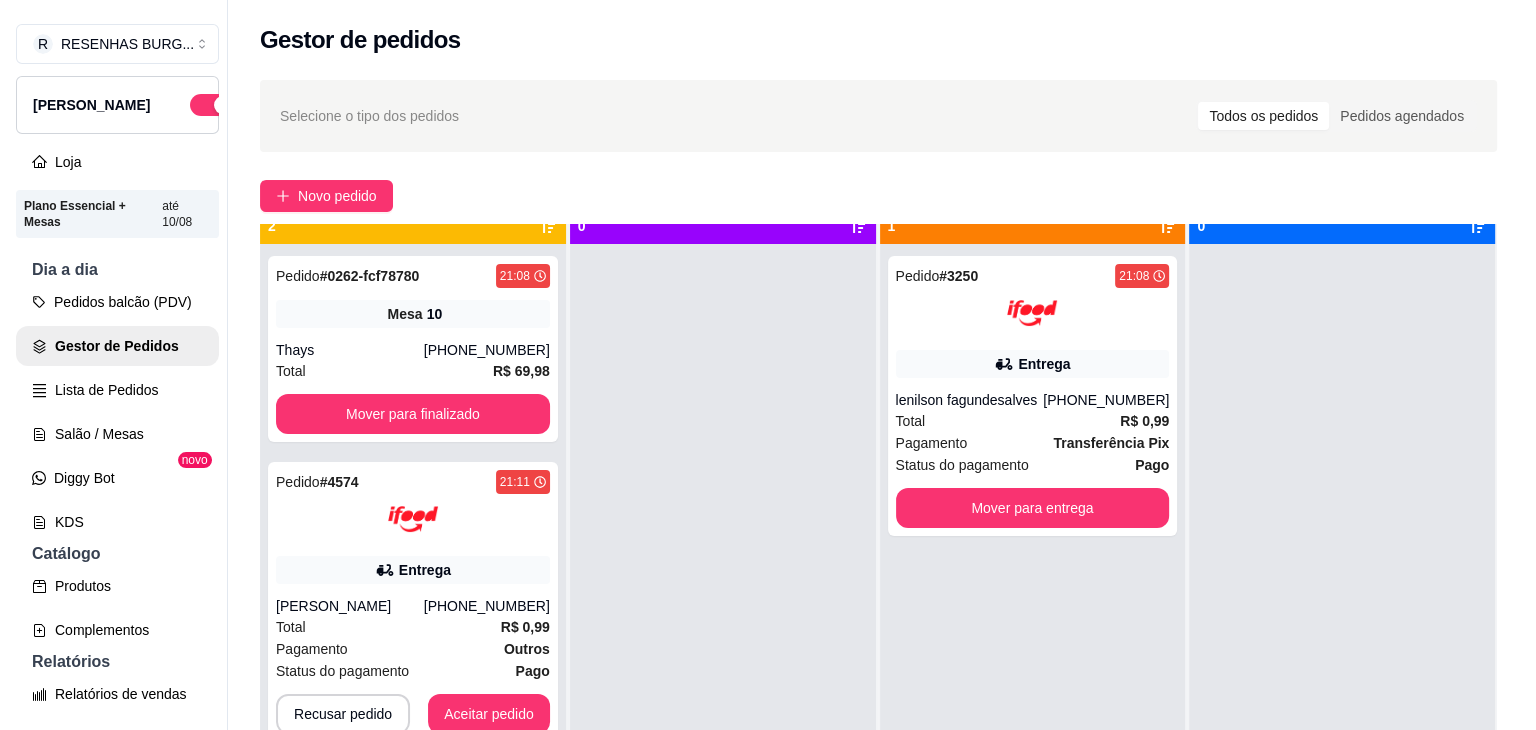 scroll, scrollTop: 56, scrollLeft: 0, axis: vertical 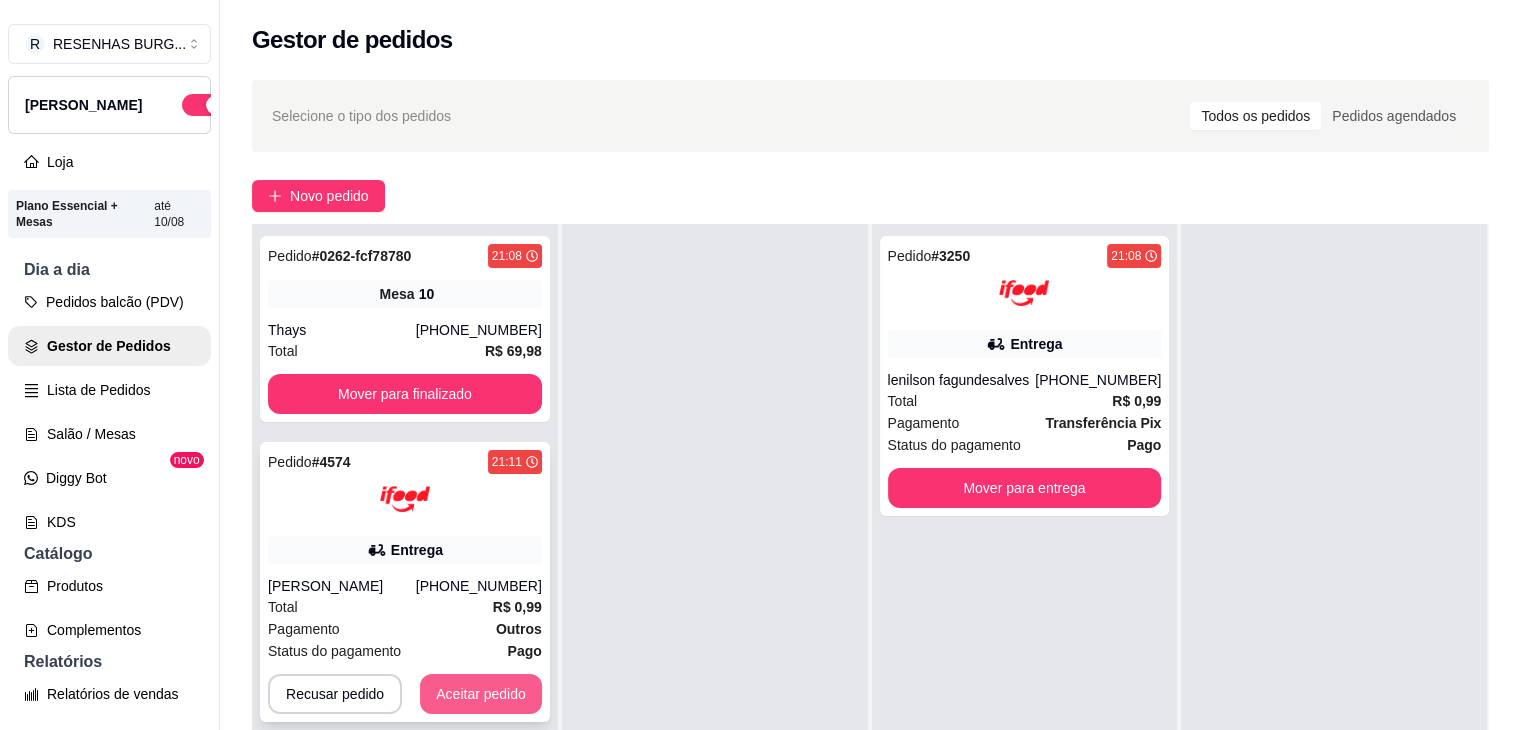 click on "Aceitar pedido" at bounding box center (481, 694) 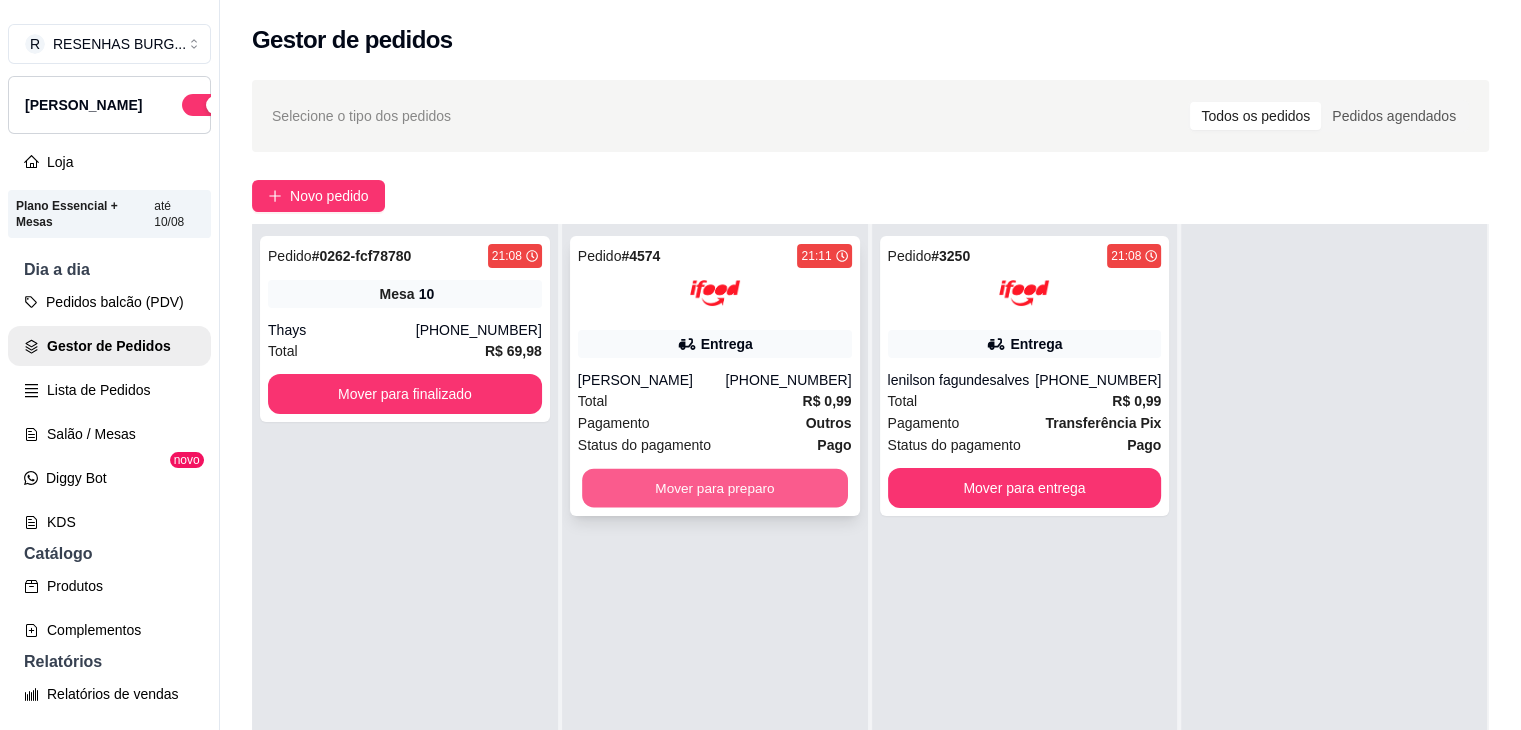 click on "Mover para preparo" at bounding box center [715, 488] 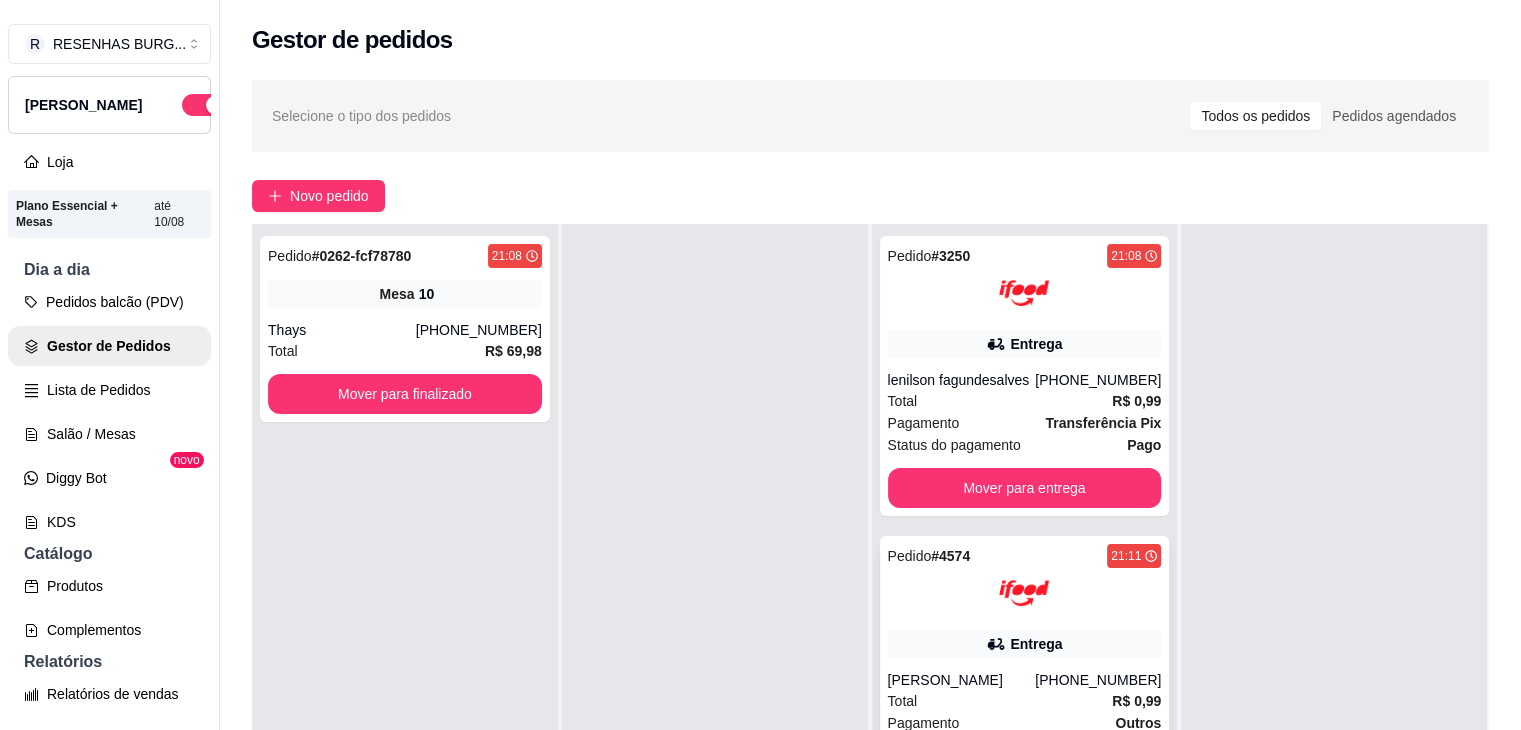 click at bounding box center [1025, 593] 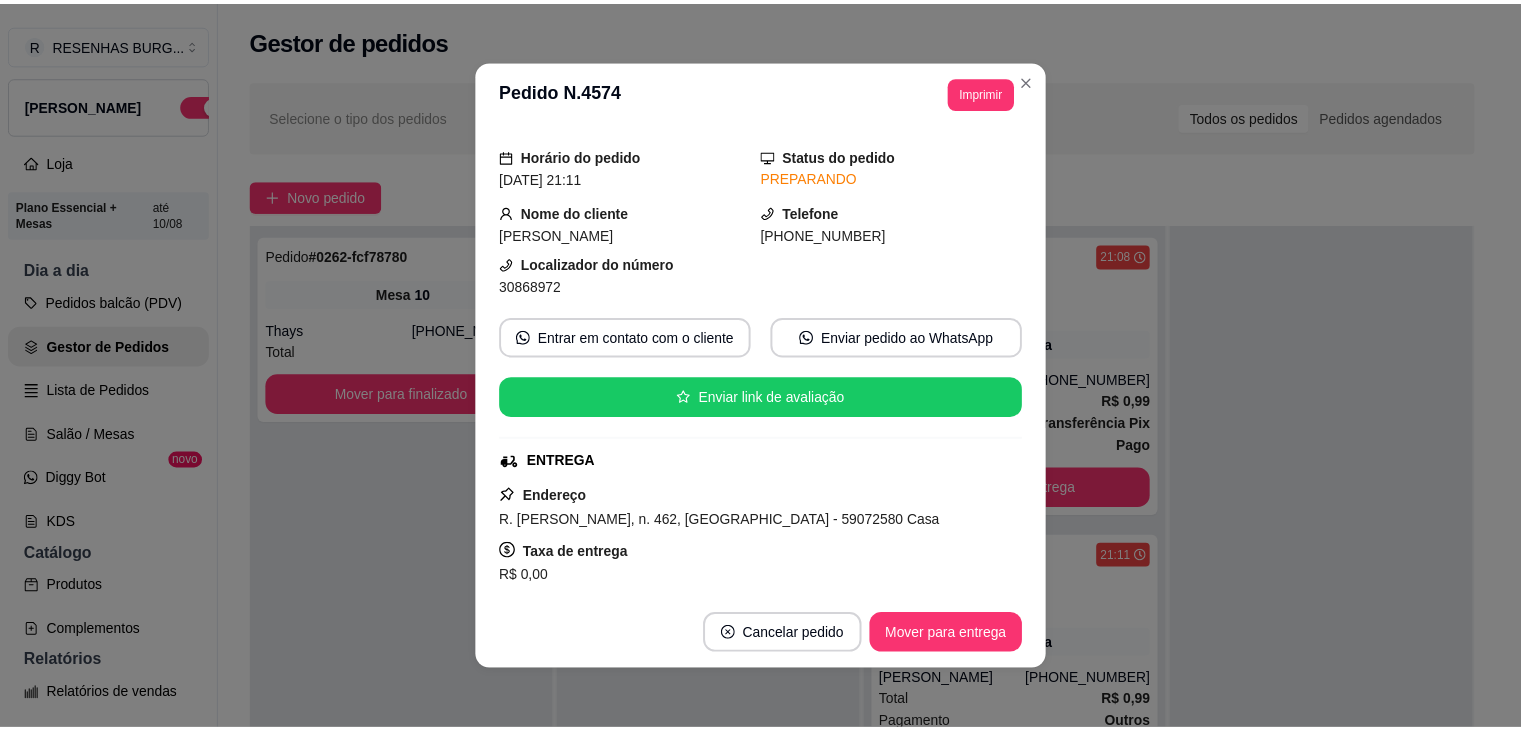 scroll, scrollTop: 200, scrollLeft: 0, axis: vertical 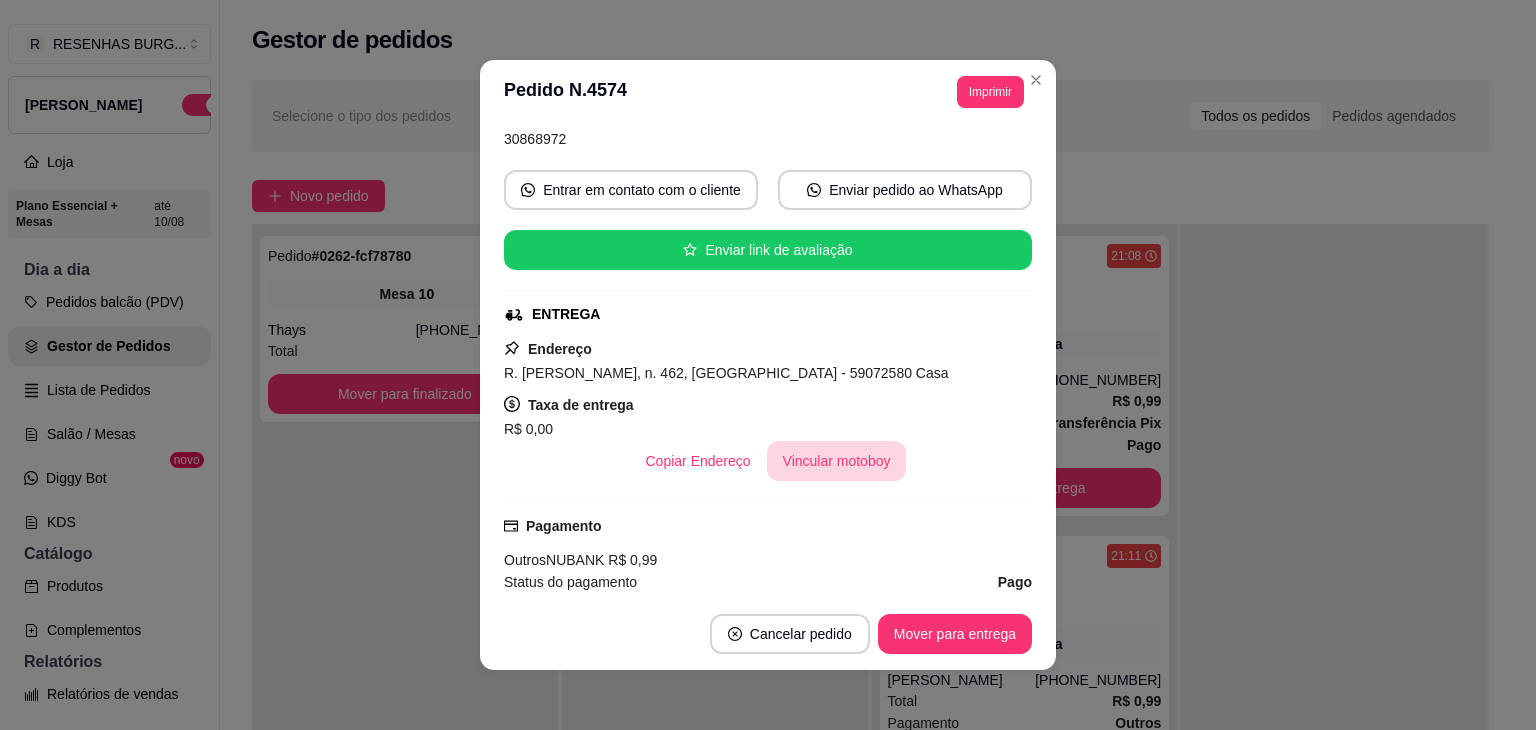 click on "Vincular motoboy" at bounding box center (837, 461) 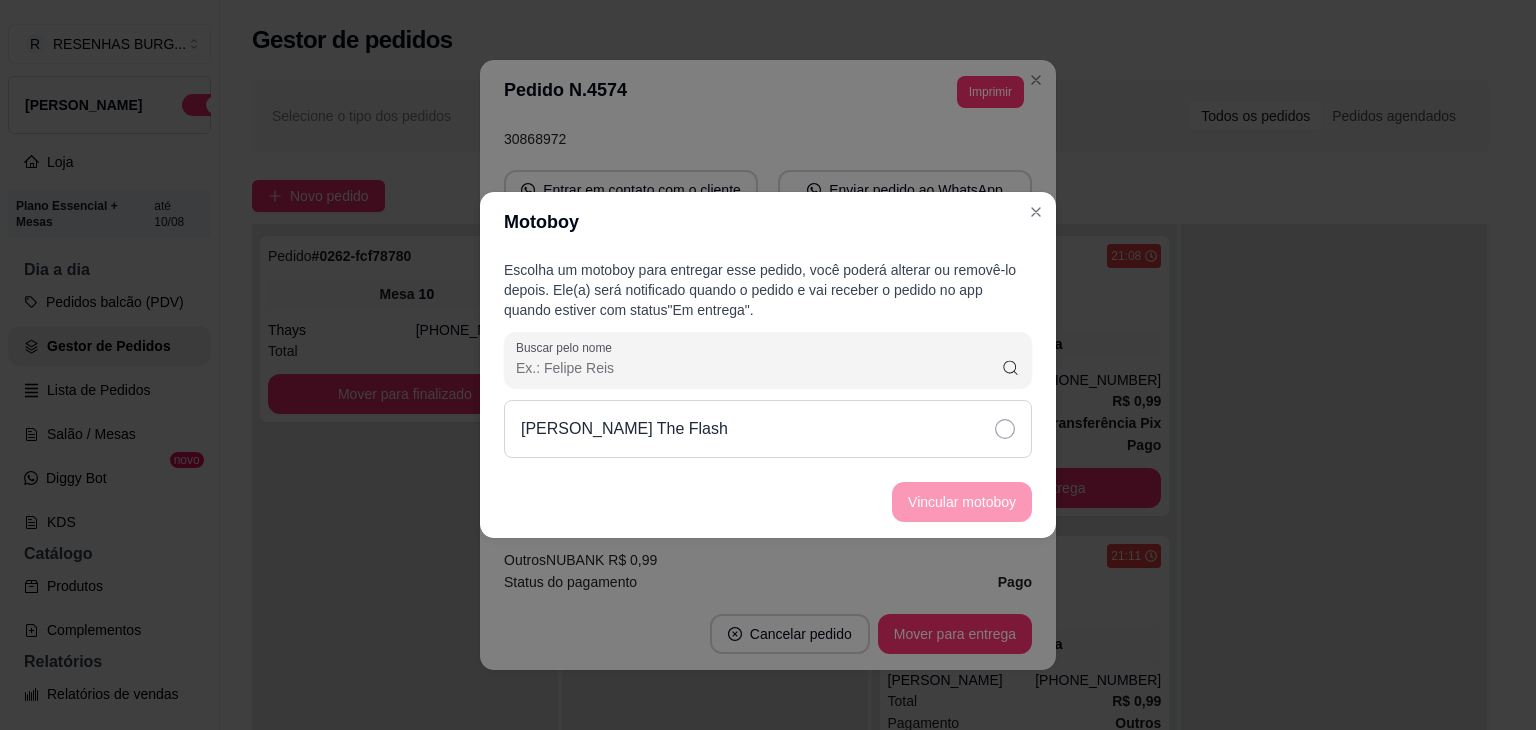 click 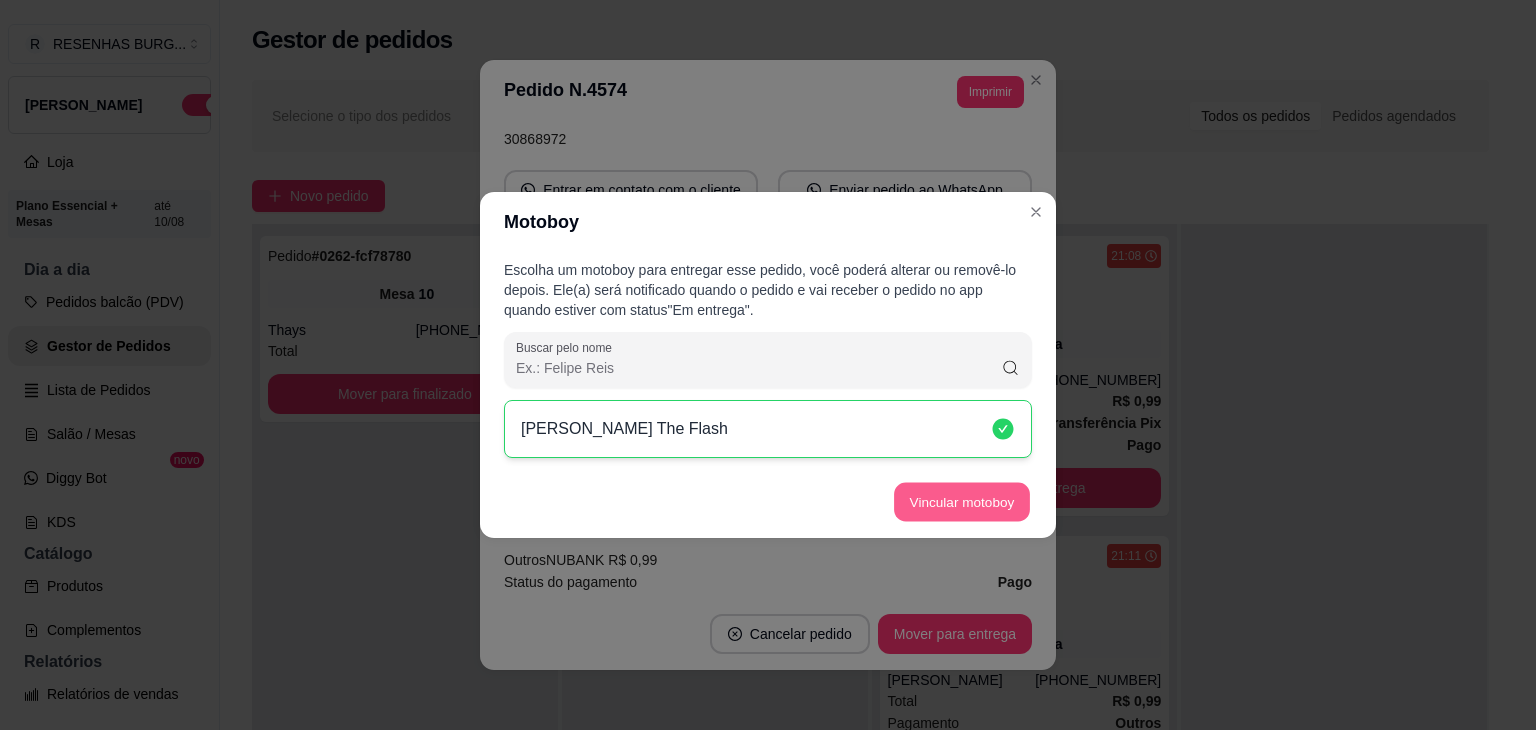 click on "Vincular motoboy" at bounding box center (962, 502) 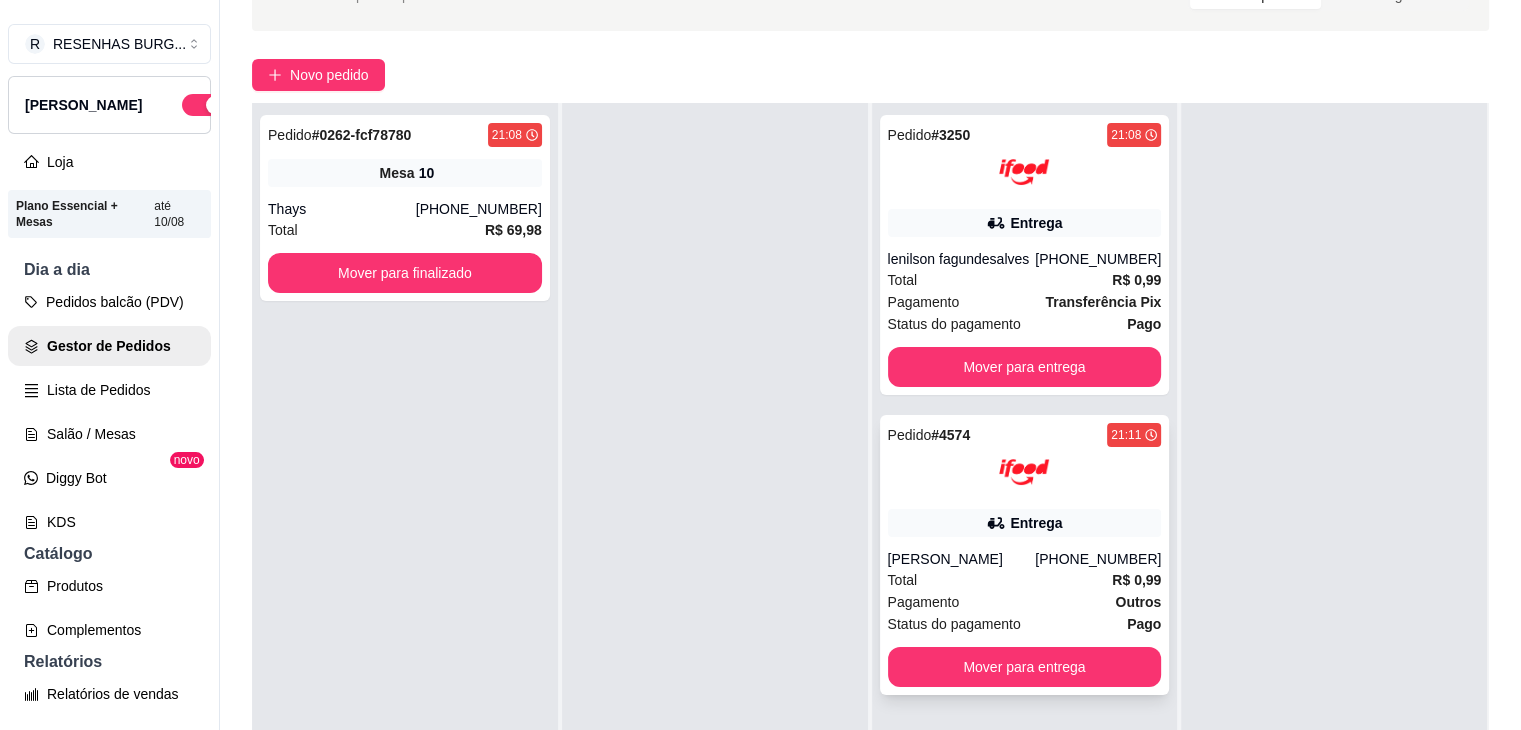 scroll, scrollTop: 300, scrollLeft: 0, axis: vertical 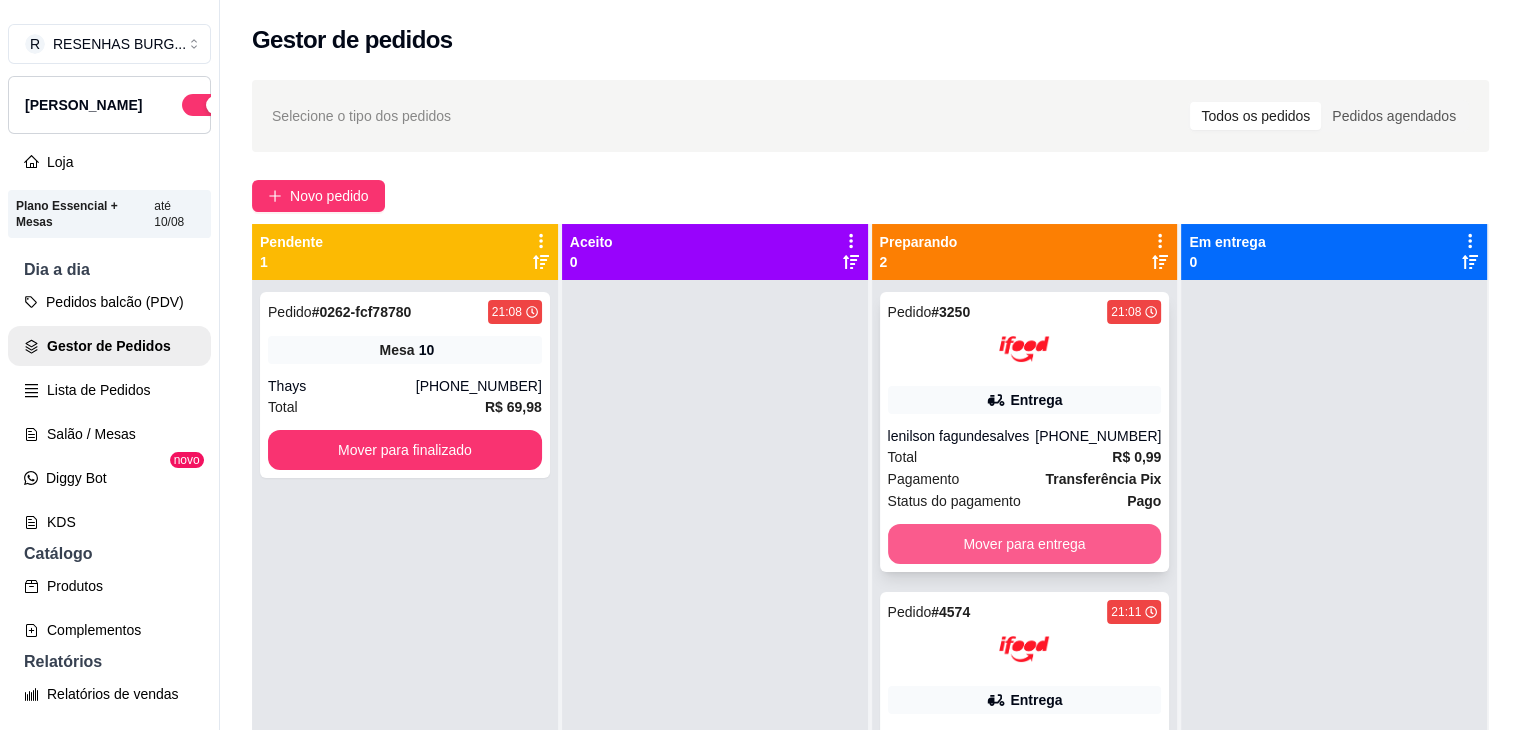 click on "Mover para entrega" at bounding box center (1025, 544) 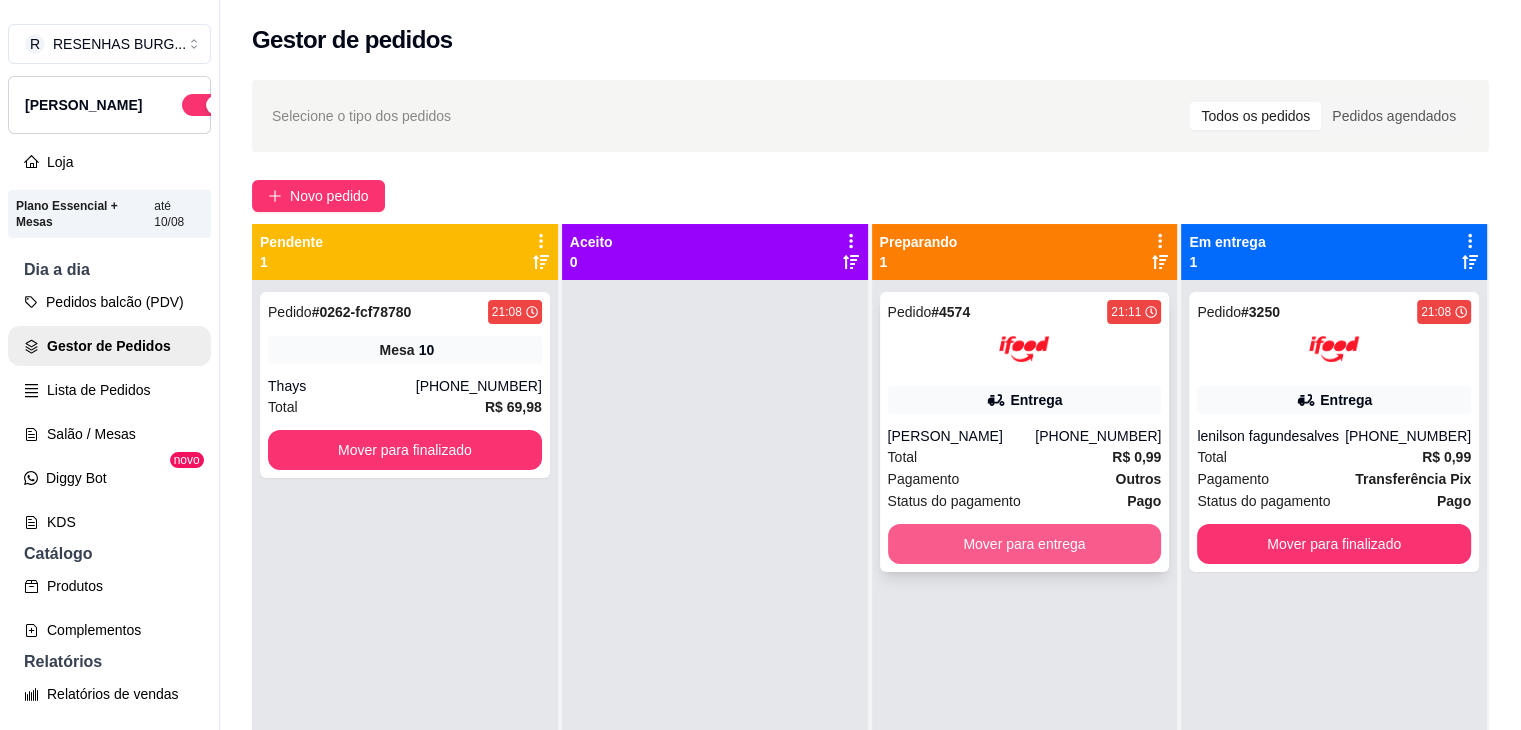 click on "Mover para entrega" at bounding box center [1025, 544] 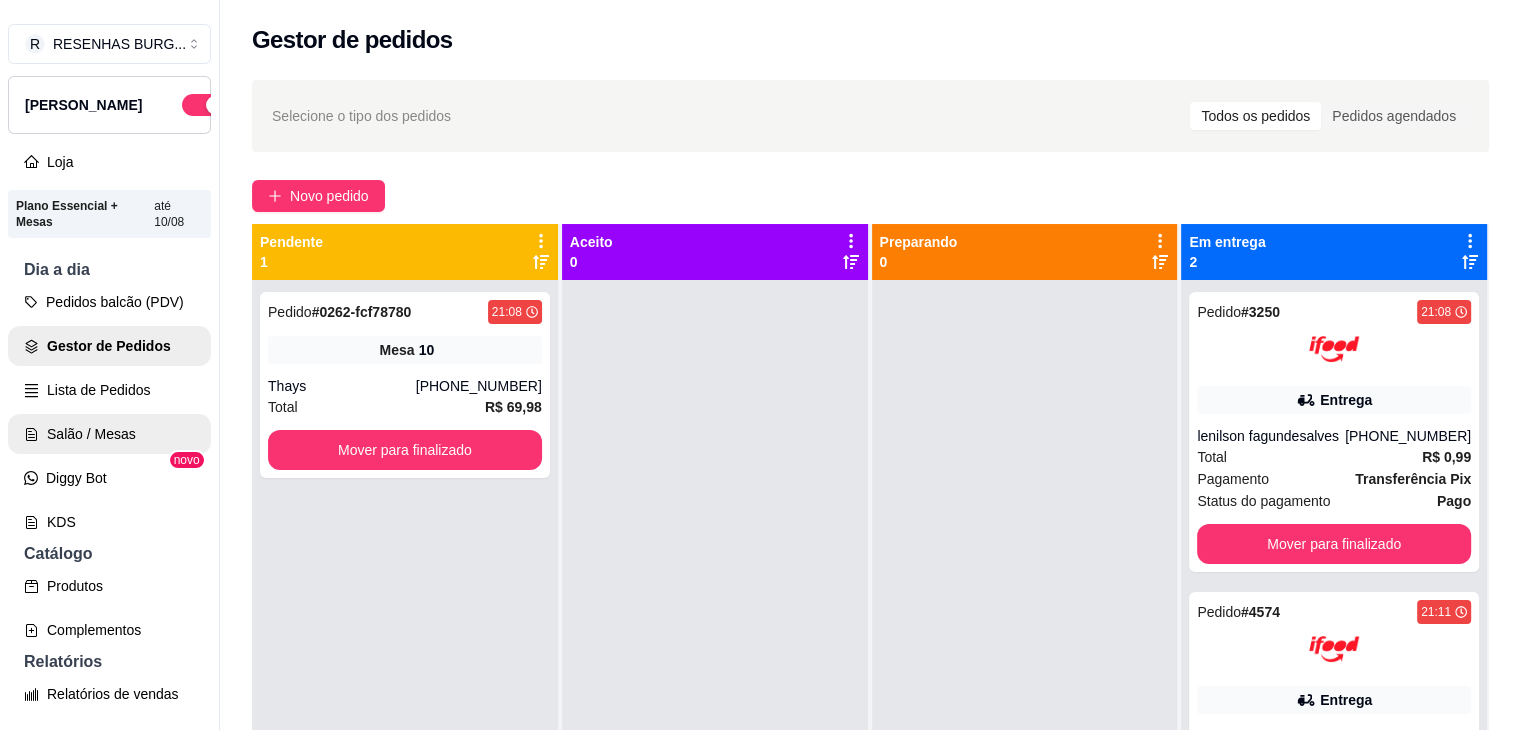 click on "Salão / Mesas" at bounding box center [109, 434] 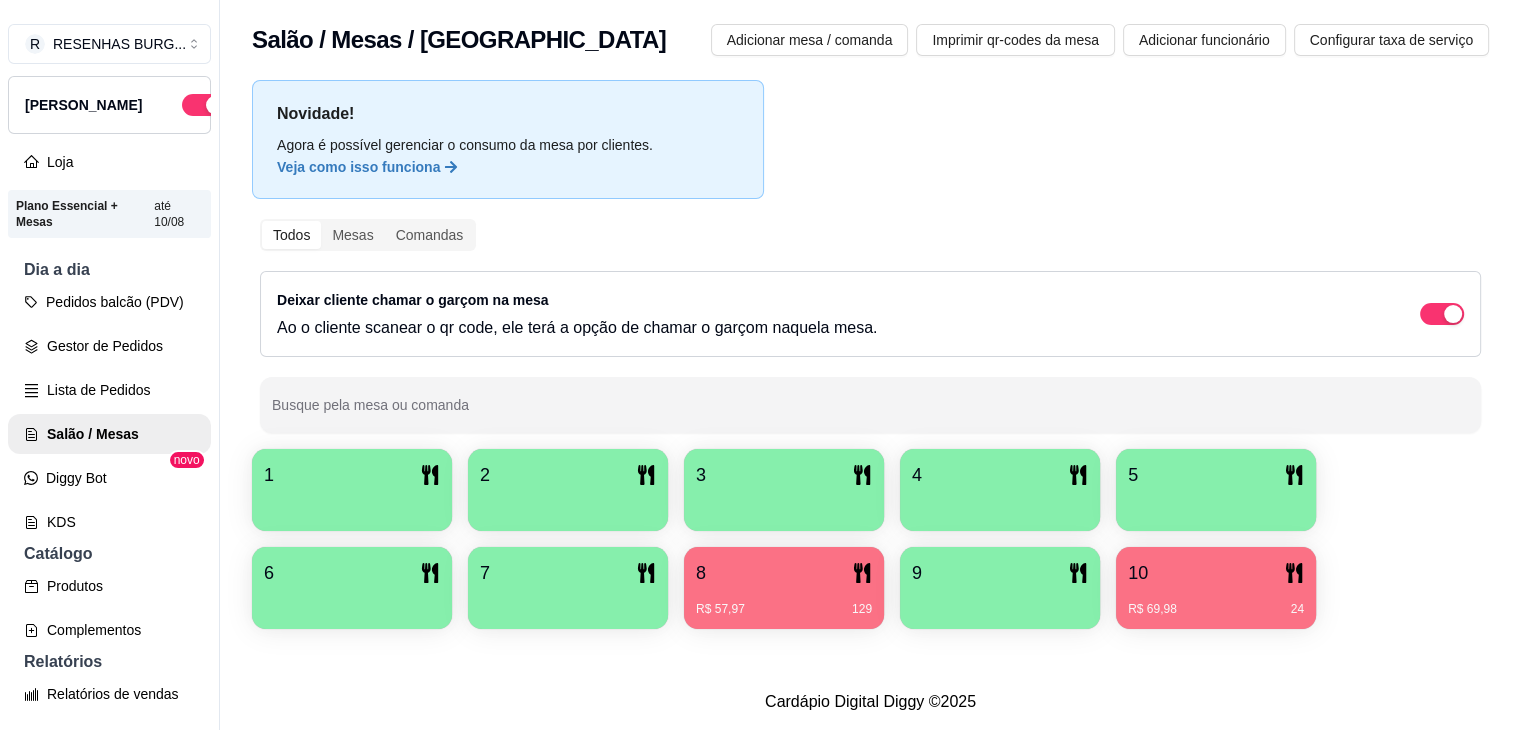 click on "8" at bounding box center (784, 573) 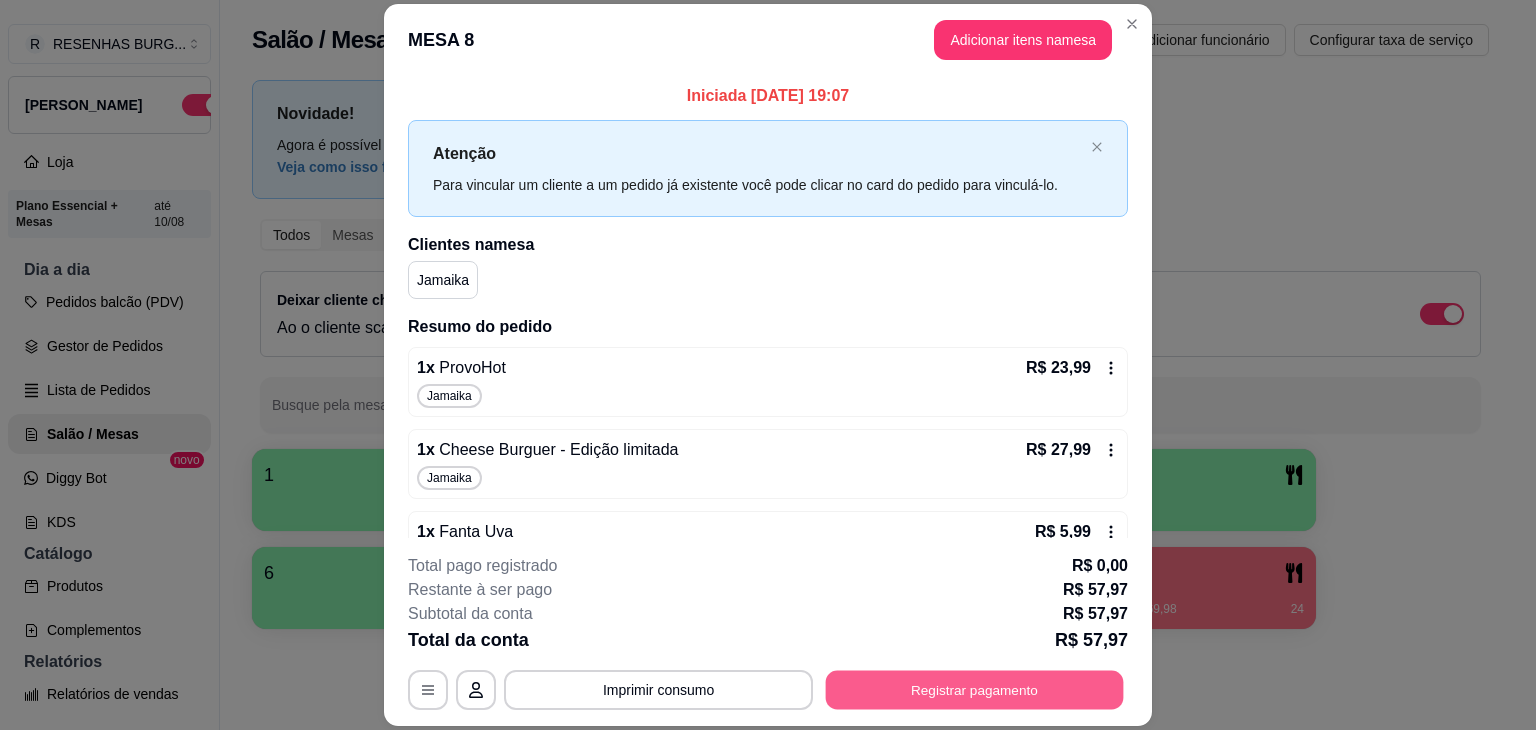 click on "Registrar pagamento" at bounding box center [975, 690] 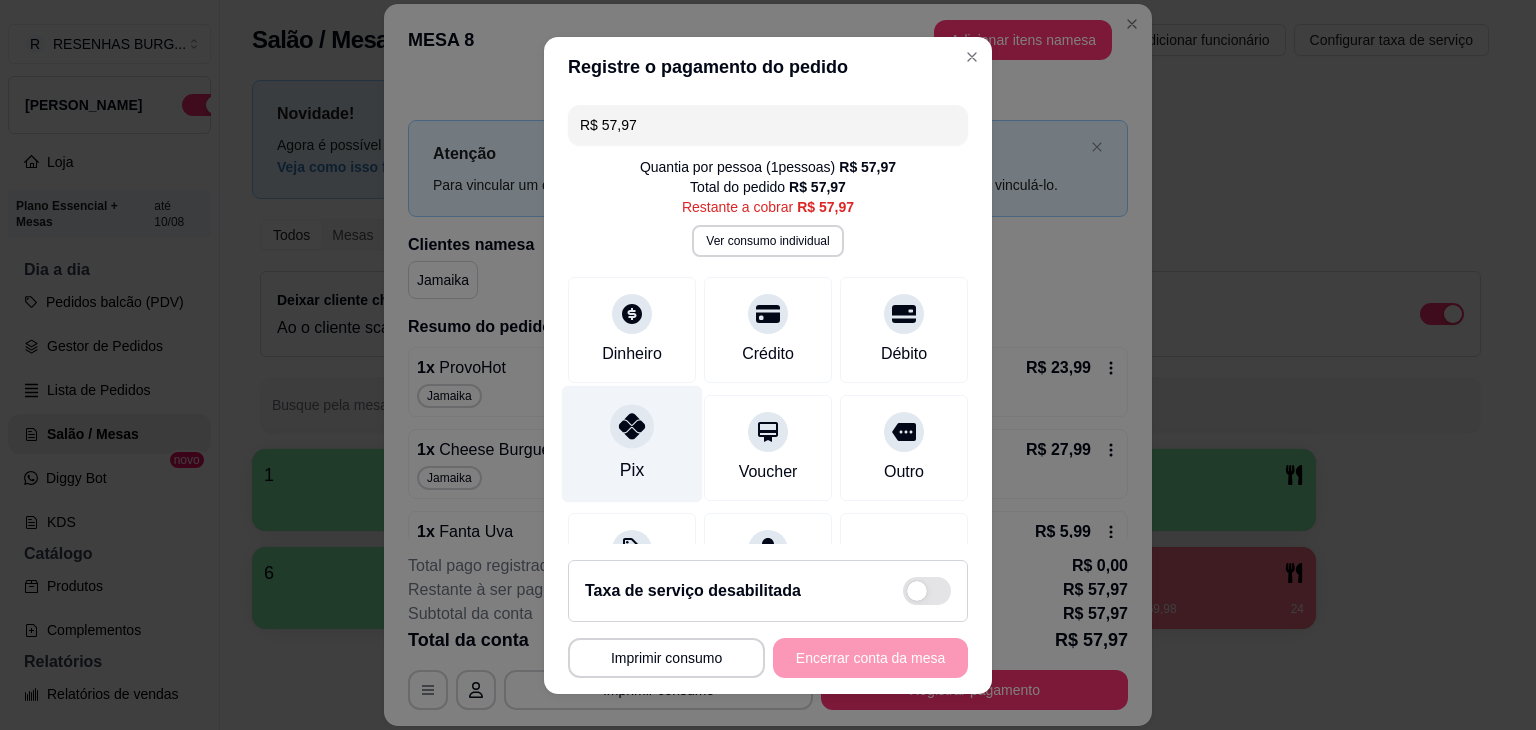 click 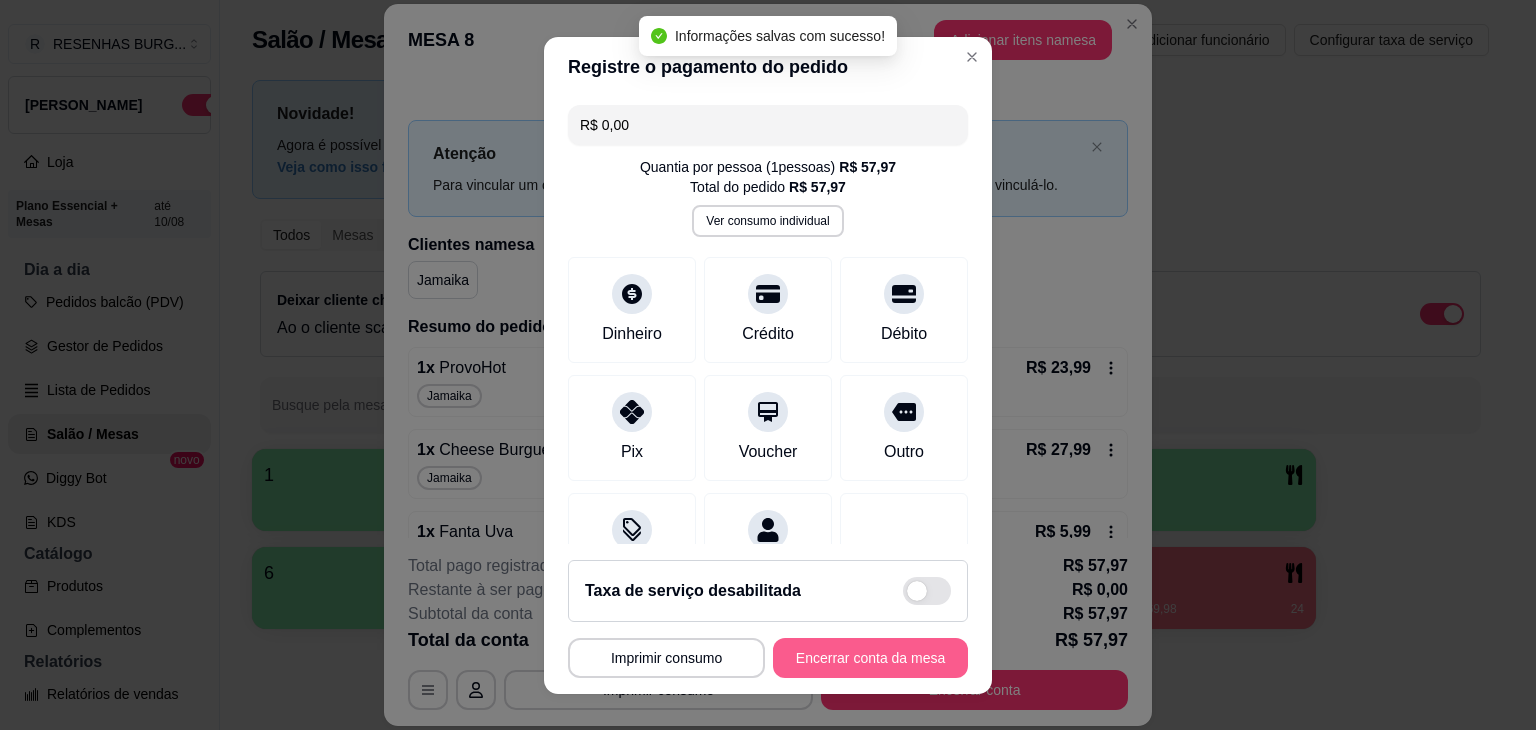 type on "R$ 0,00" 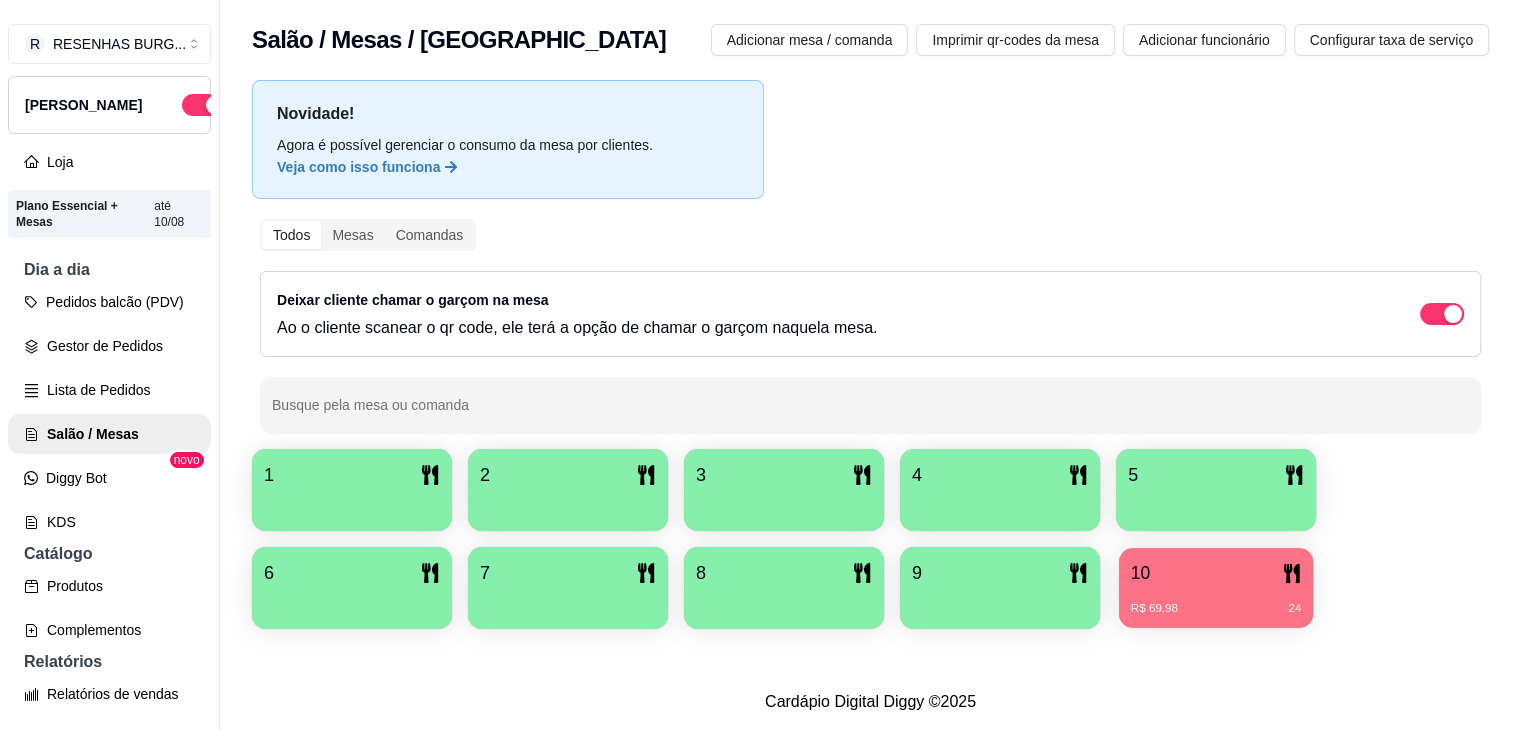 click on "10" at bounding box center (1216, 573) 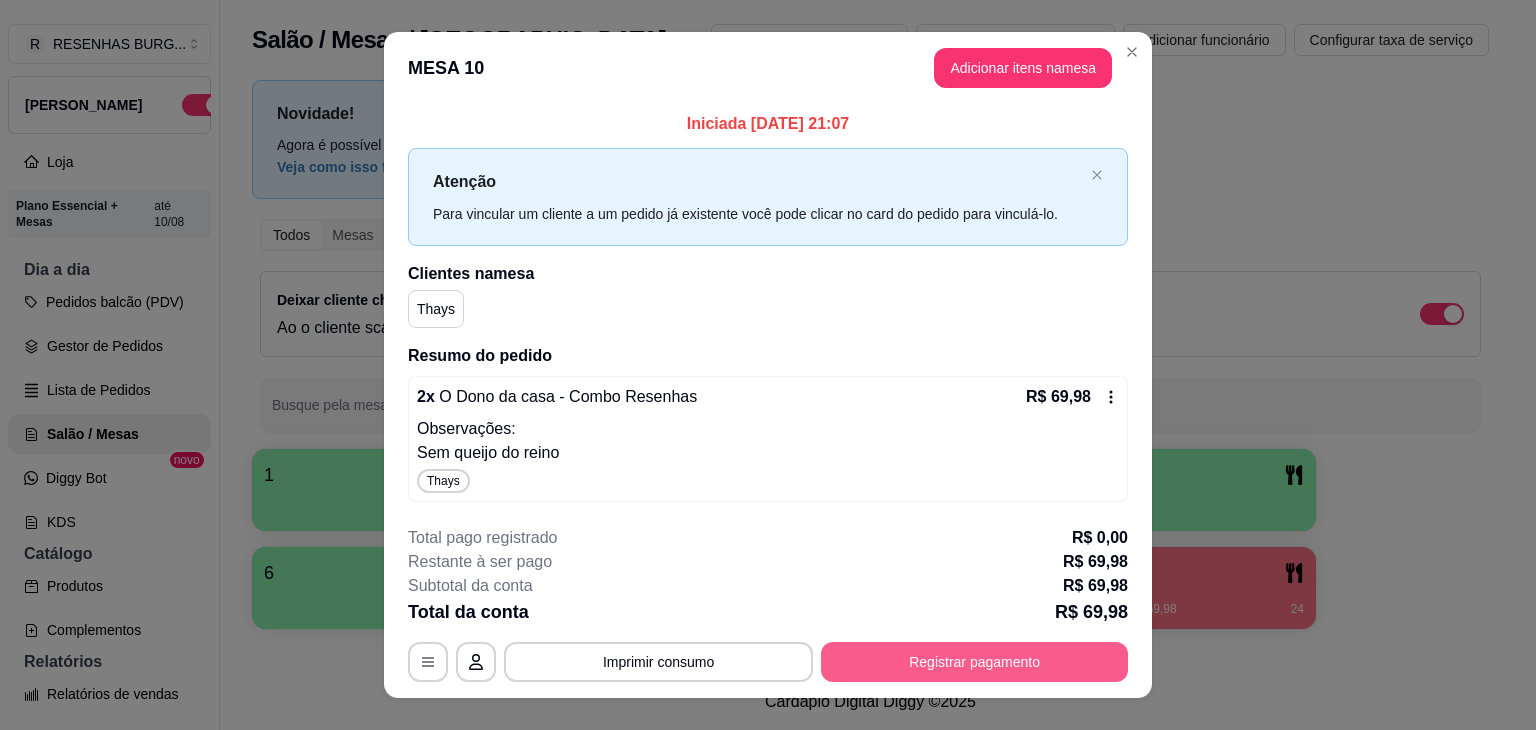 click on "Registrar pagamento" at bounding box center [974, 662] 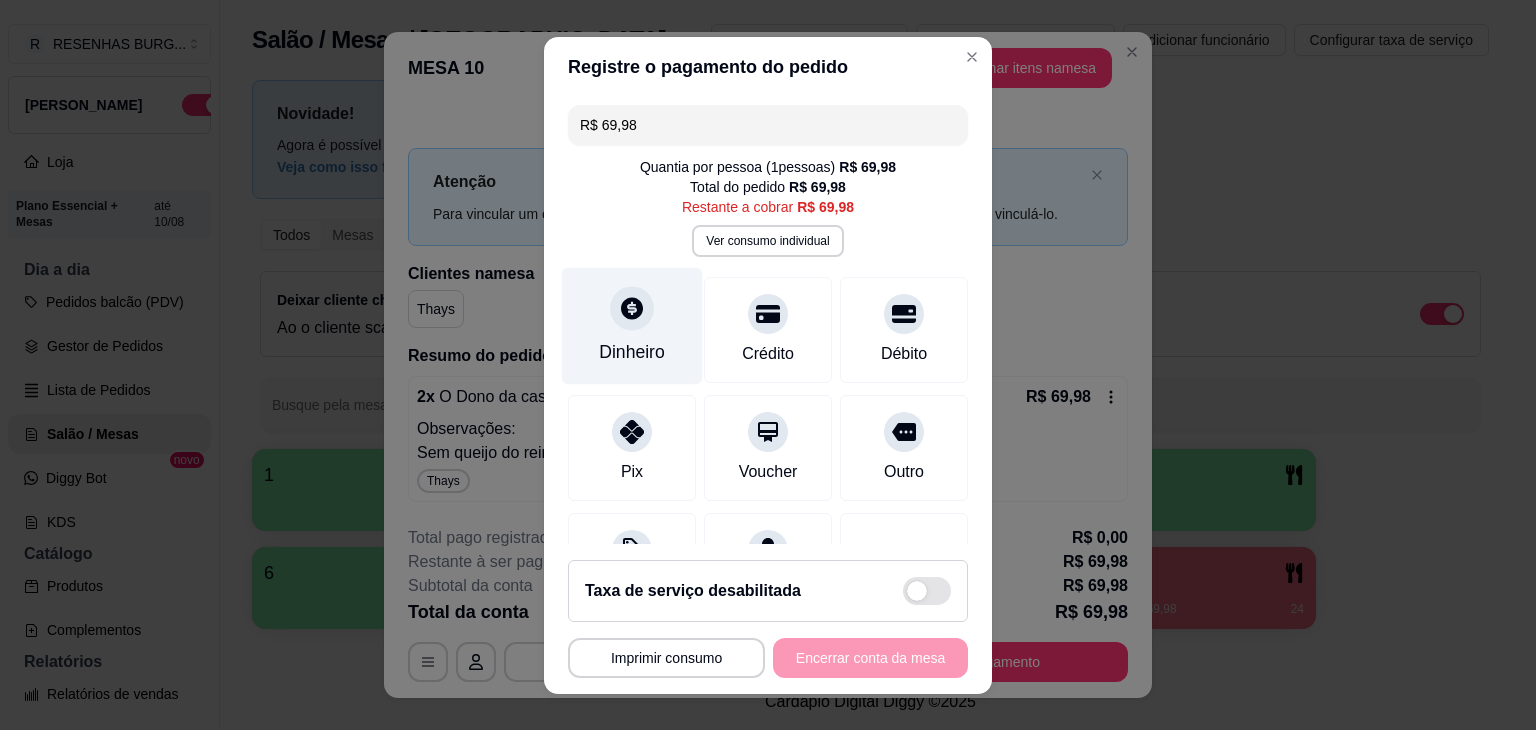 click on "Dinheiro" at bounding box center (632, 325) 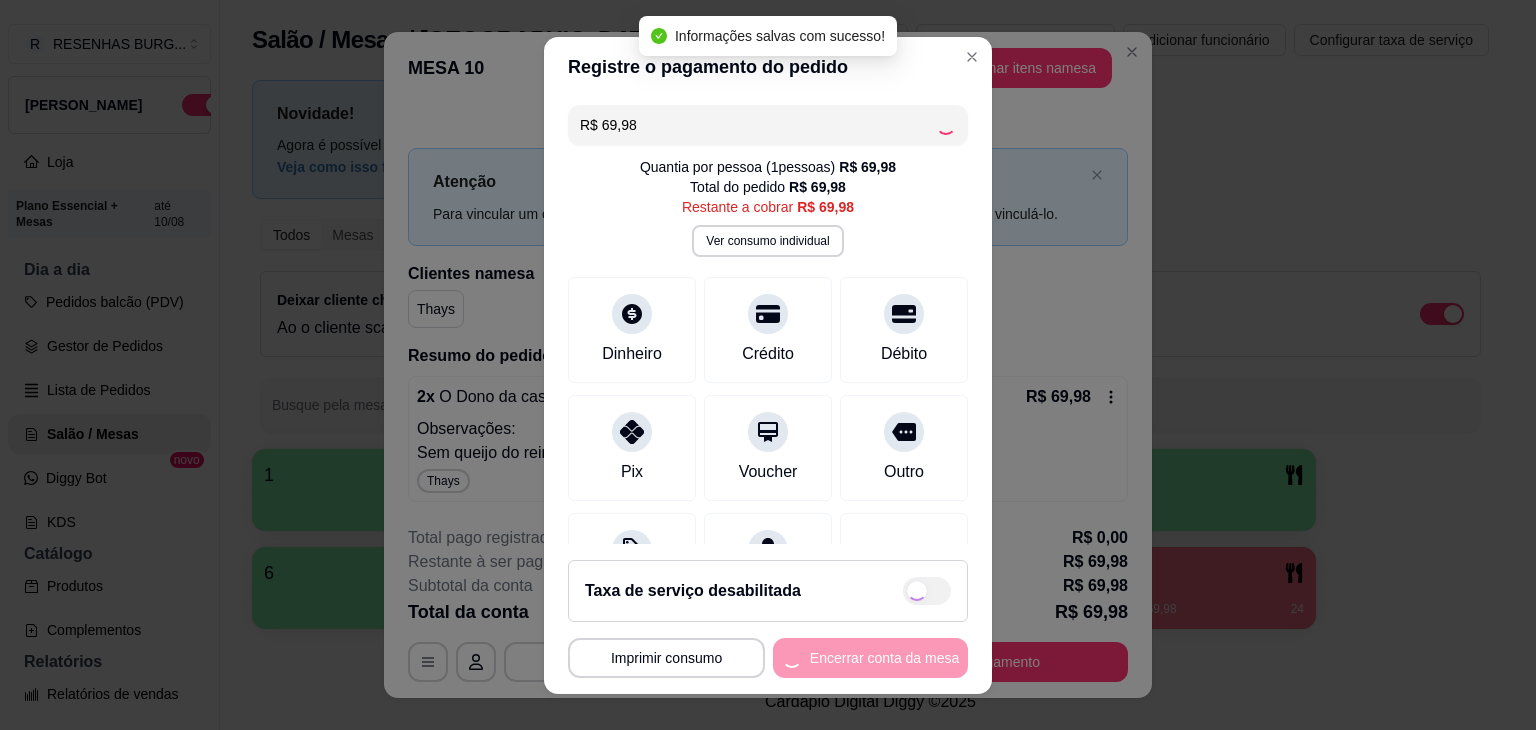 type on "R$ 0,00" 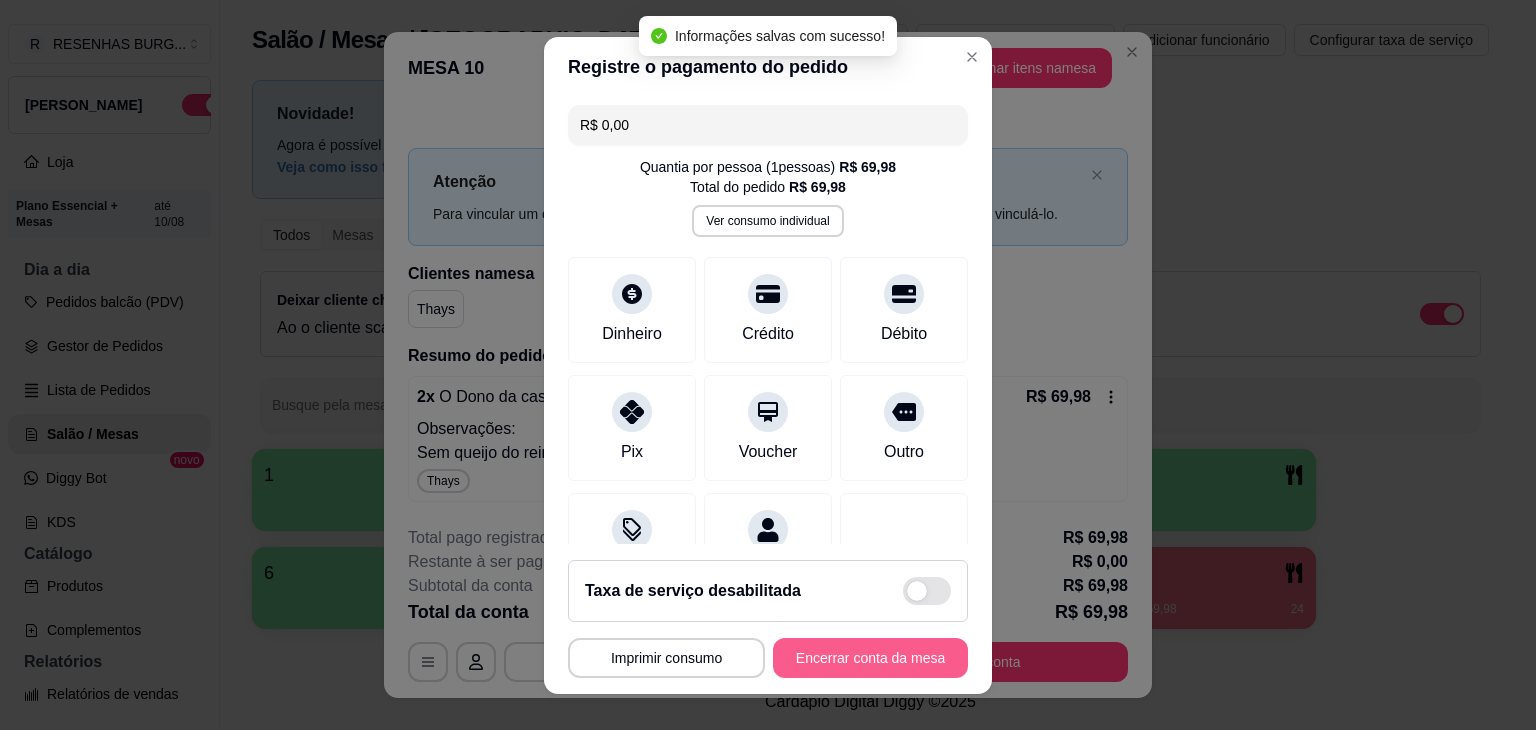 click on "Encerrar conta da mesa" at bounding box center [870, 658] 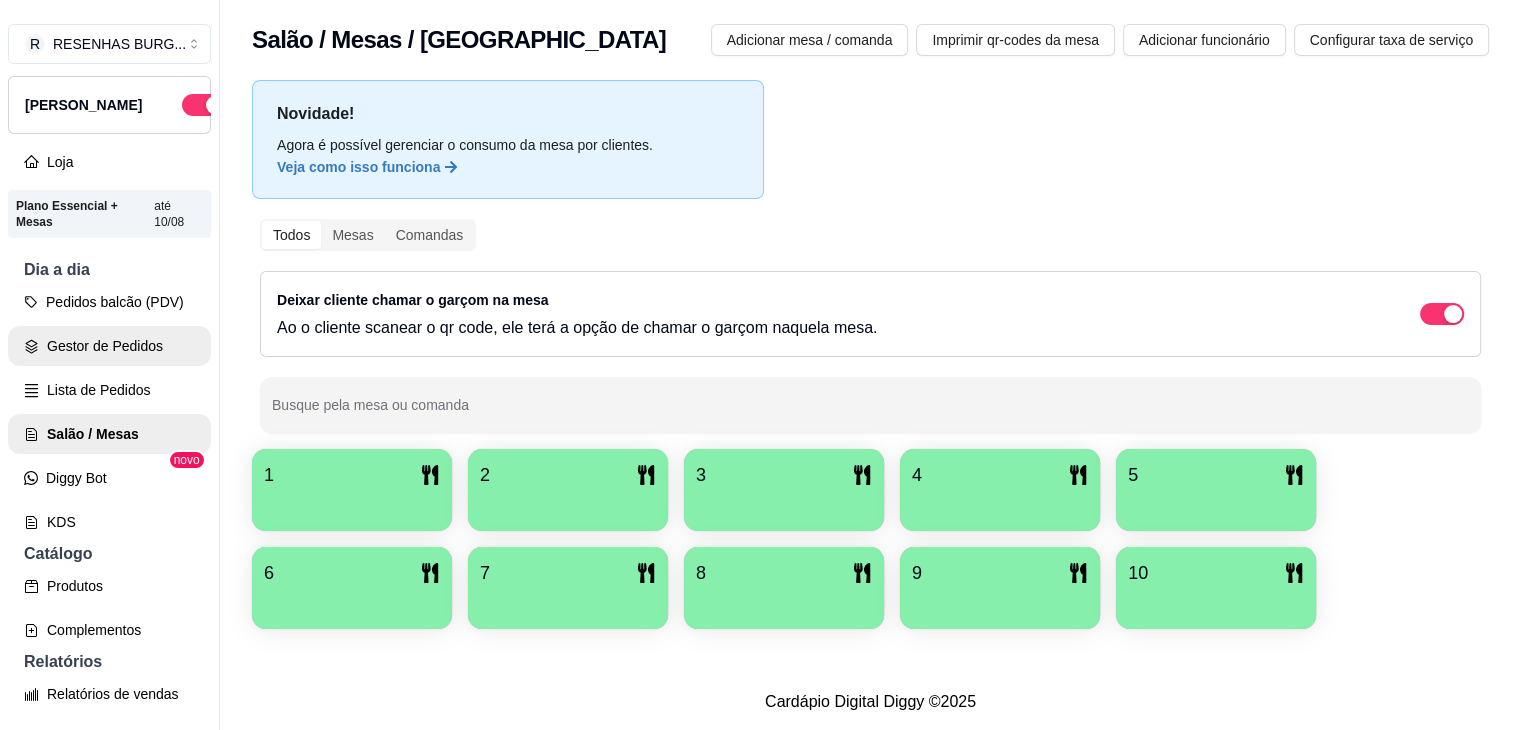 click on "Gestor de Pedidos" at bounding box center [109, 346] 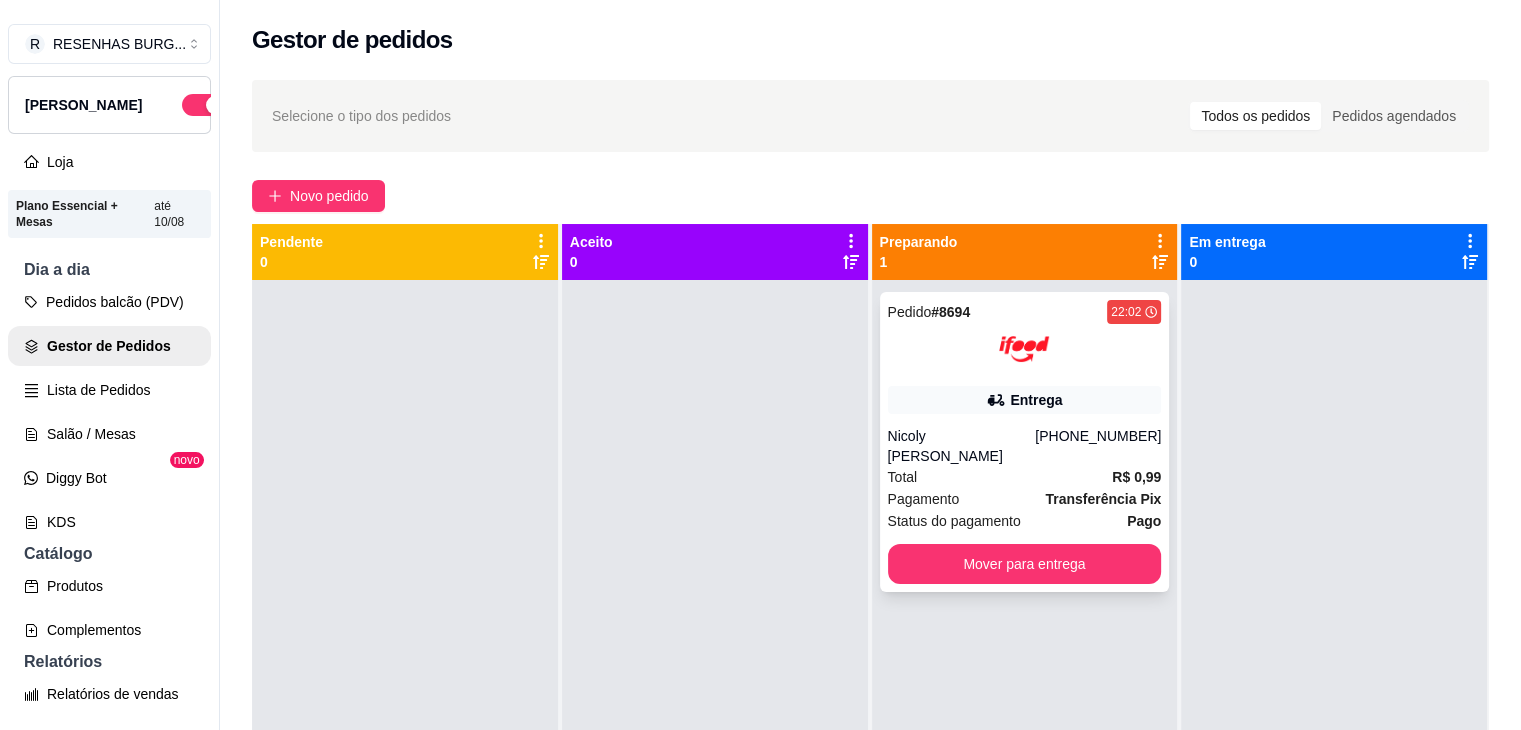 click 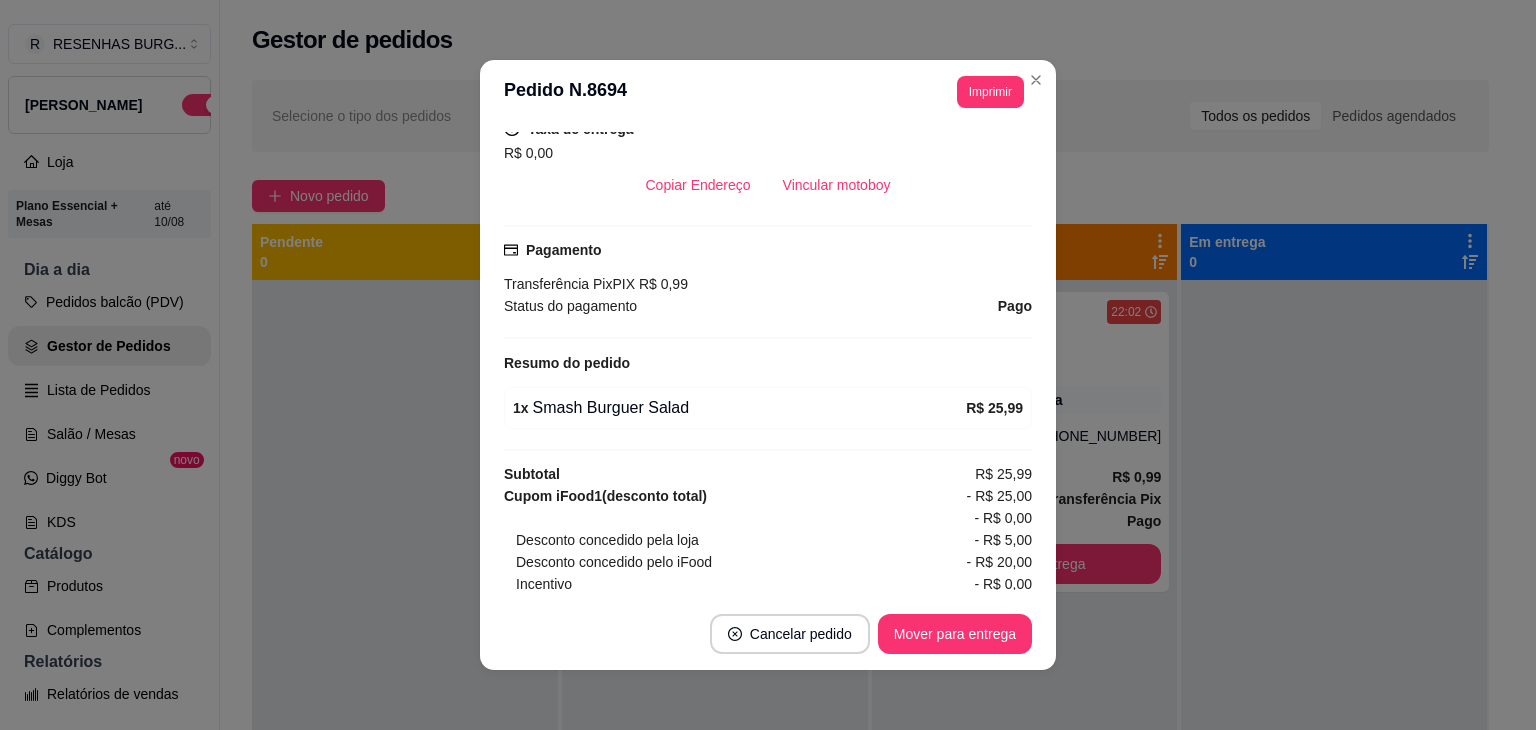 scroll, scrollTop: 523, scrollLeft: 0, axis: vertical 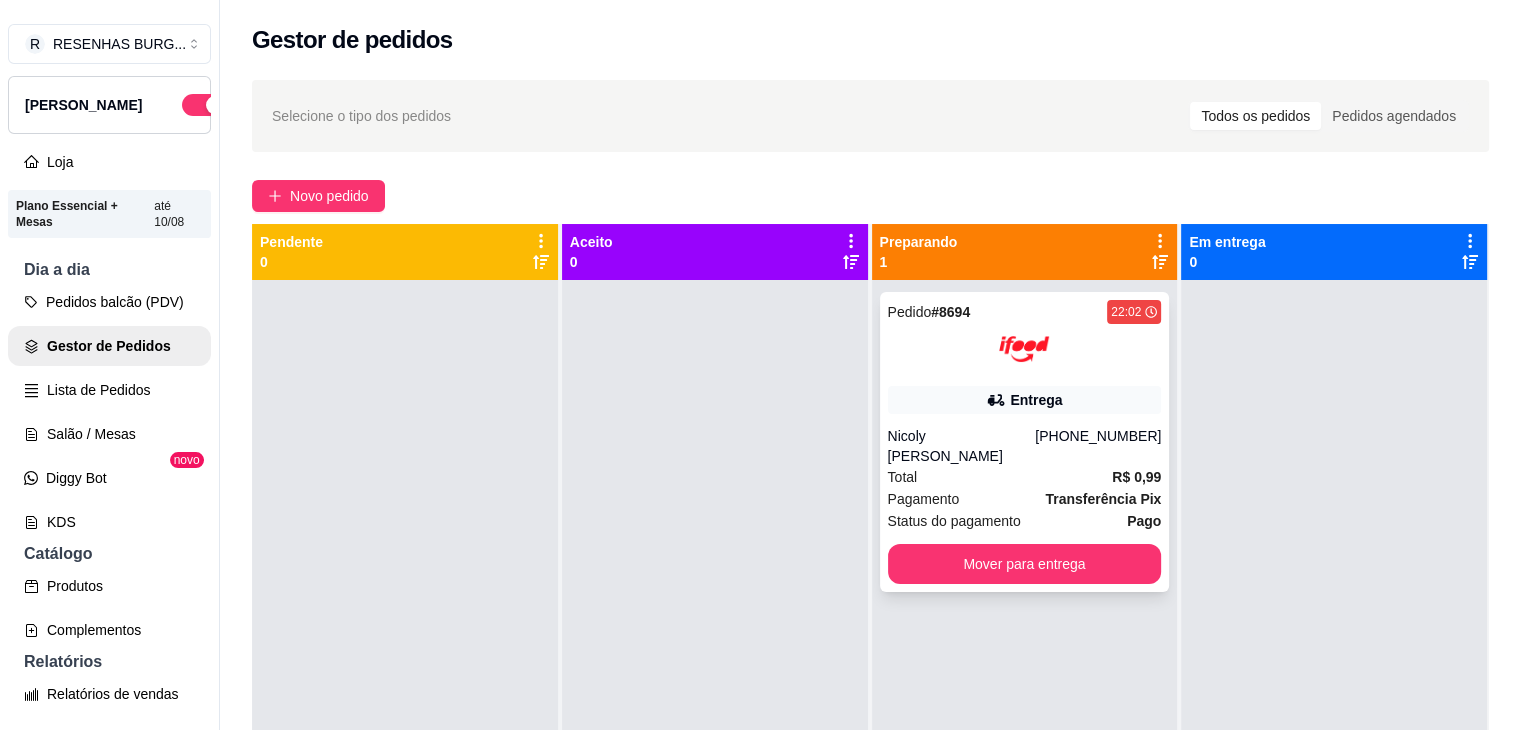 click on "Pedido  # 8694 22:02 Entrega Nicoly [PERSON_NAME] [PHONE_NUMBER] Total R$ 0,99 Pagamento Transferência Pix Status do pagamento Pago Mover para entrega" at bounding box center (1025, 442) 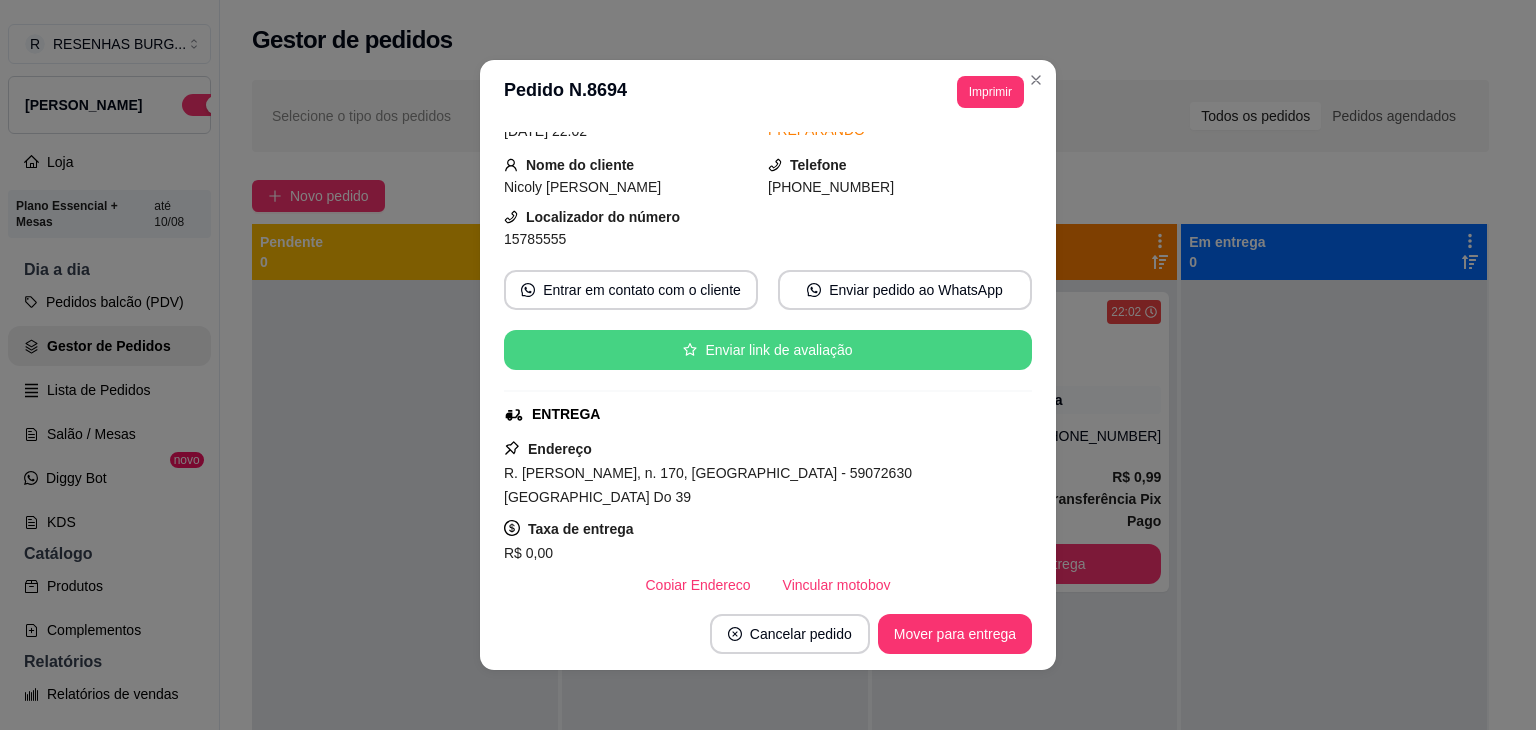 scroll, scrollTop: 200, scrollLeft: 0, axis: vertical 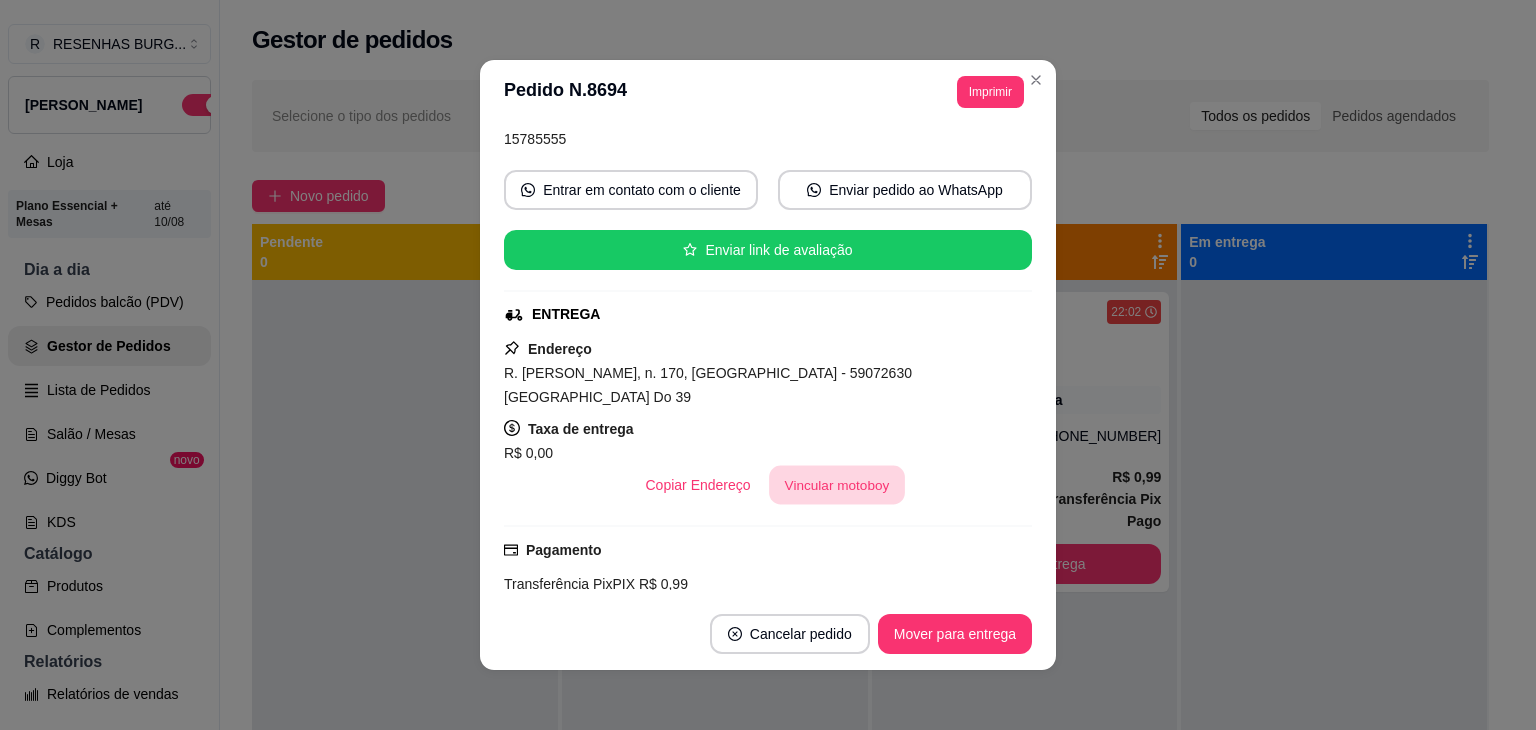 click on "Vincular motoboy" at bounding box center (837, 485) 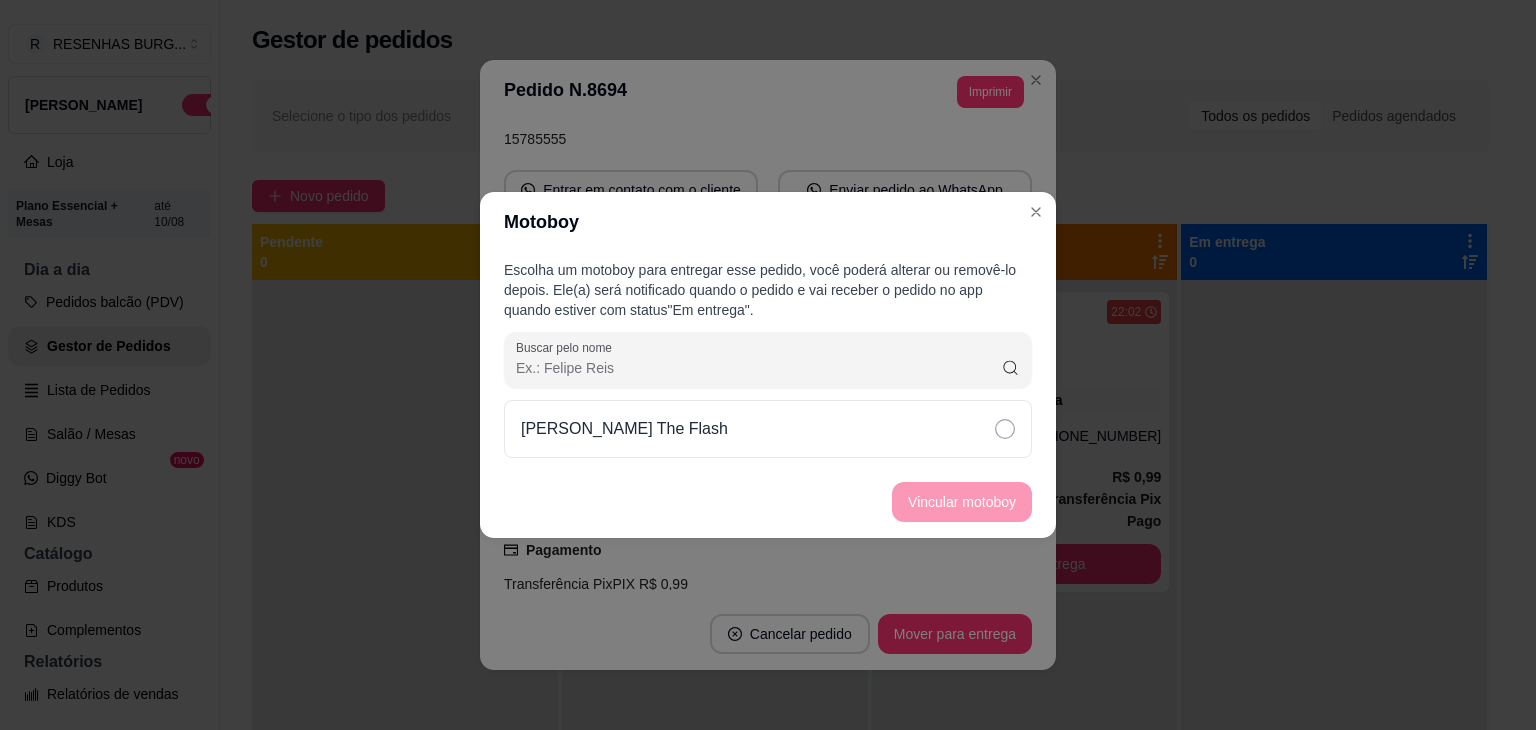 click 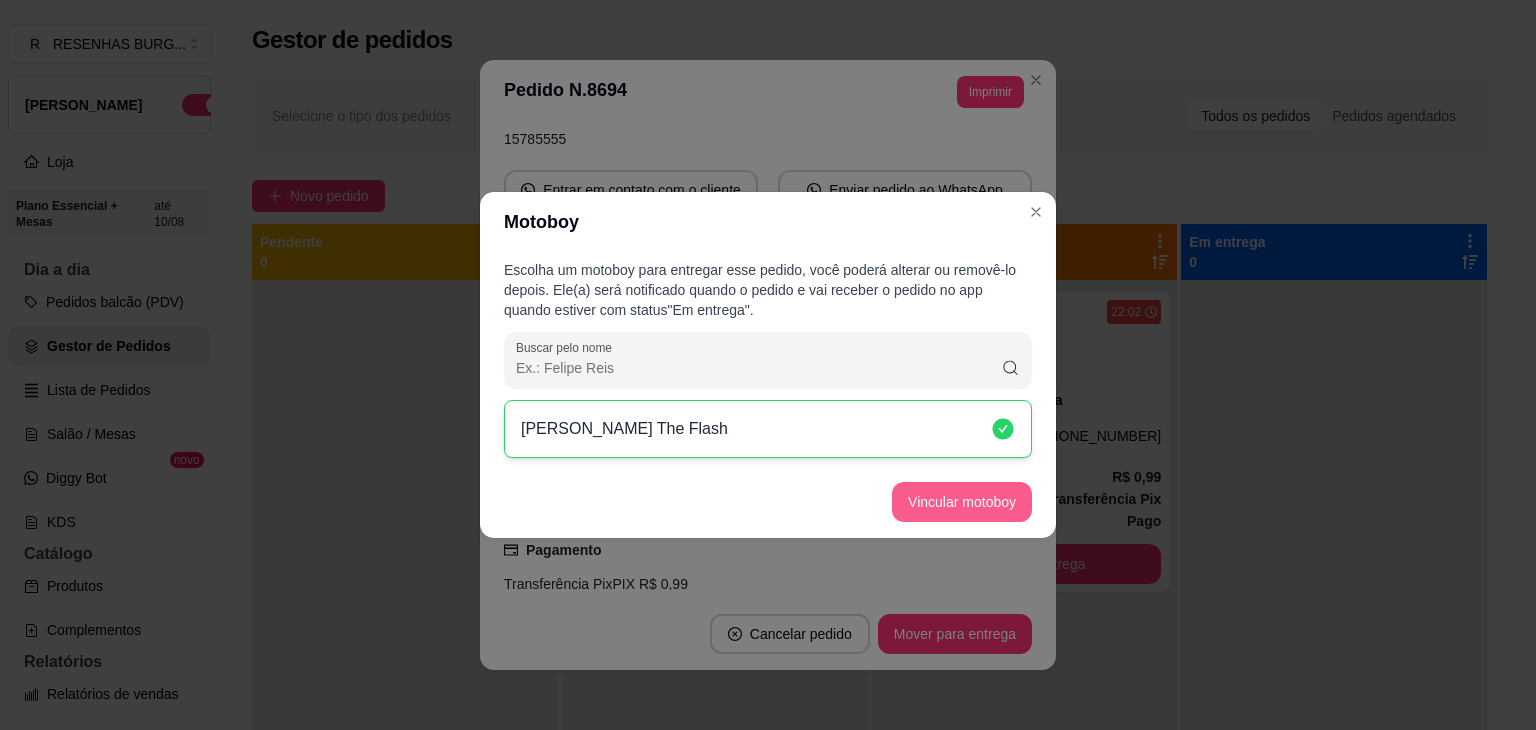 click on "Vincular motoboy" at bounding box center (962, 502) 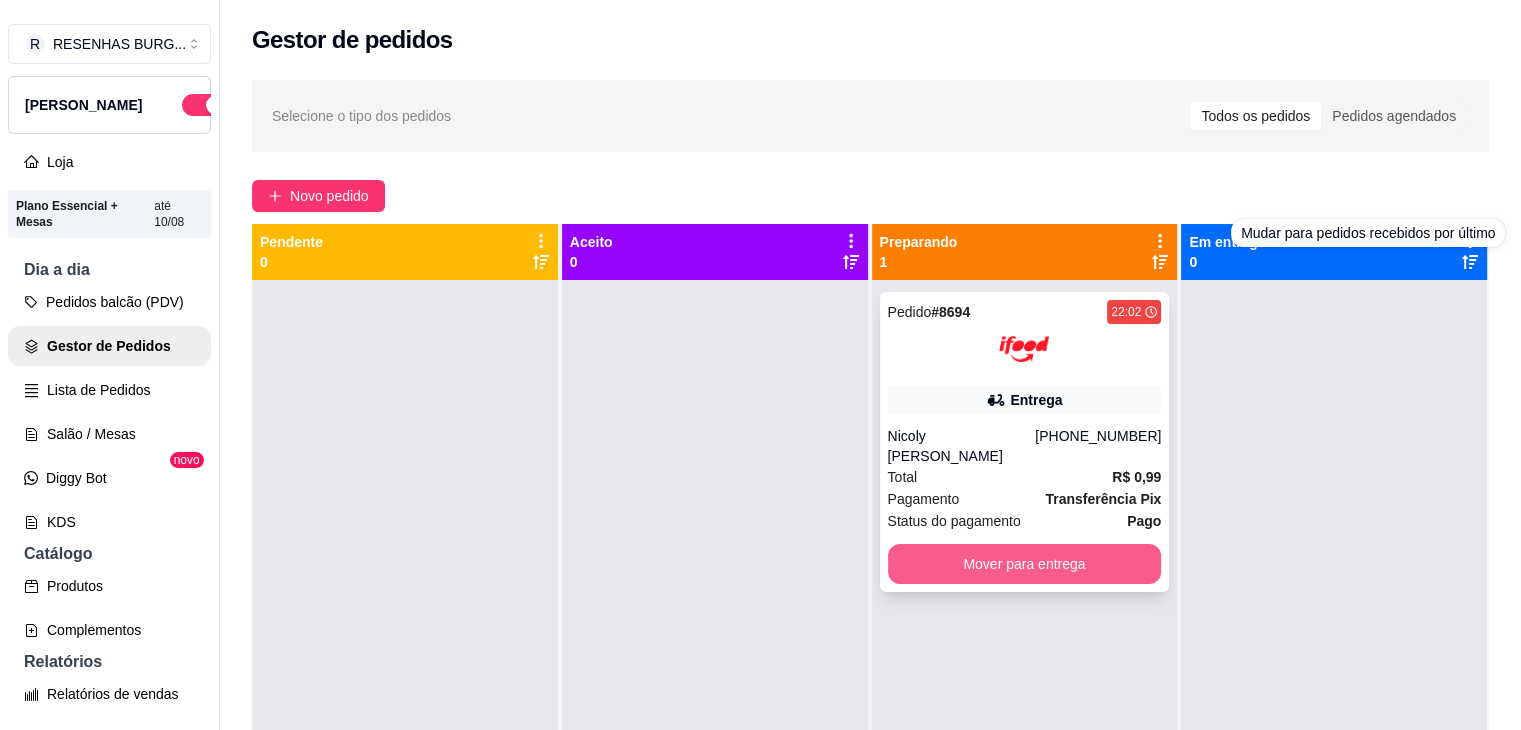 click on "Mover para entrega" at bounding box center (1025, 564) 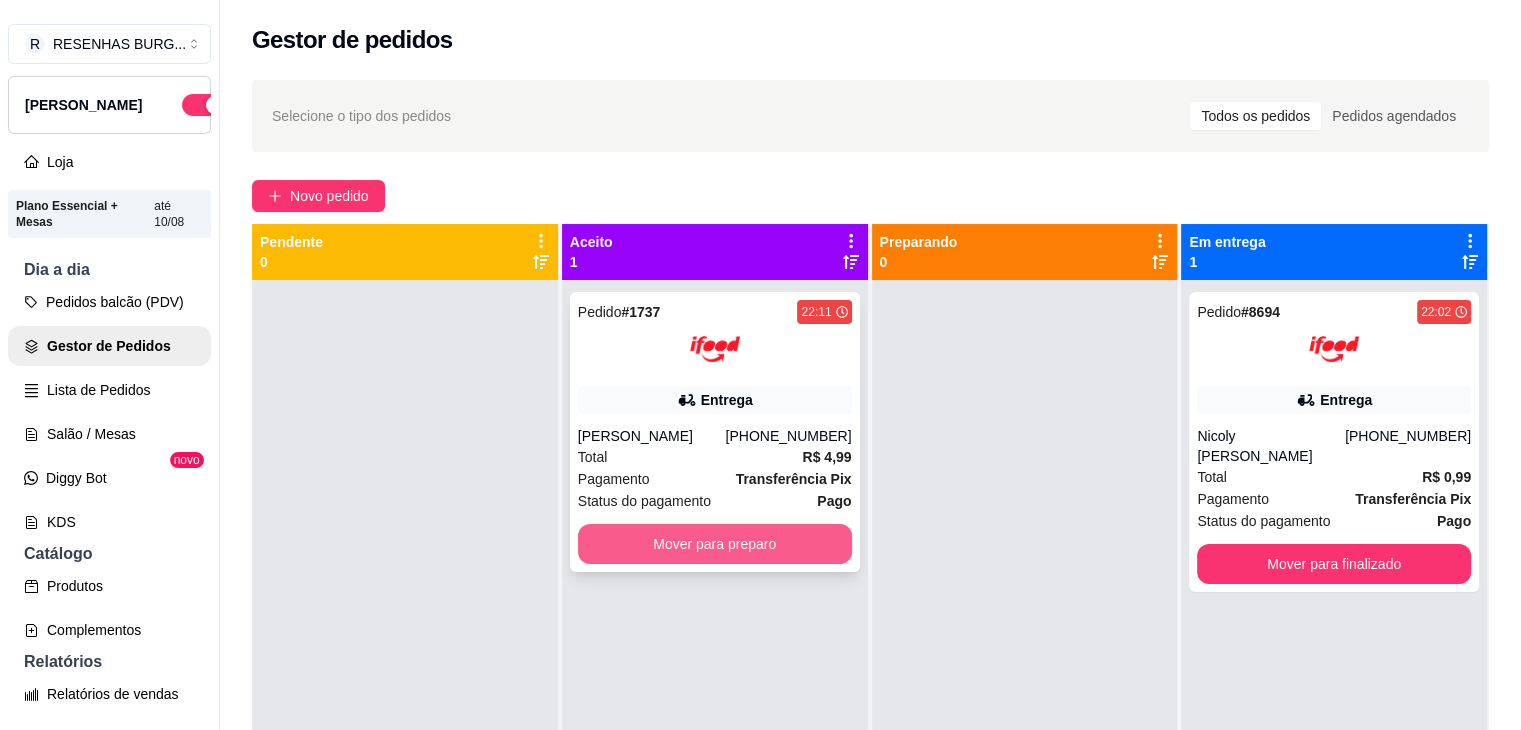 click on "Mover para preparo" at bounding box center [715, 544] 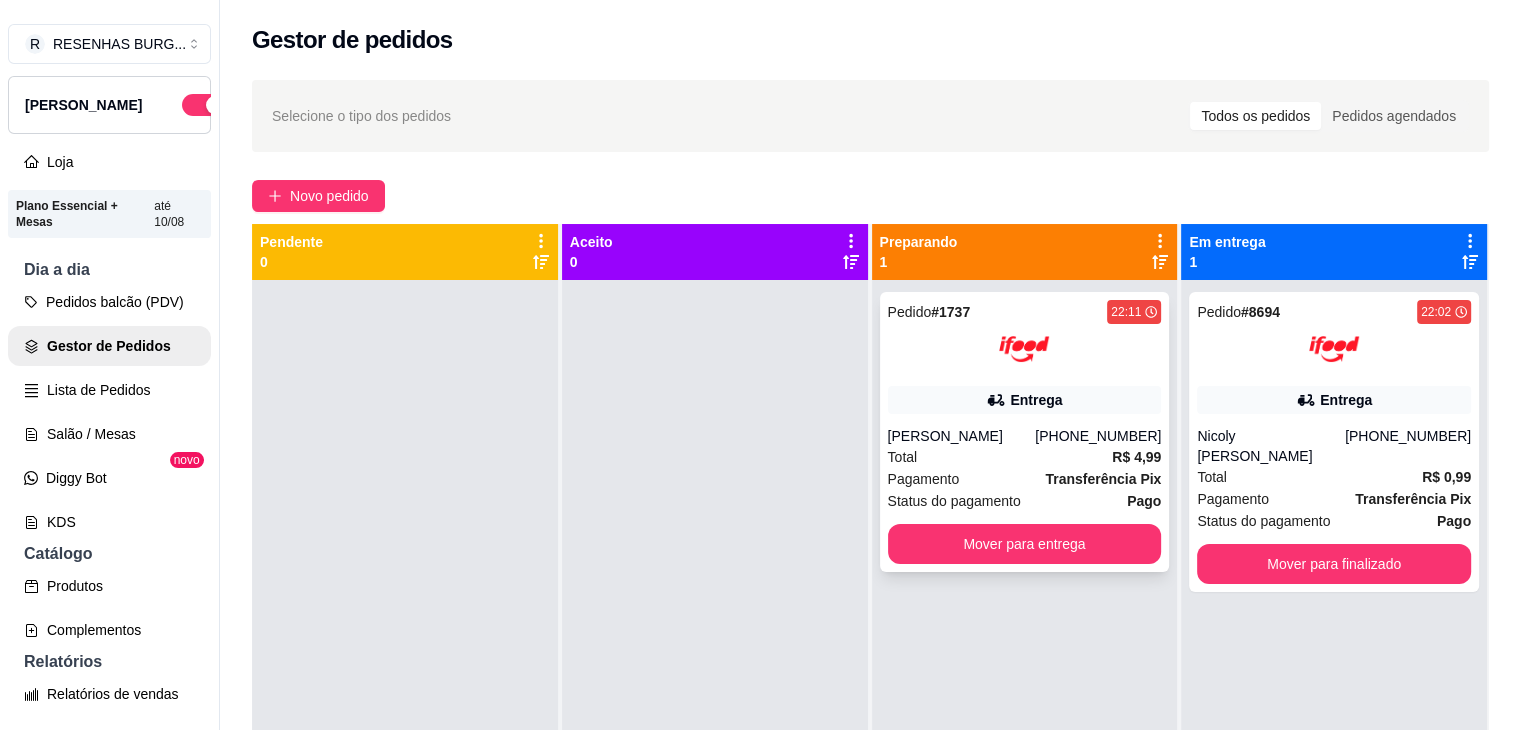 click on "[PERSON_NAME]" at bounding box center [962, 436] 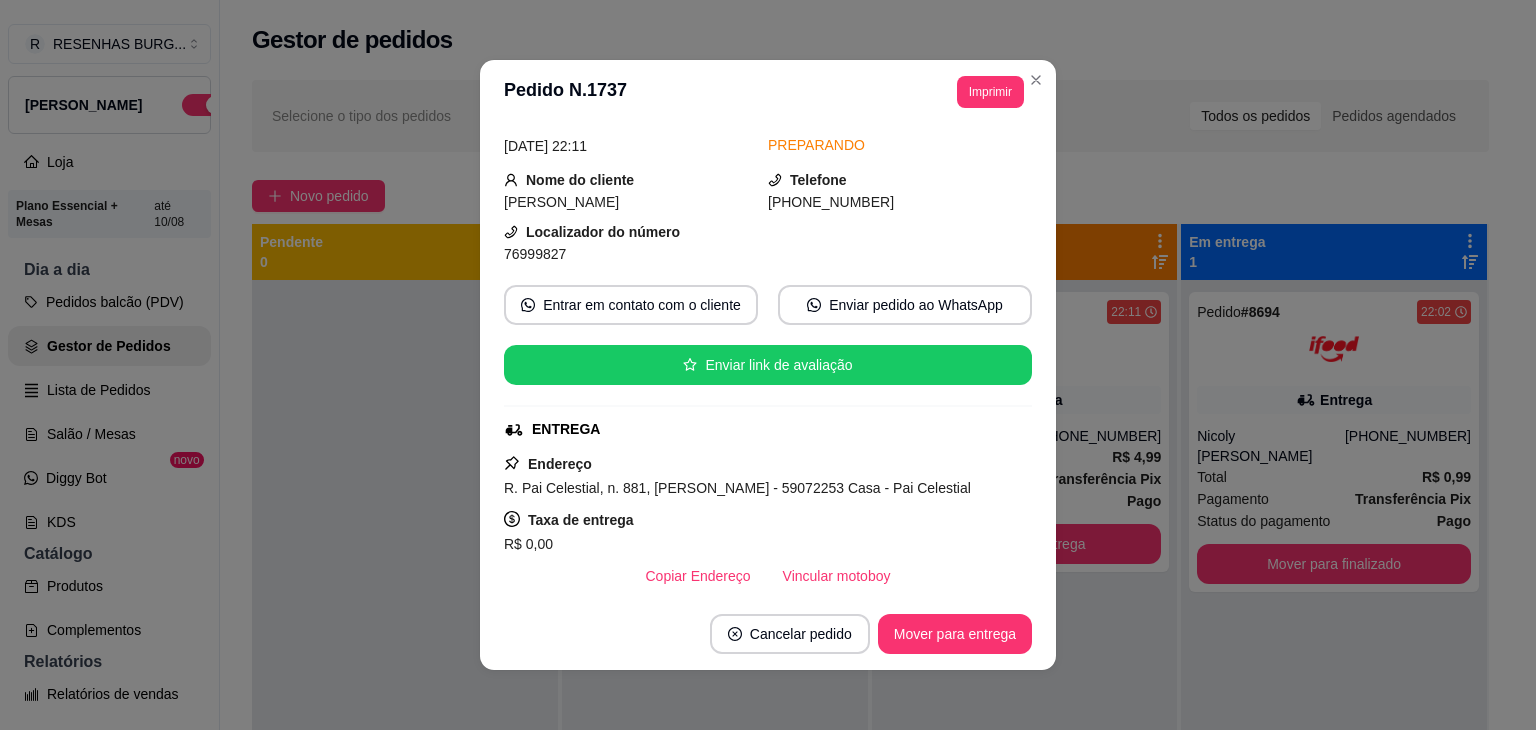 scroll, scrollTop: 200, scrollLeft: 0, axis: vertical 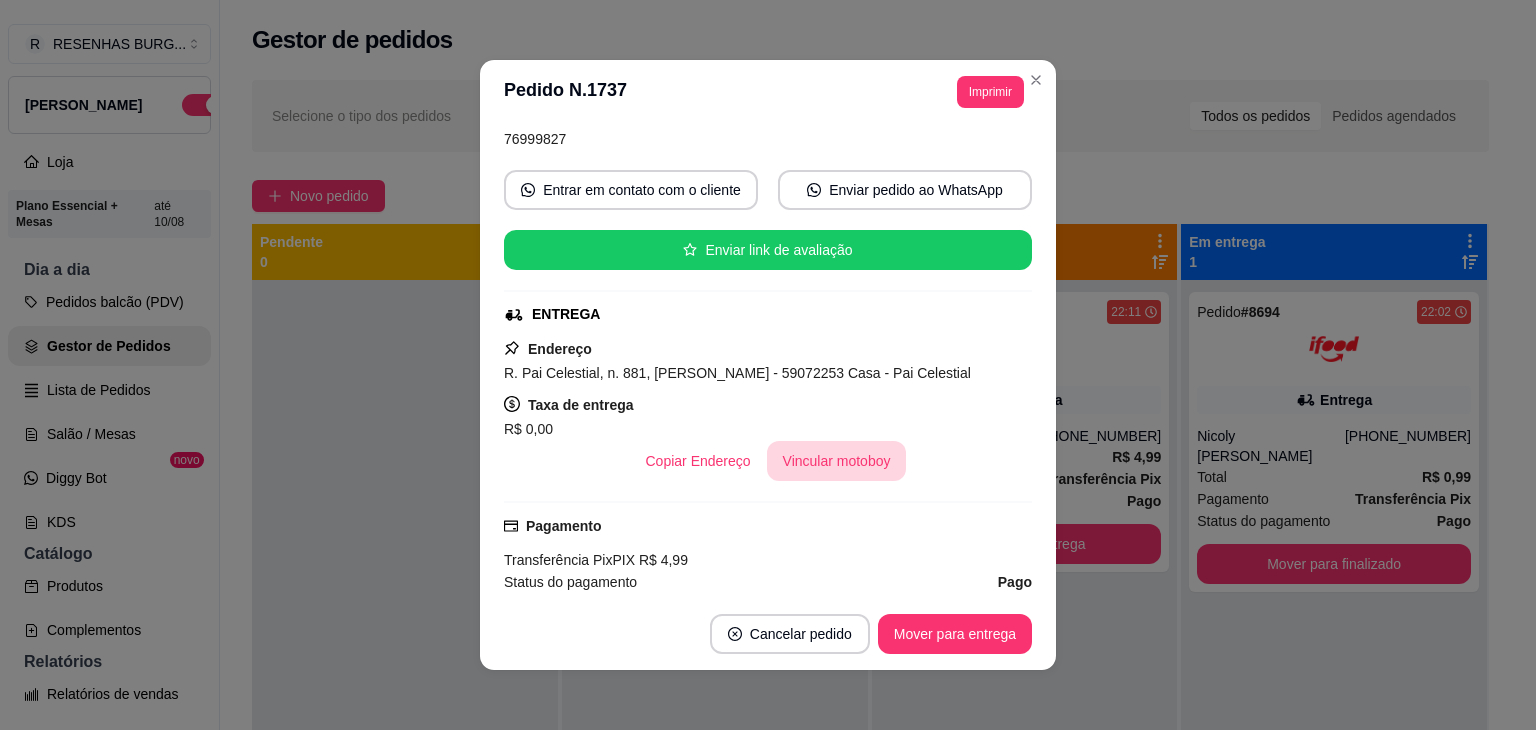 click on "Vincular motoboy" at bounding box center [837, 461] 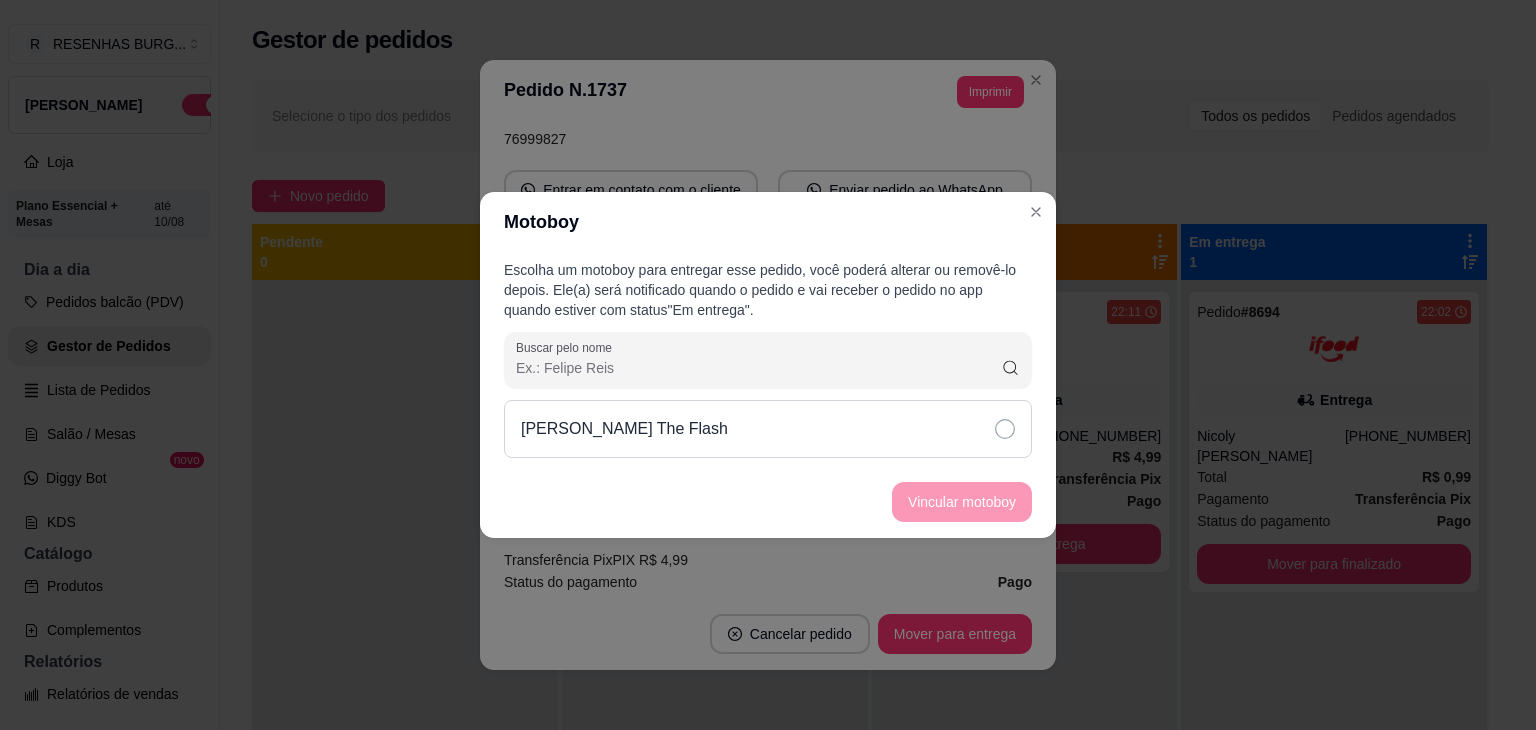 click on "[PERSON_NAME] The Flash" at bounding box center (768, 429) 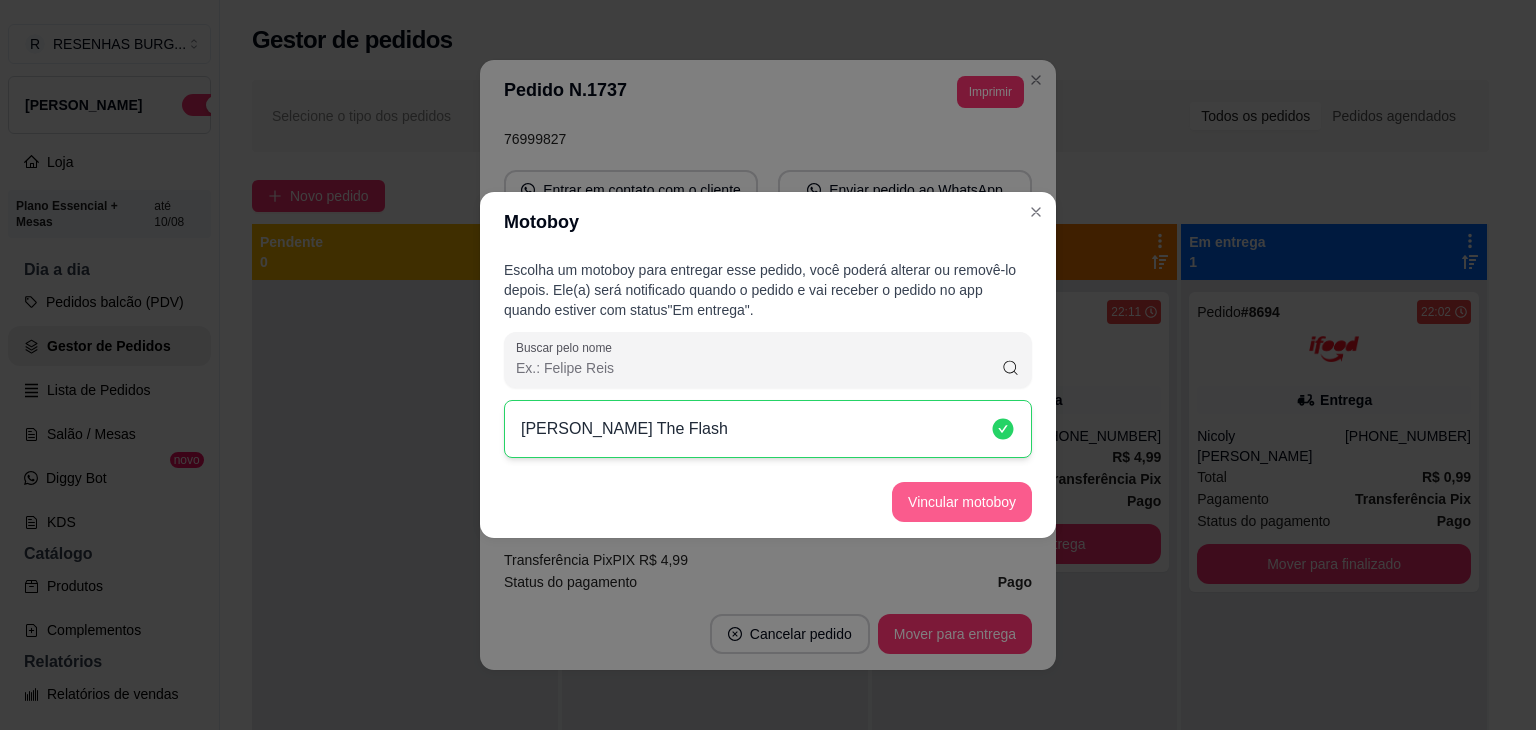 click on "Vincular motoboy" at bounding box center [962, 502] 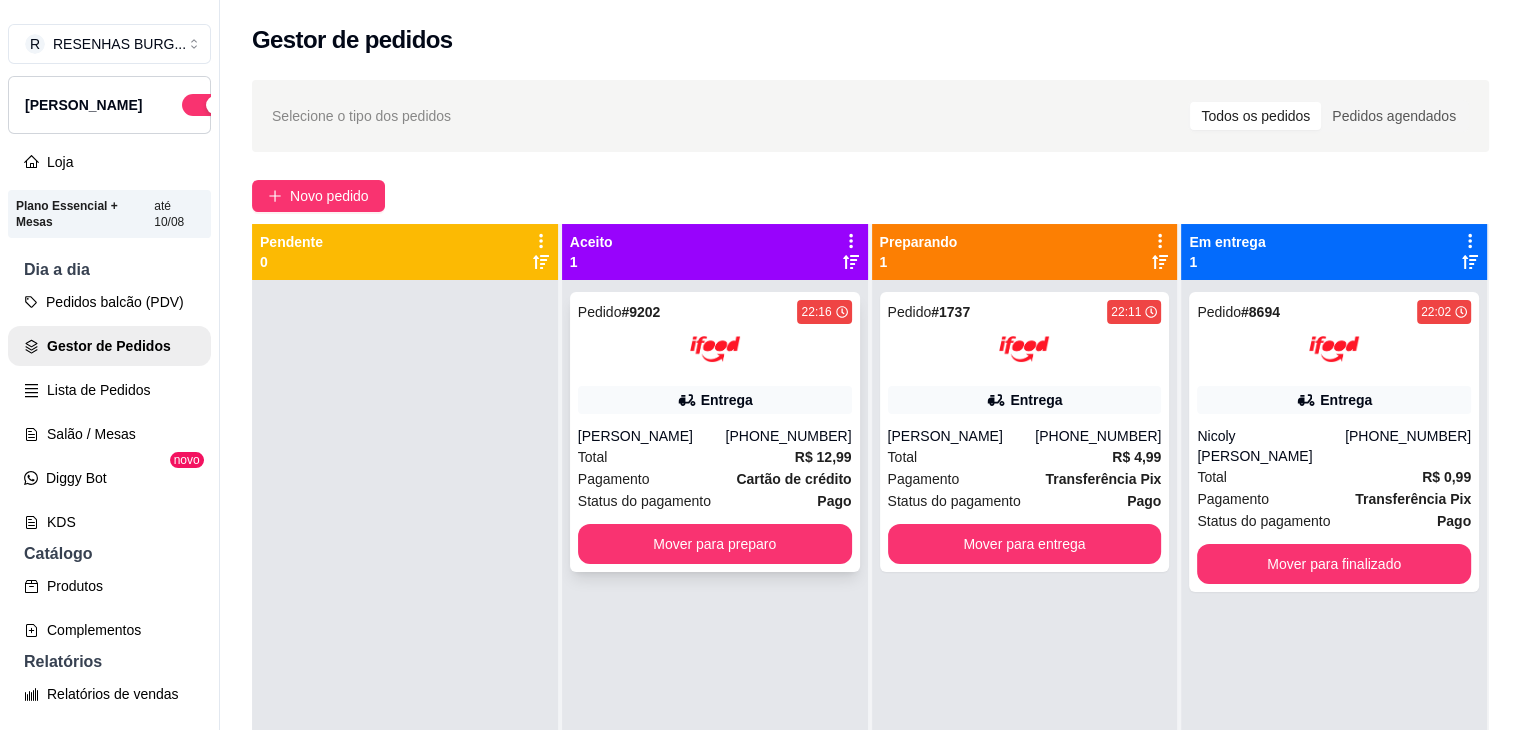 click on "Entrega" at bounding box center [715, 400] 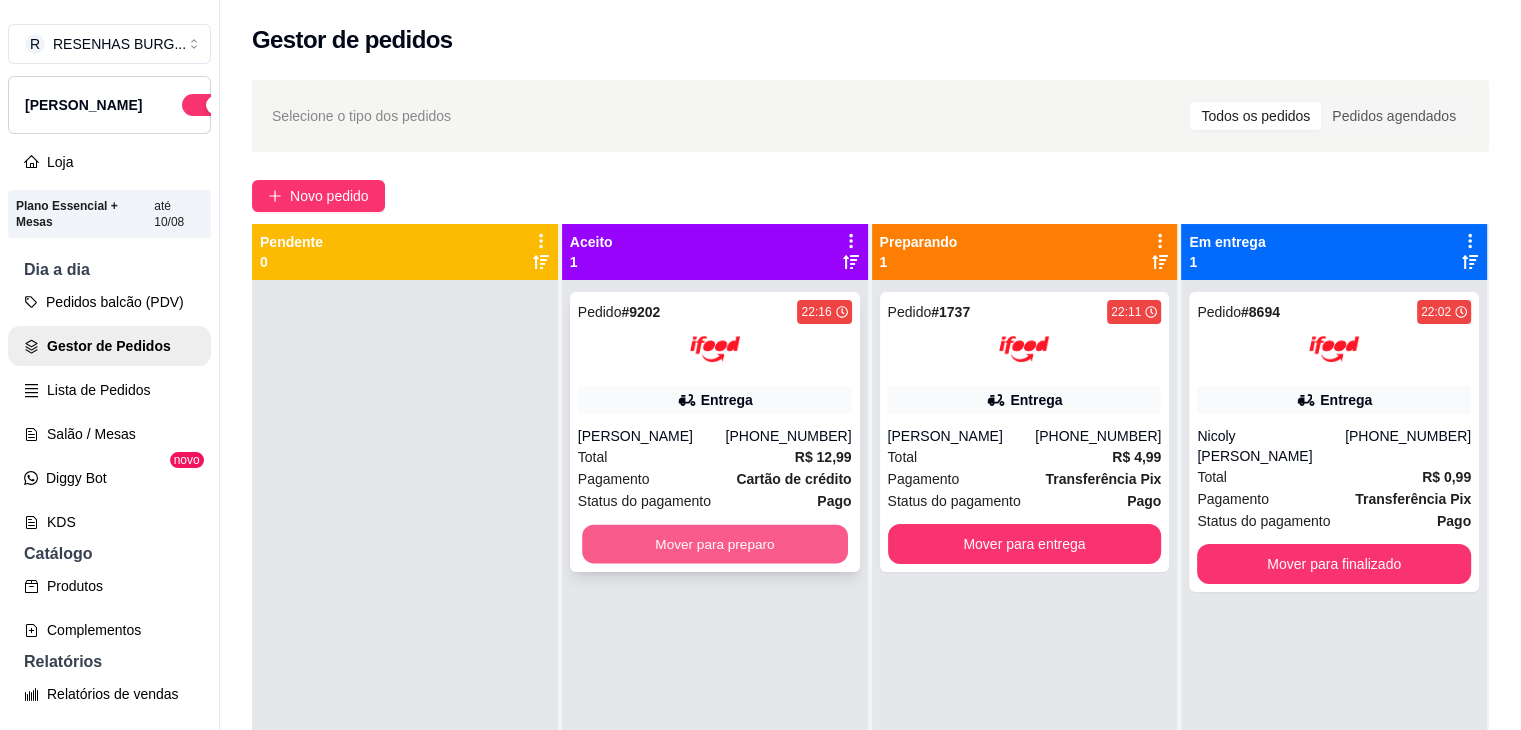 click on "Mover para preparo" at bounding box center (715, 544) 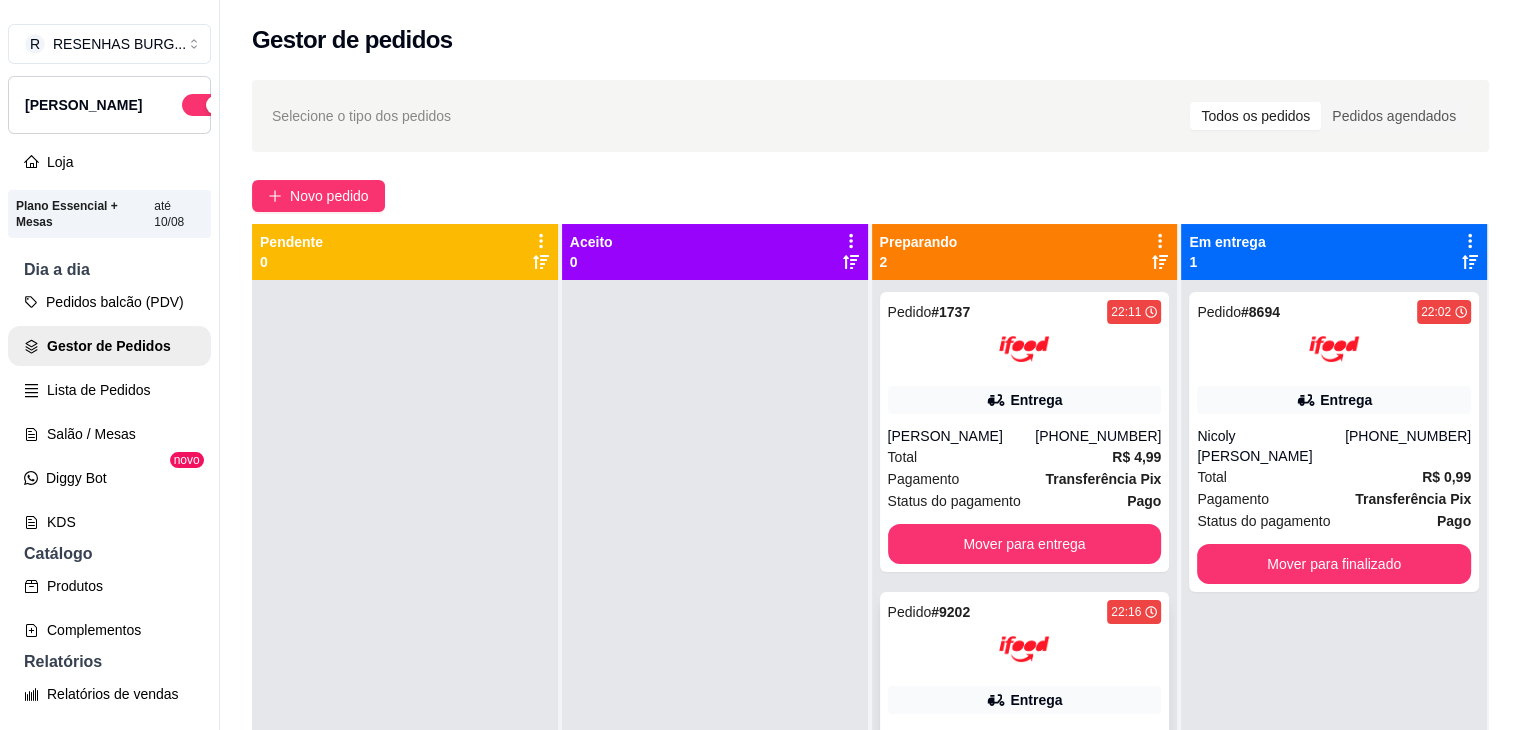 click on "Pedido  # 9202 22:16 Entrega [PERSON_NAME] [PHONE_NUMBER] Total R$ 12,99 Pagamento Cartão de crédito Status do pagamento Pago Mover para entrega" at bounding box center [1025, 732] 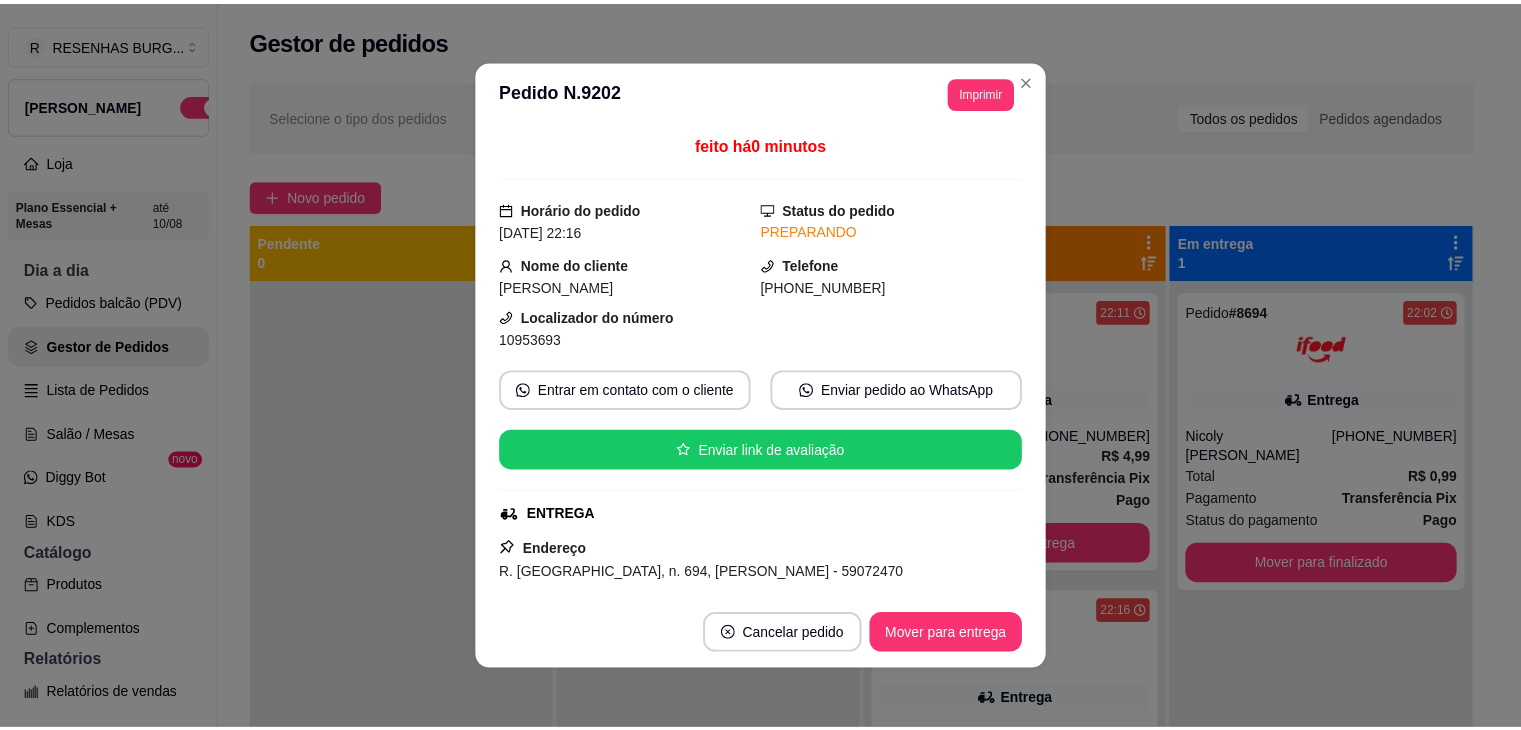 scroll, scrollTop: 200, scrollLeft: 0, axis: vertical 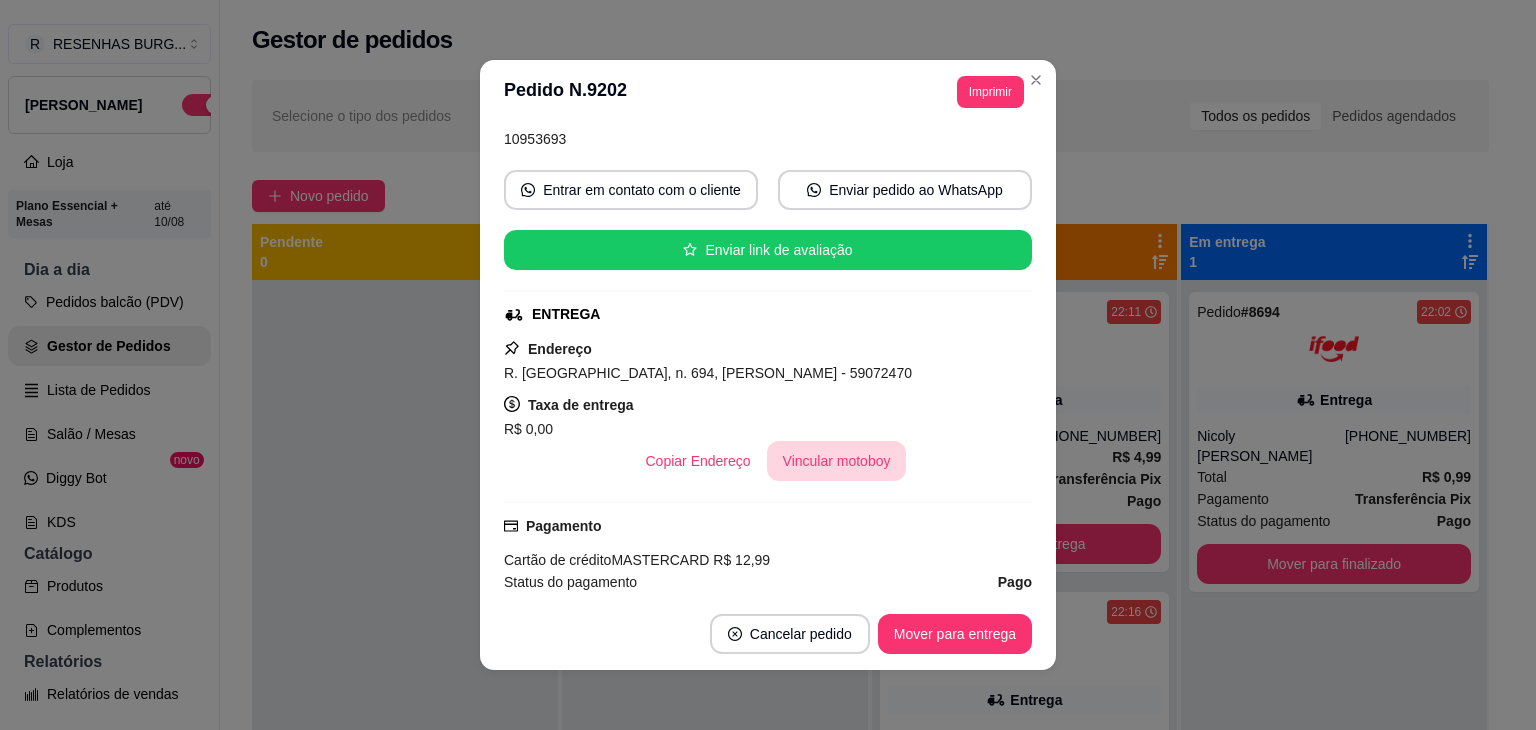 click on "Vincular motoboy" at bounding box center [837, 461] 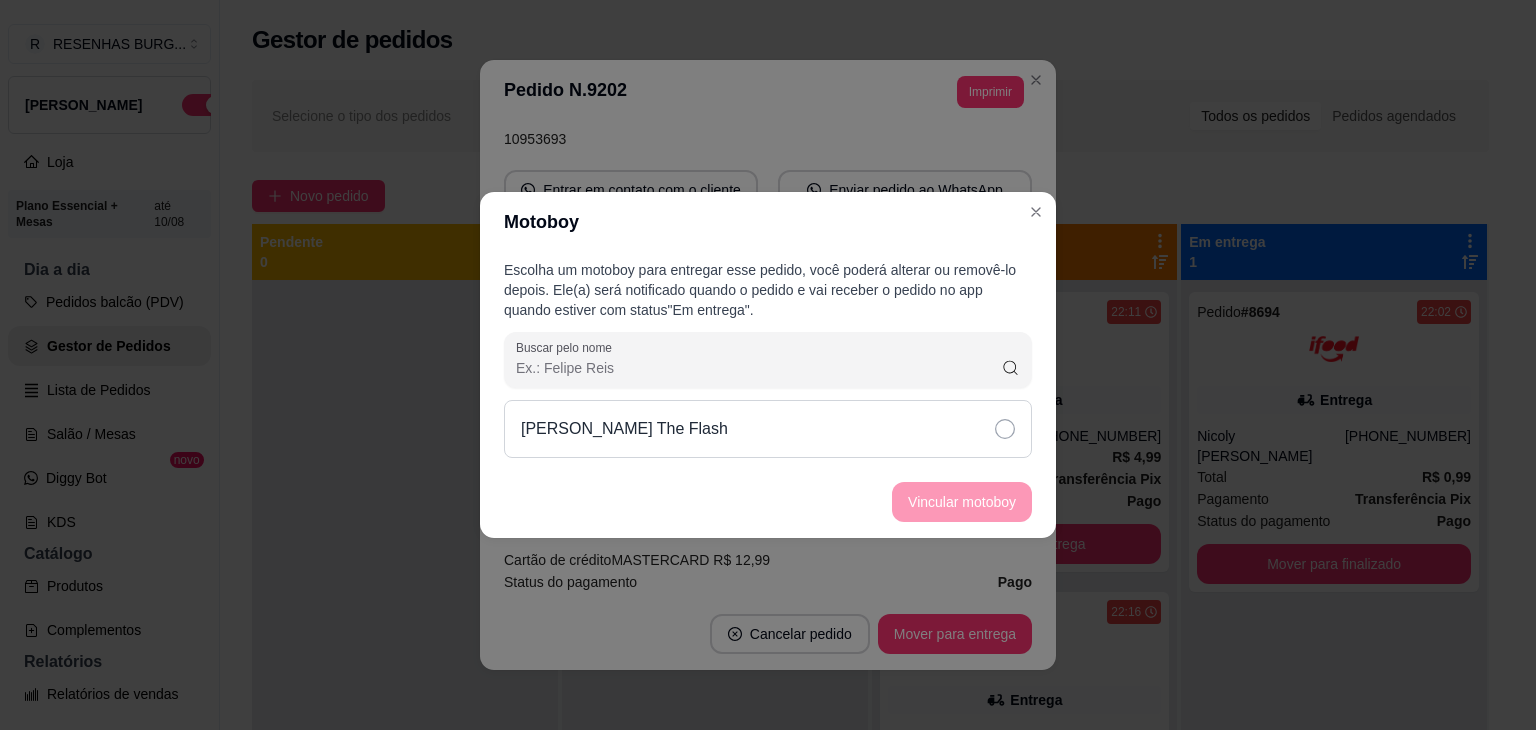 click on "[PERSON_NAME] The Flash" at bounding box center [768, 429] 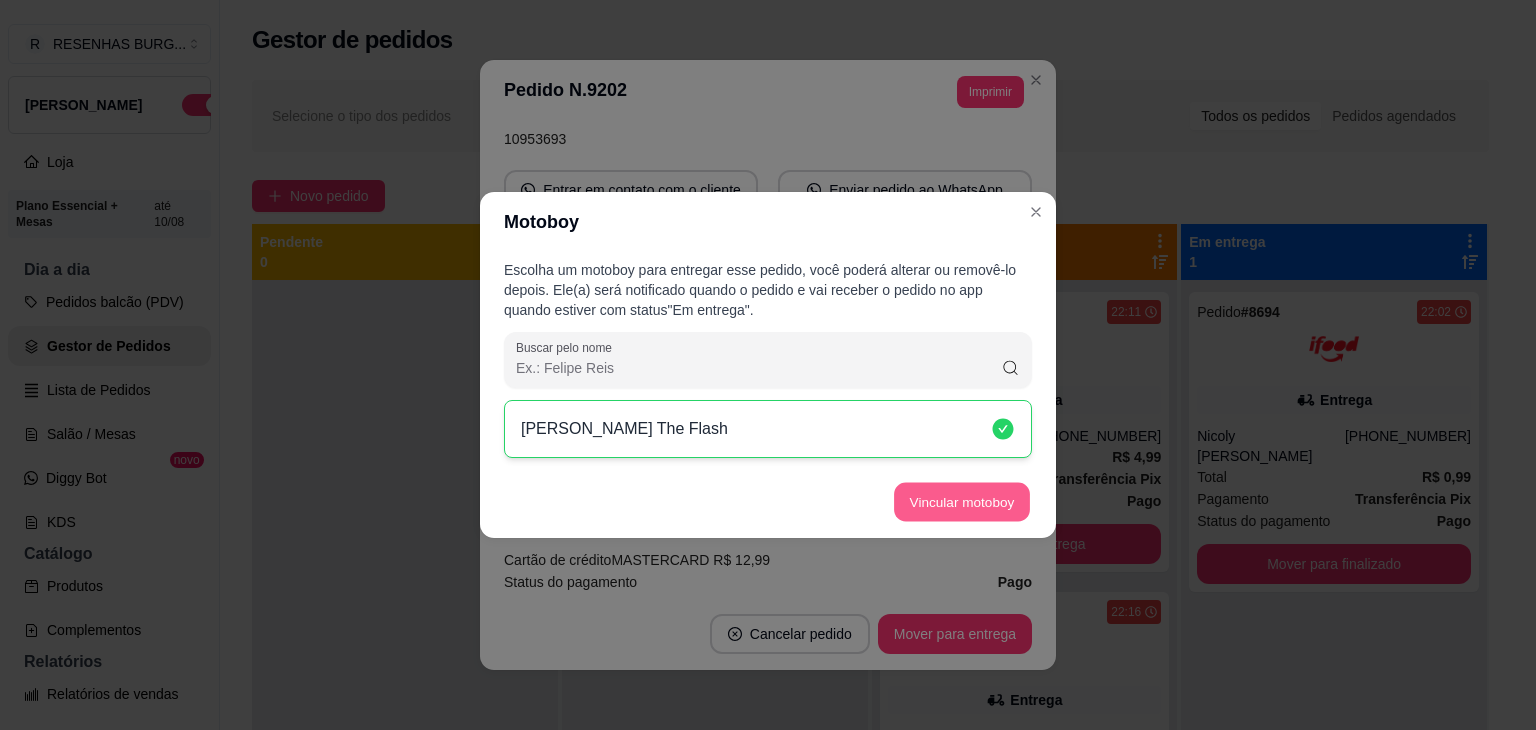 click on "Vincular motoboy" at bounding box center [962, 502] 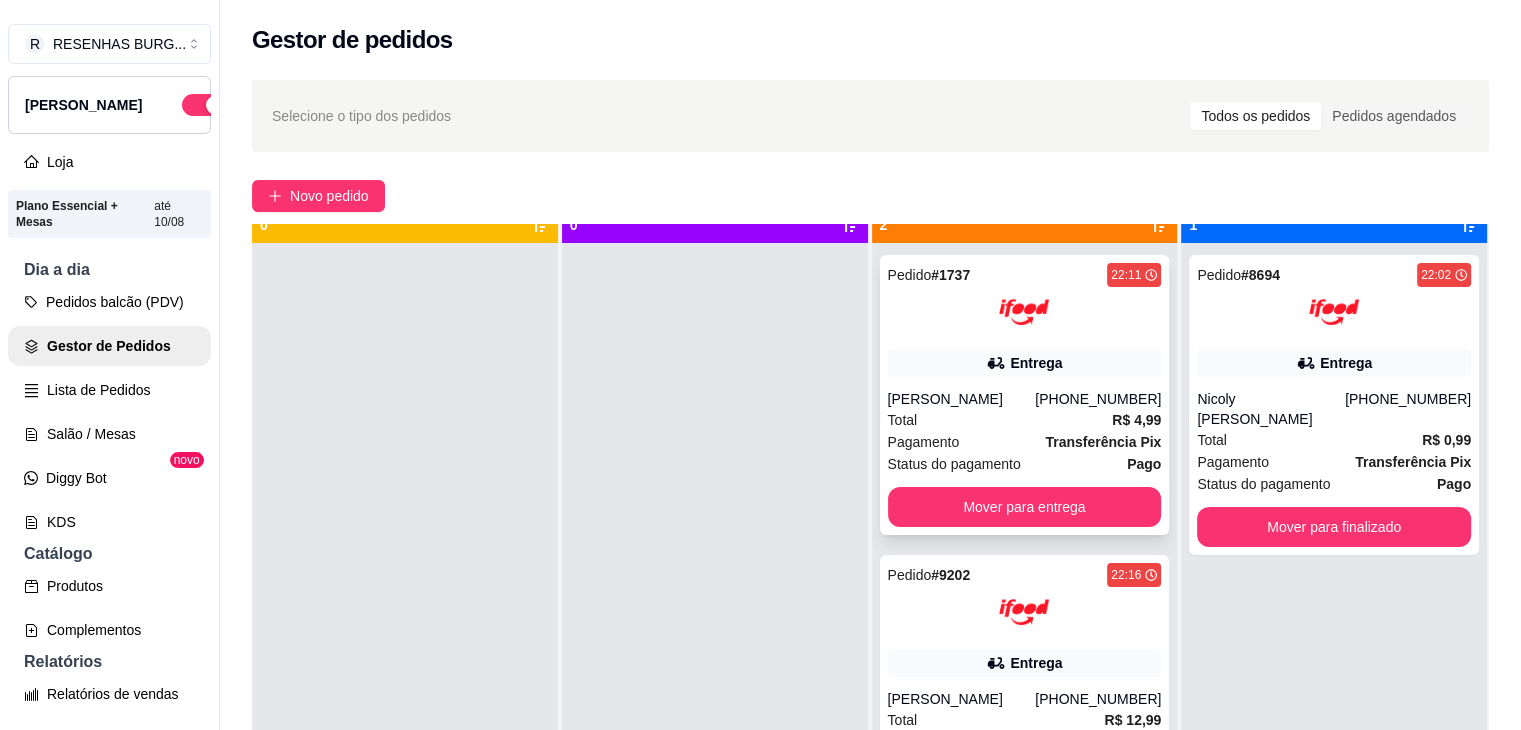 scroll, scrollTop: 56, scrollLeft: 0, axis: vertical 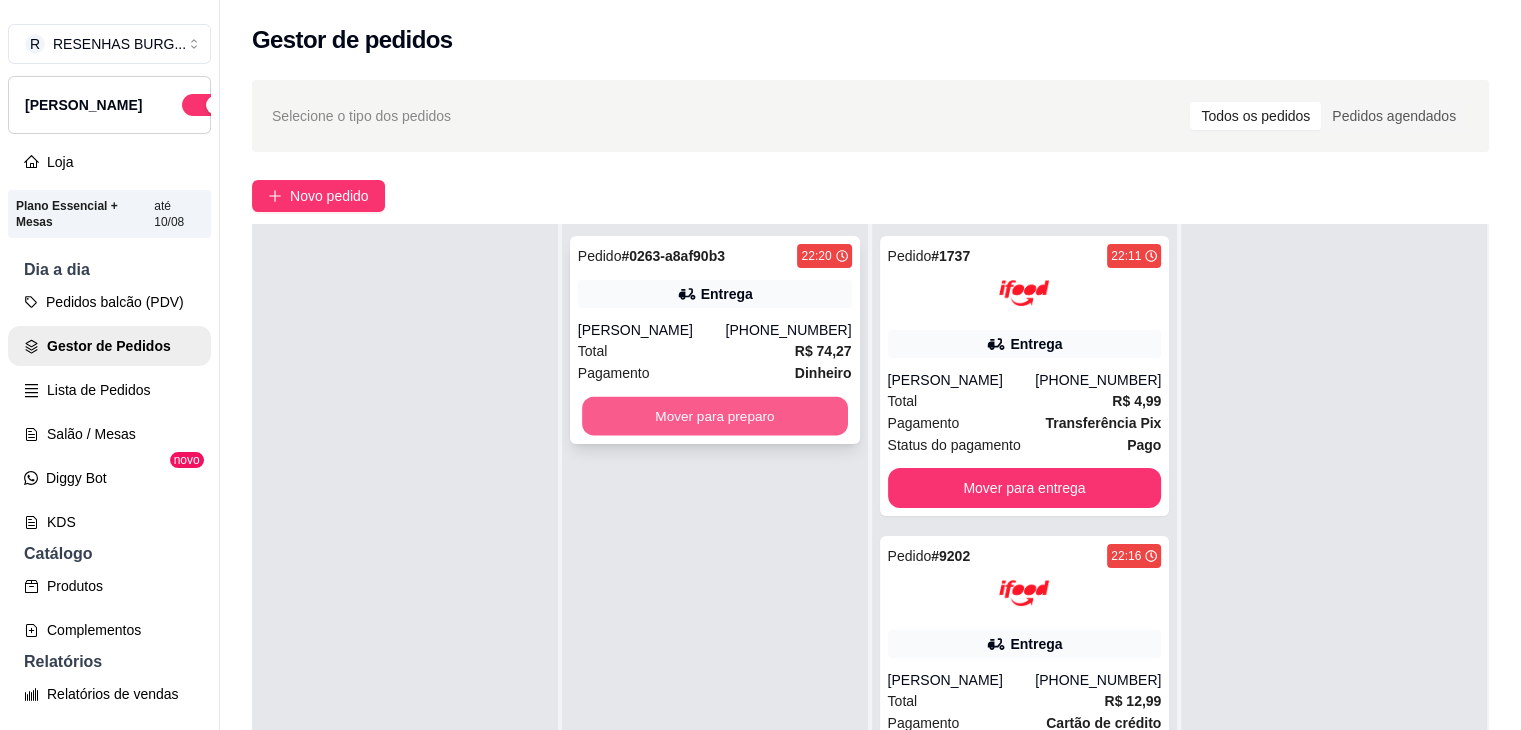 click on "Mover para preparo" at bounding box center (715, 416) 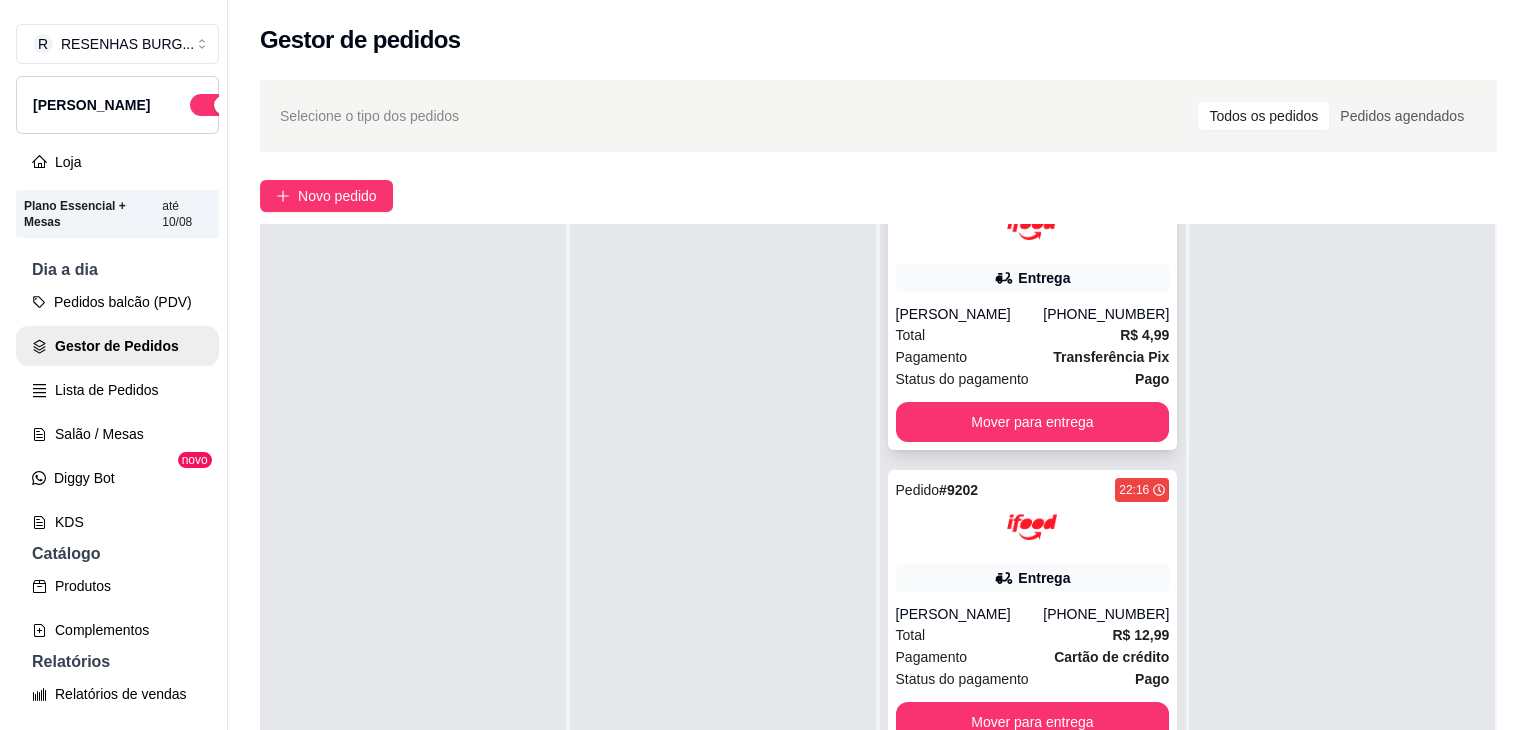 scroll, scrollTop: 138, scrollLeft: 0, axis: vertical 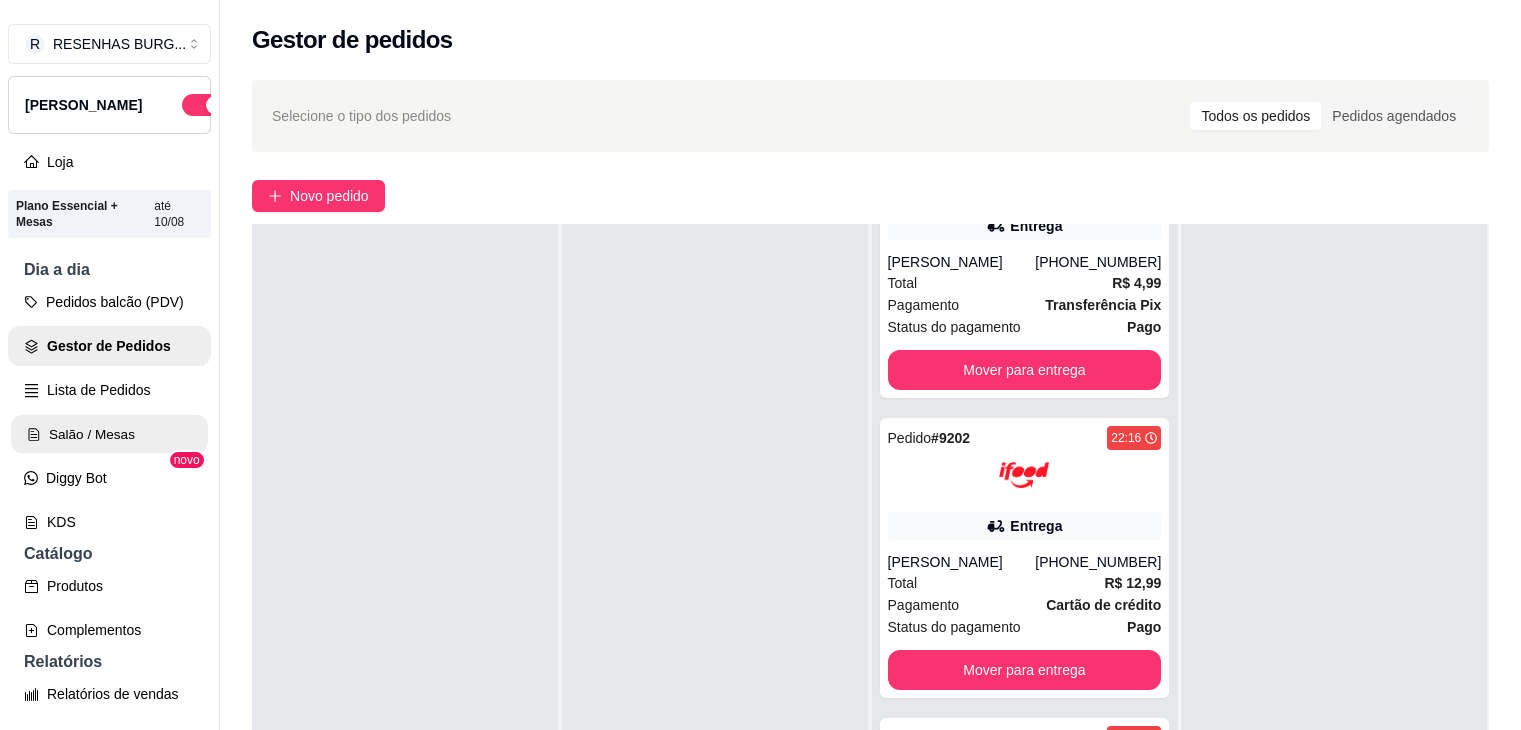 click on "Salão / Mesas" at bounding box center (109, 434) 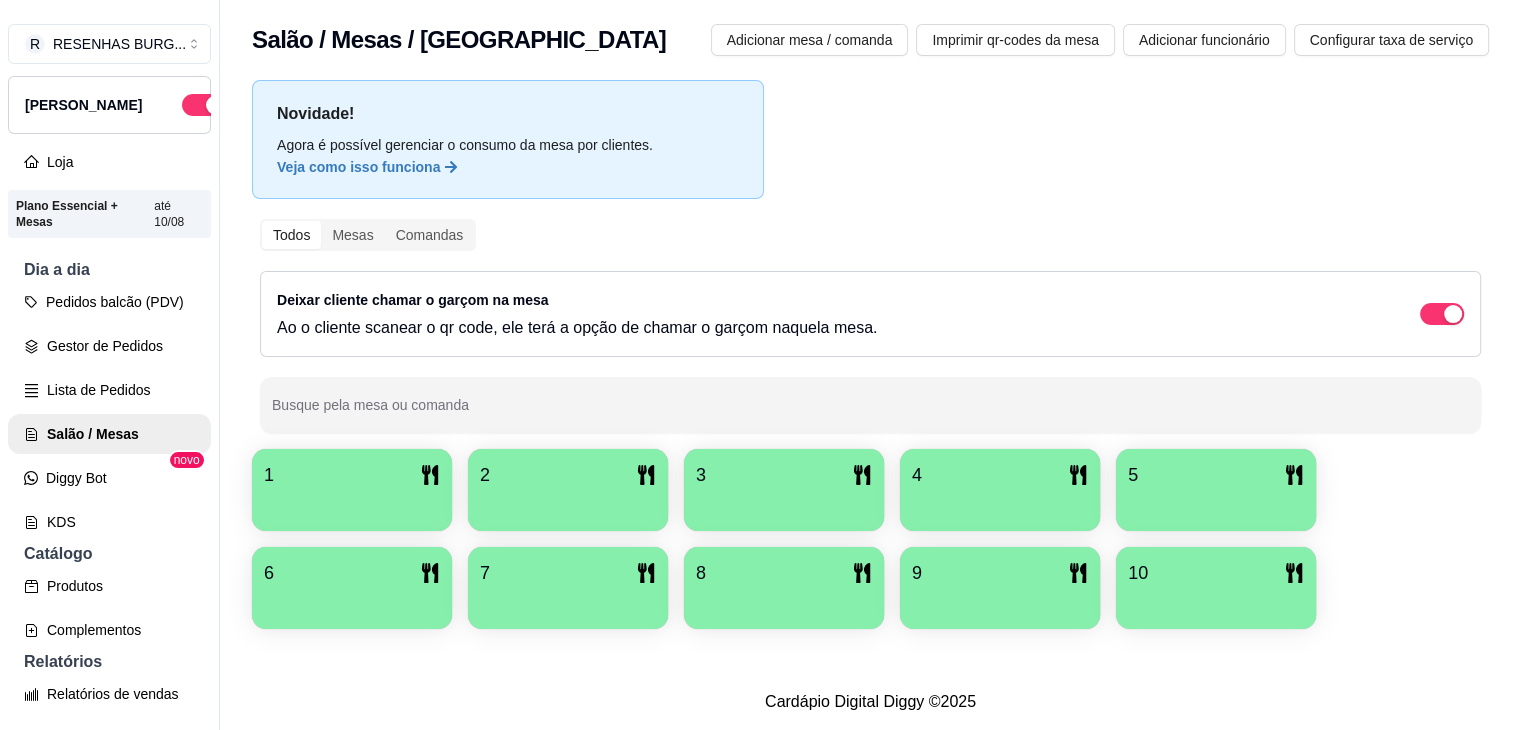 click at bounding box center [352, 504] 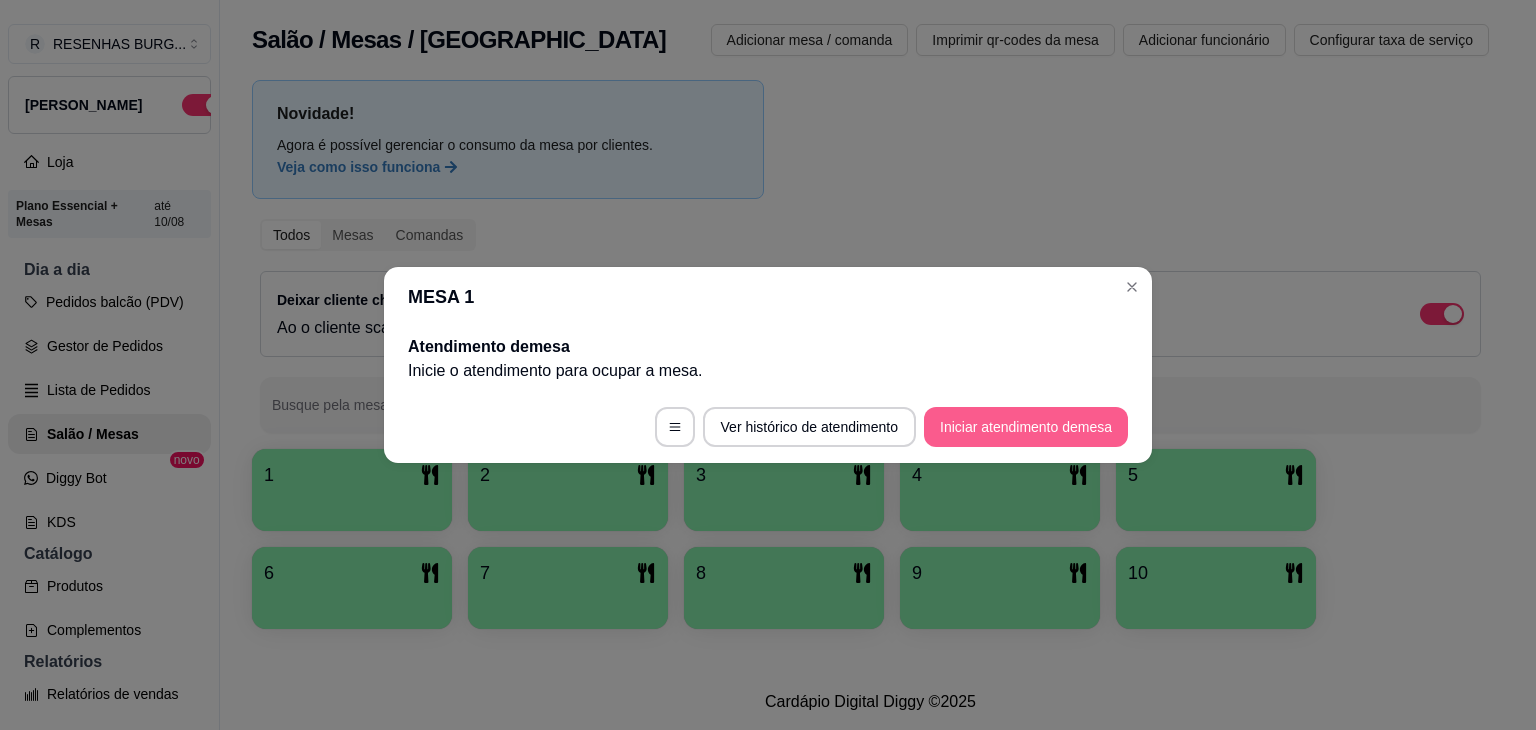 click on "Iniciar atendimento de  mesa" at bounding box center [1026, 427] 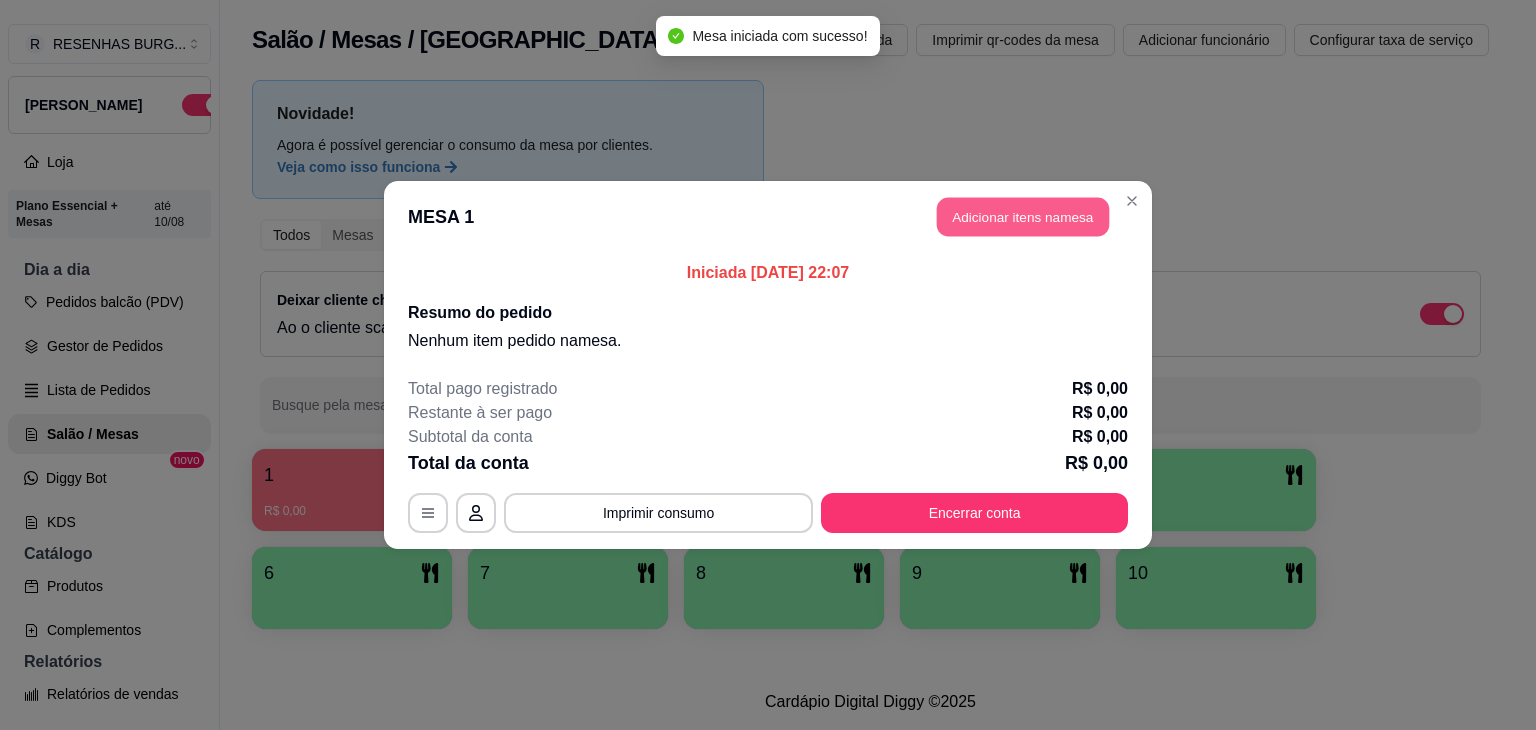 click on "Adicionar itens na  mesa" at bounding box center [1023, 217] 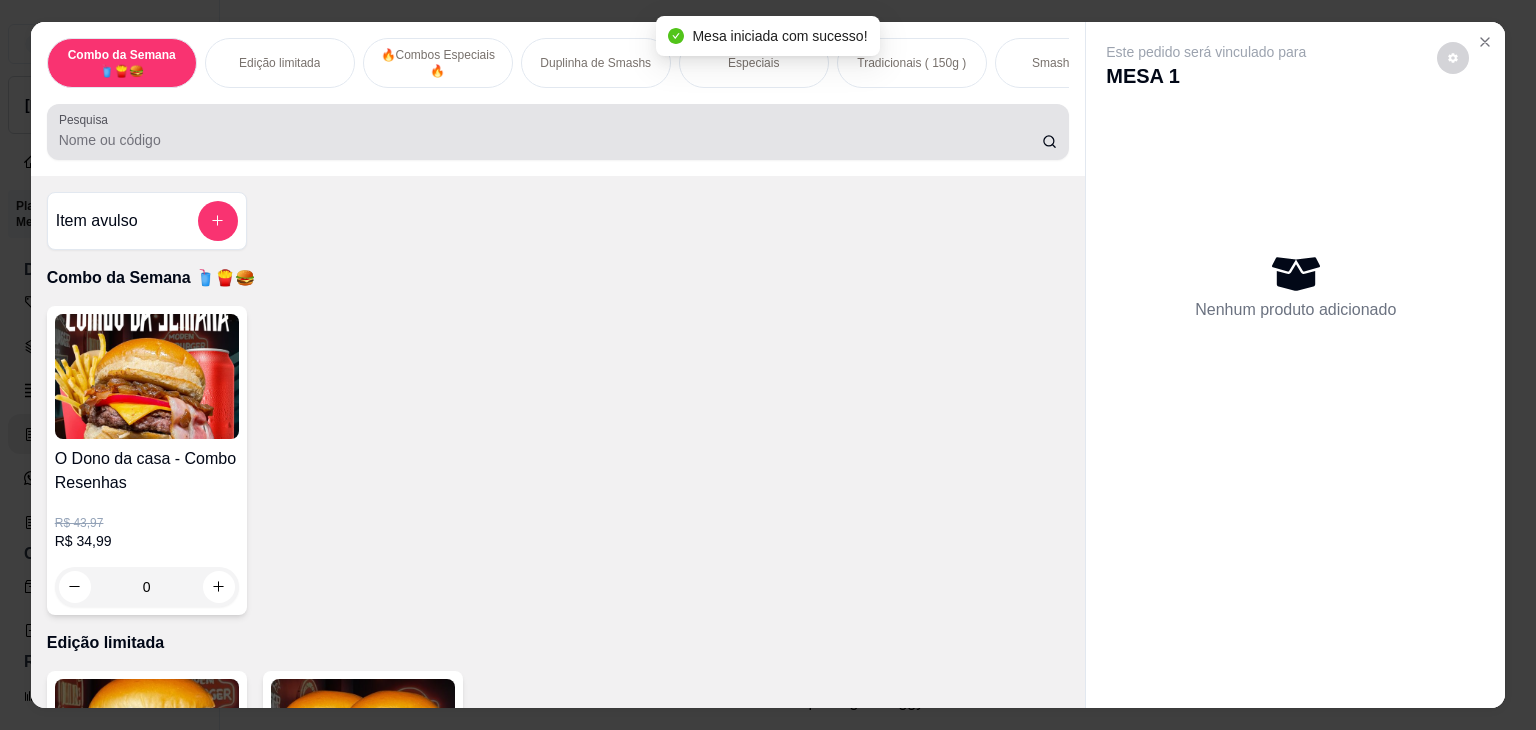 click at bounding box center (558, 132) 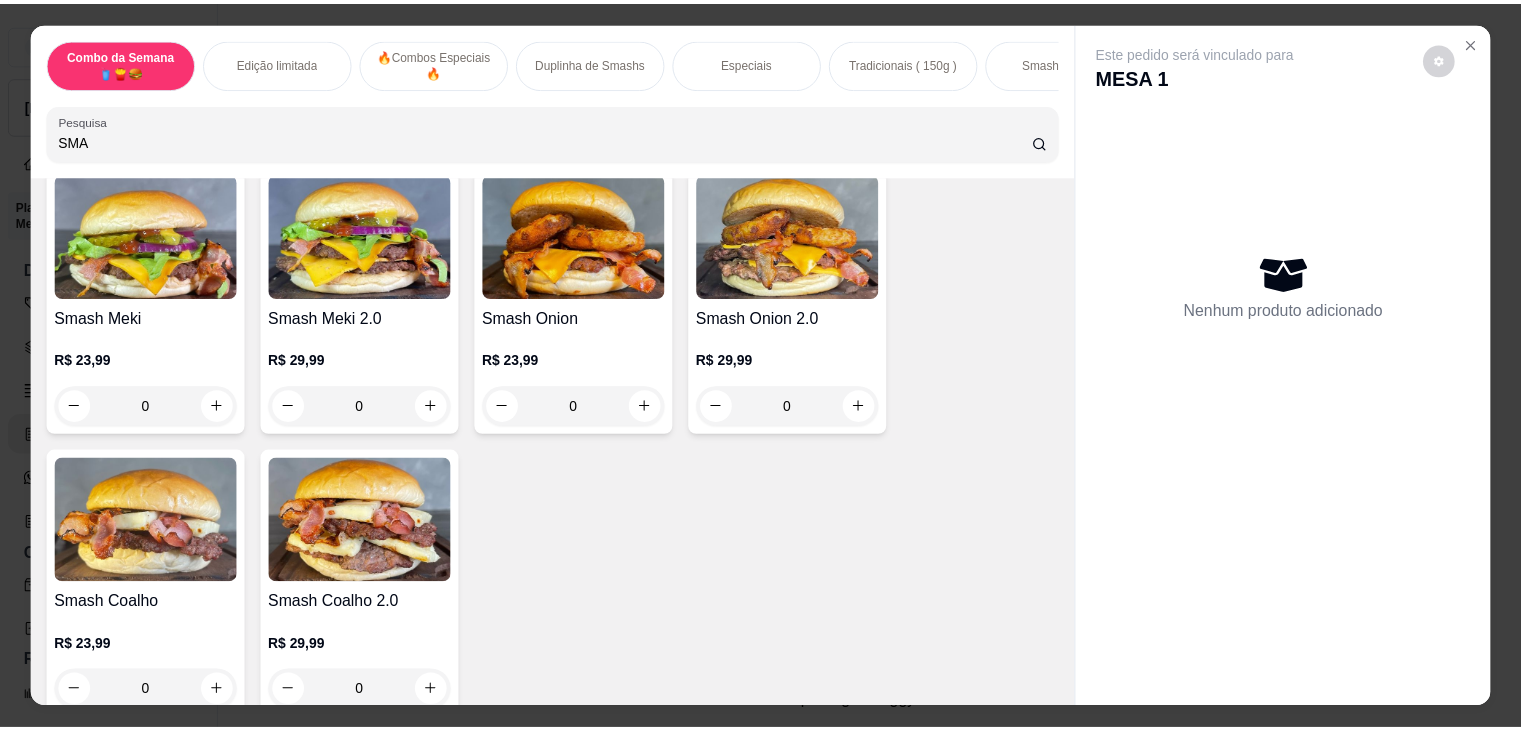 scroll, scrollTop: 800, scrollLeft: 0, axis: vertical 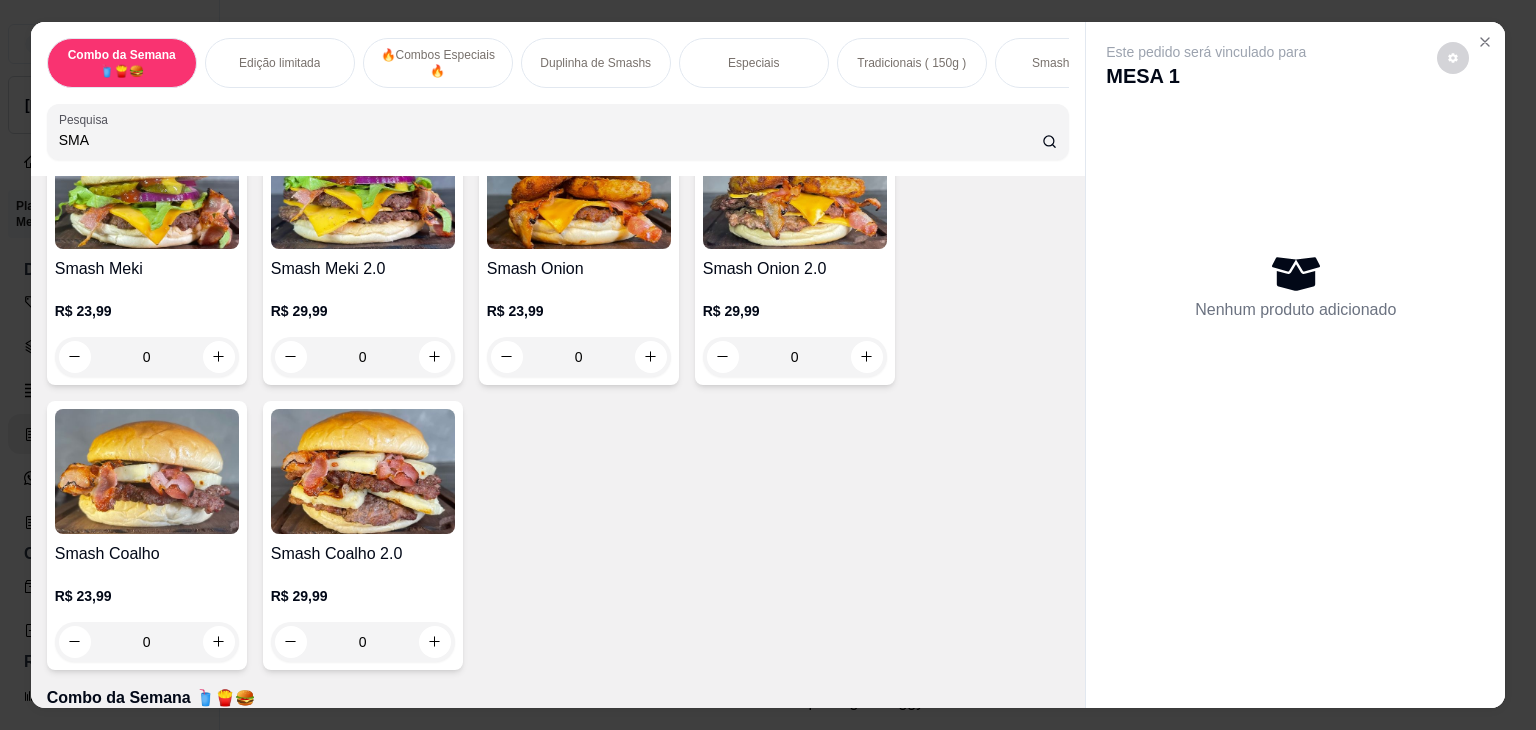 type on "SMA" 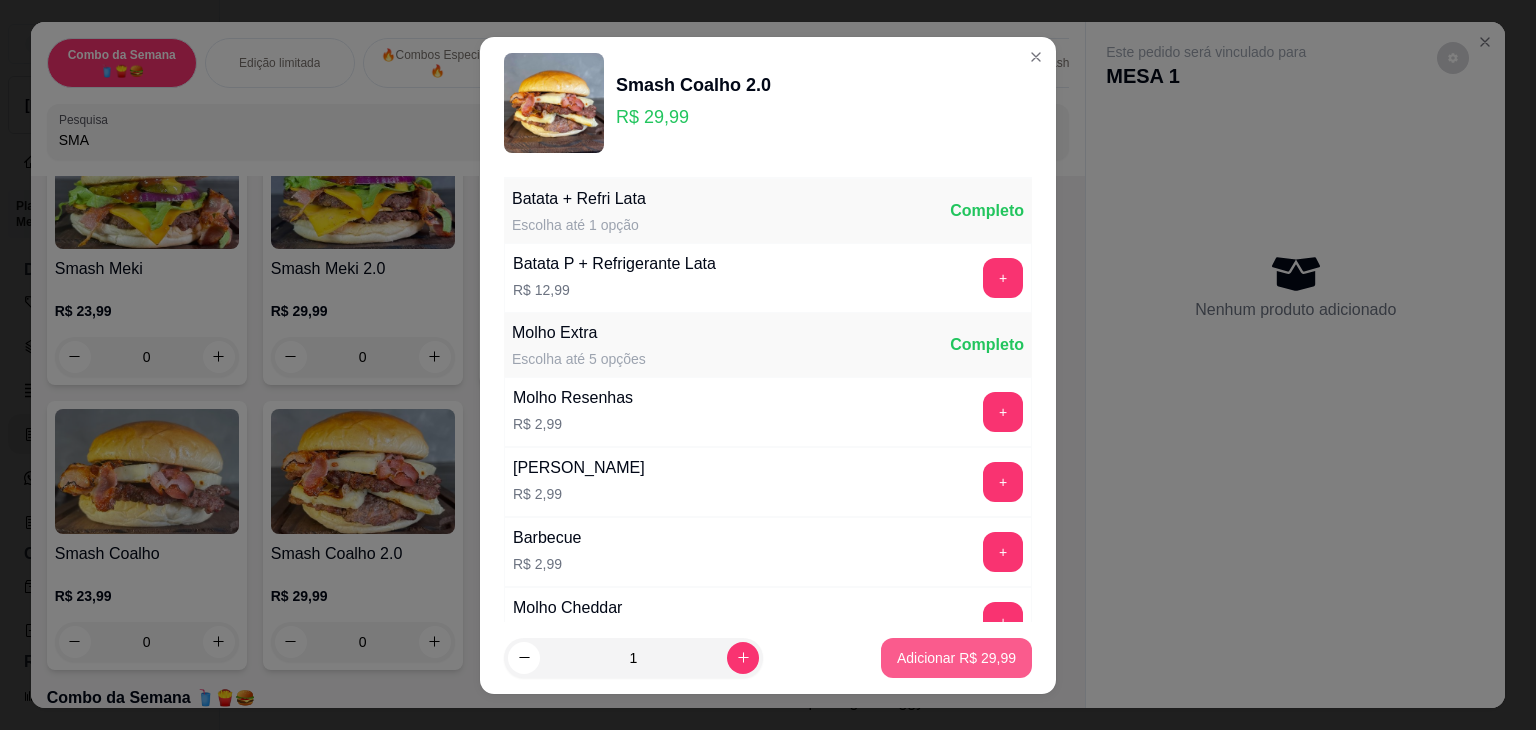 click on "Adicionar   R$ 29,99" at bounding box center (956, 658) 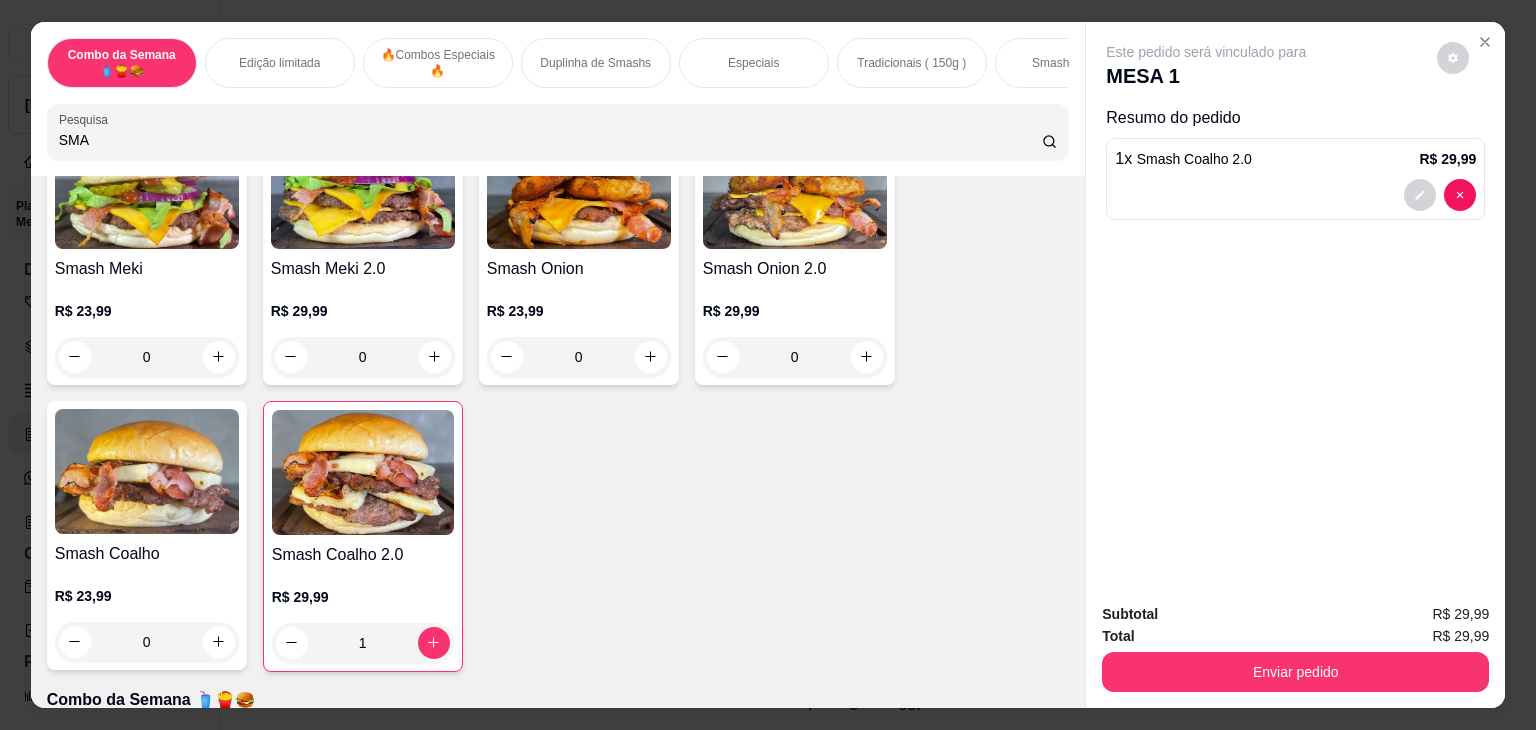 click on "Enviar pedido" at bounding box center [1295, 672] 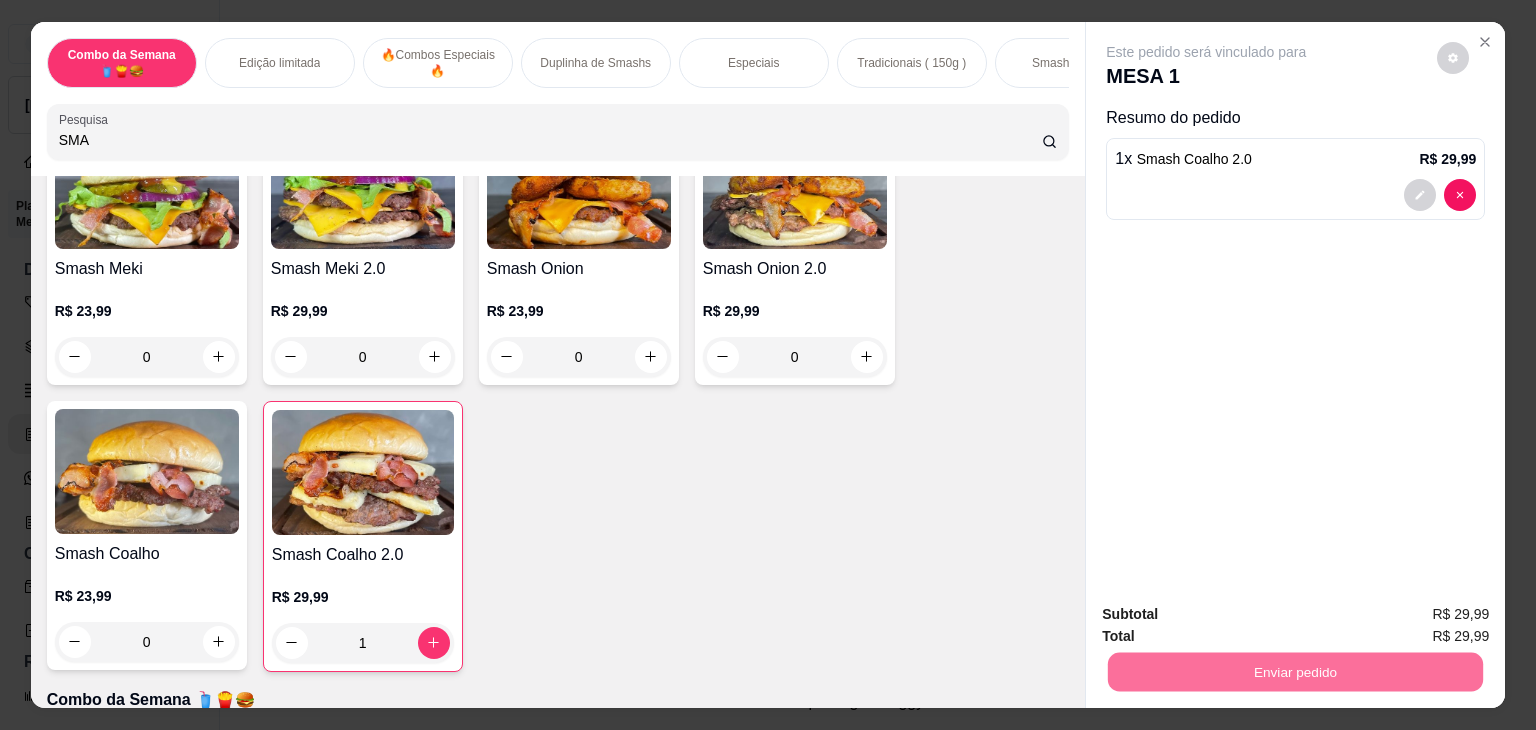 click on "Não registrar e enviar pedido" at bounding box center [1229, 615] 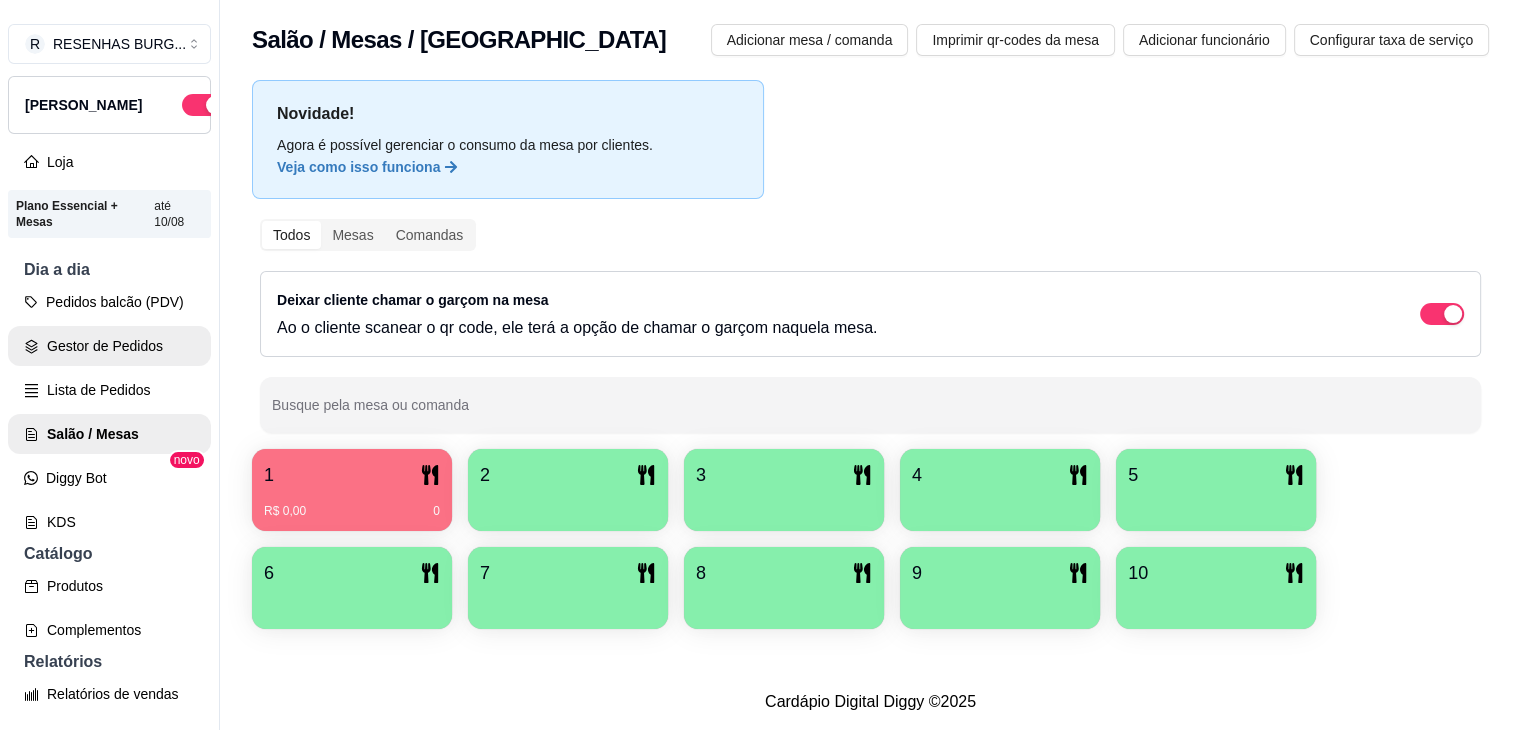 click on "Gestor de Pedidos" at bounding box center (109, 346) 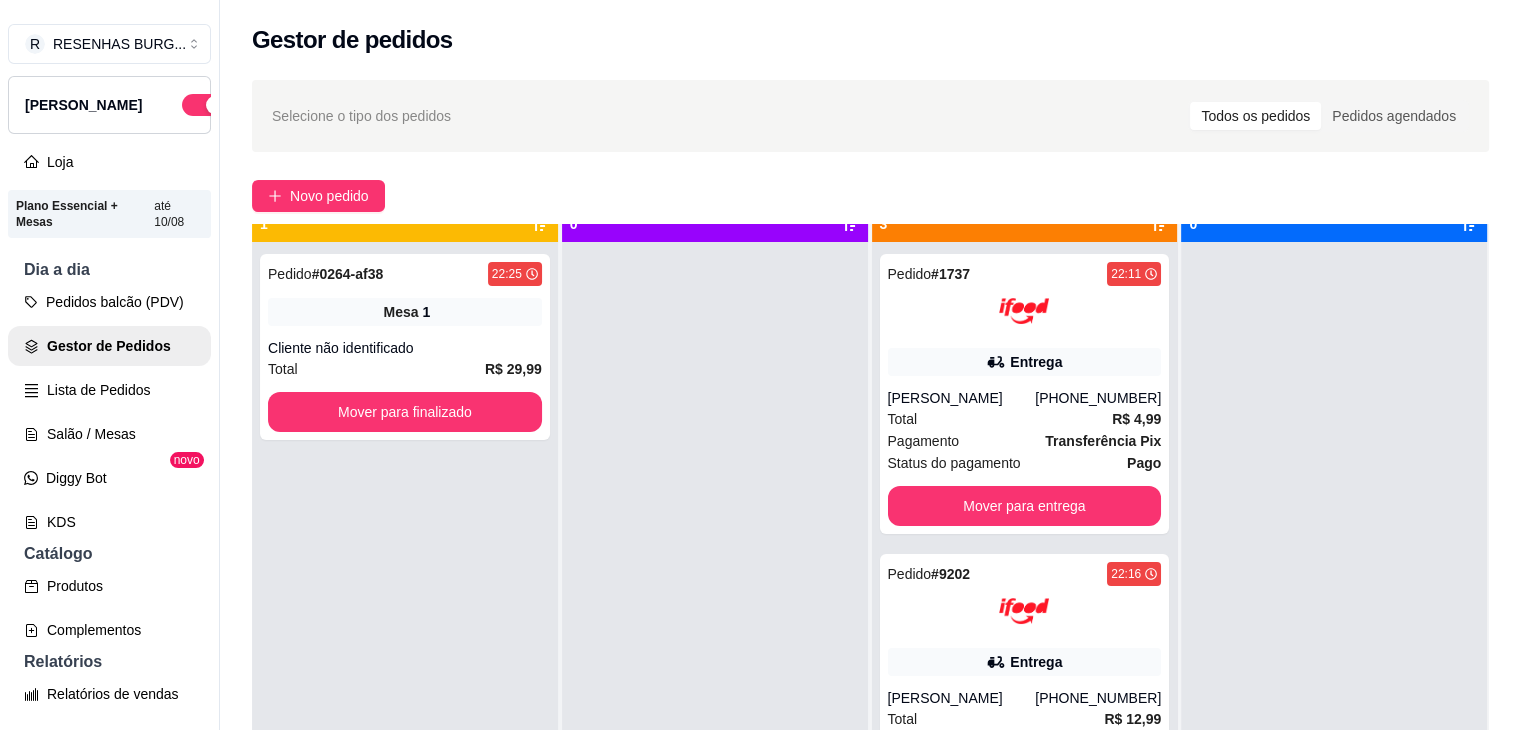 scroll, scrollTop: 56, scrollLeft: 0, axis: vertical 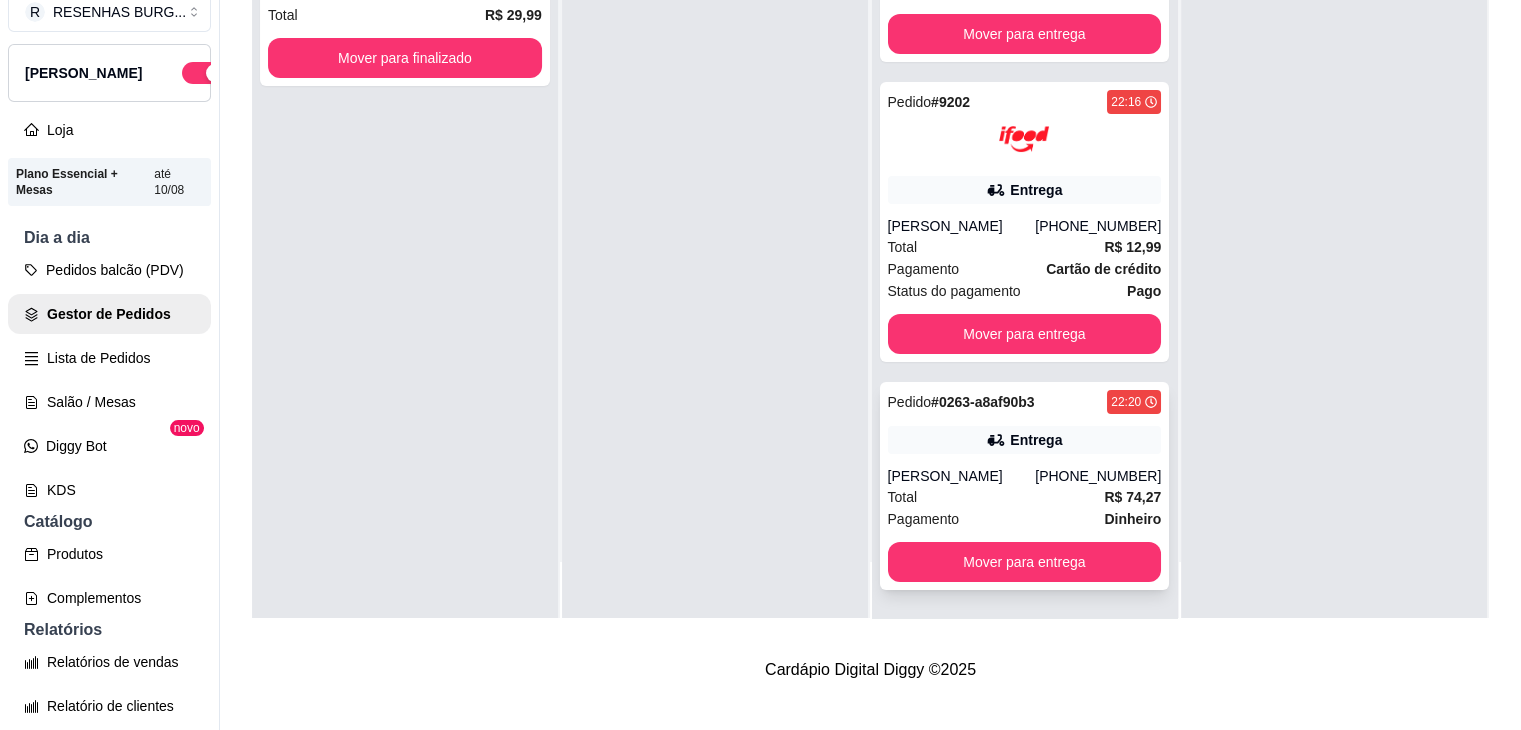 click 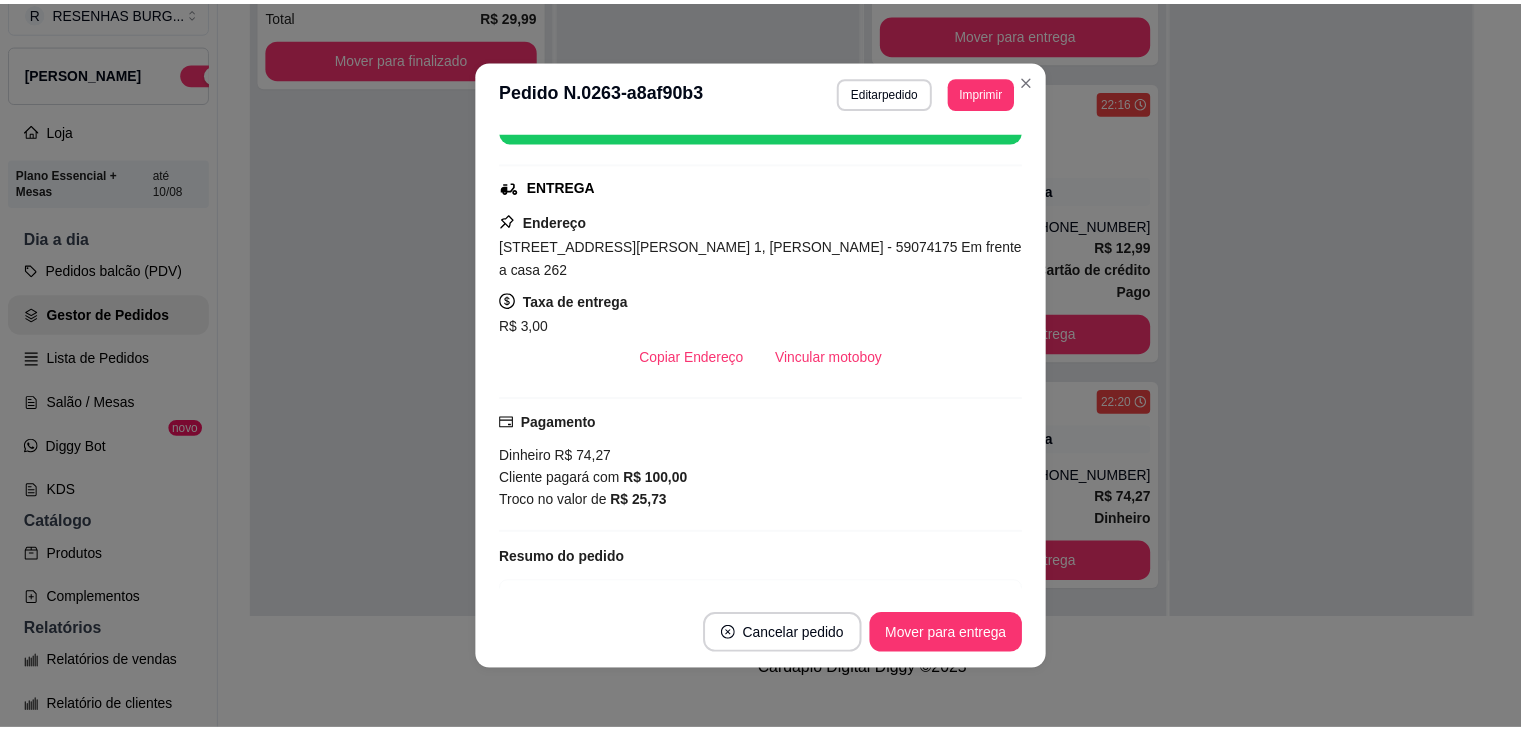 scroll, scrollTop: 300, scrollLeft: 0, axis: vertical 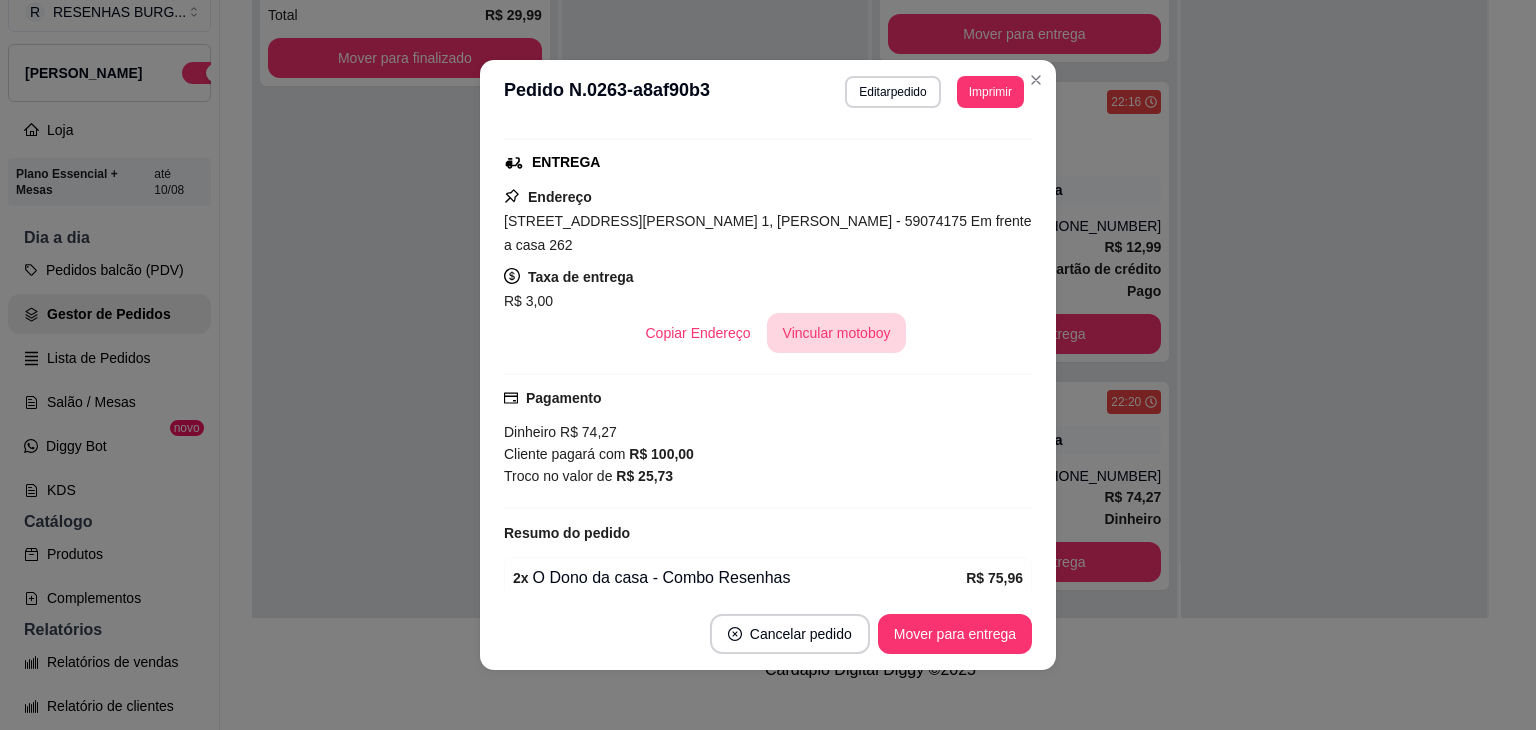 click on "Vincular motoboy" at bounding box center (837, 333) 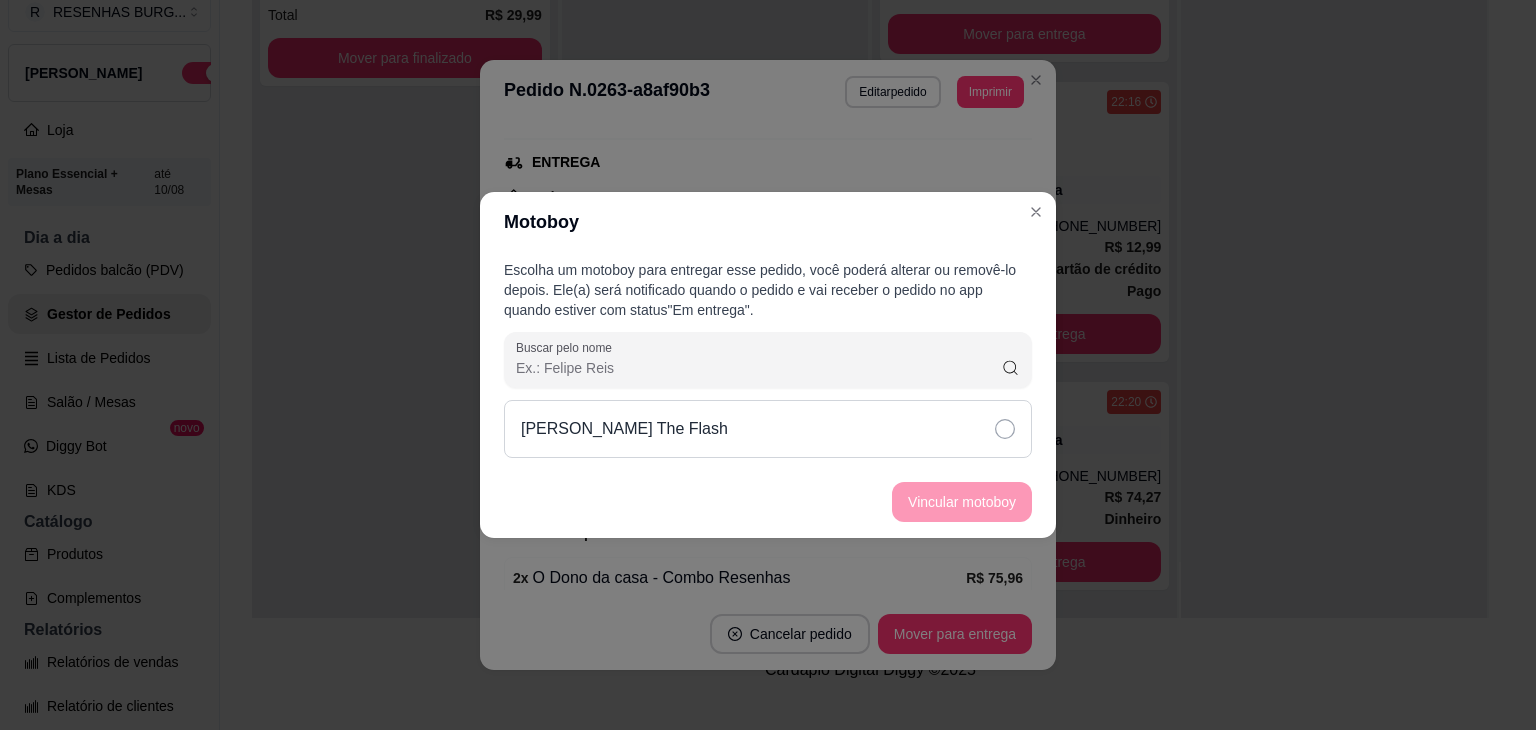 click 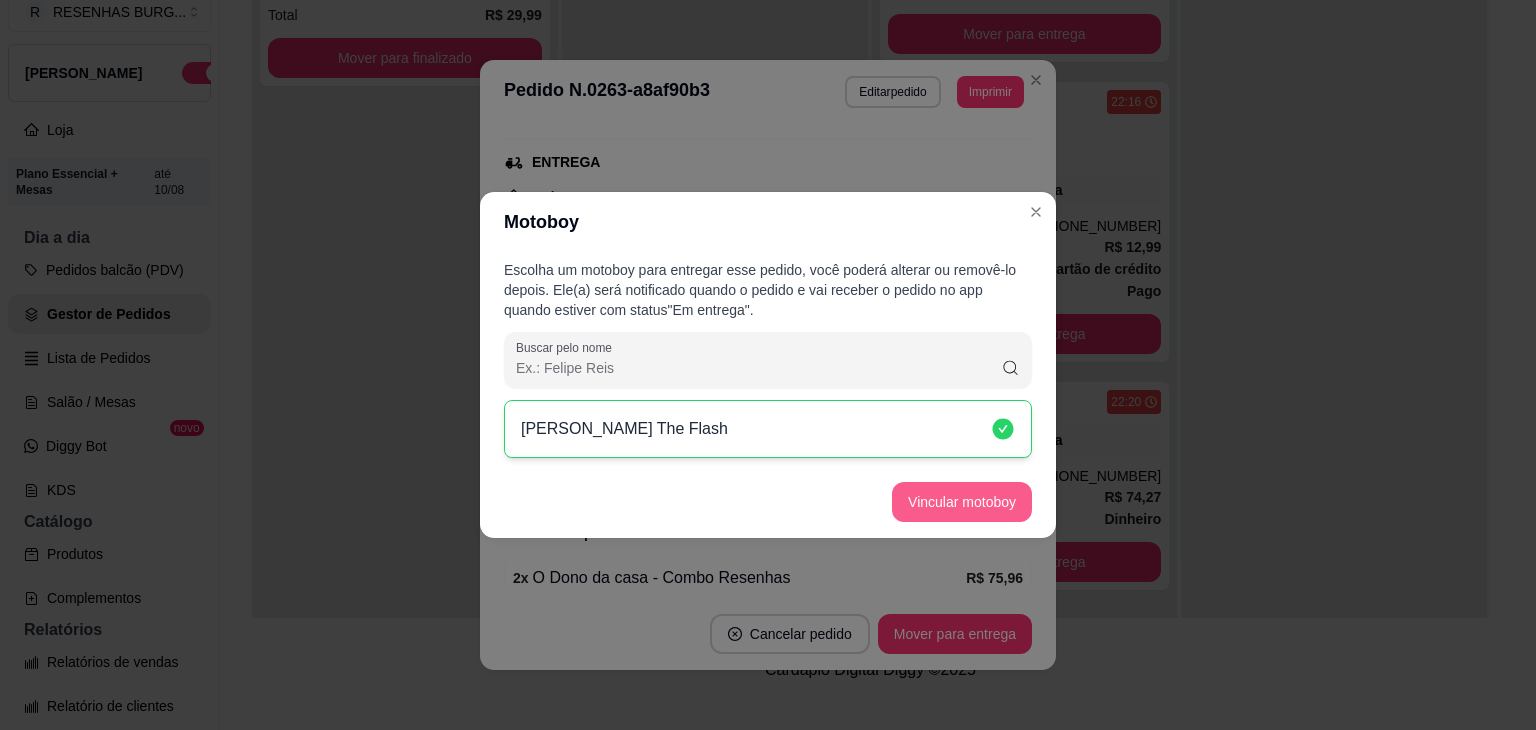 click on "Vincular motoboy" at bounding box center (962, 502) 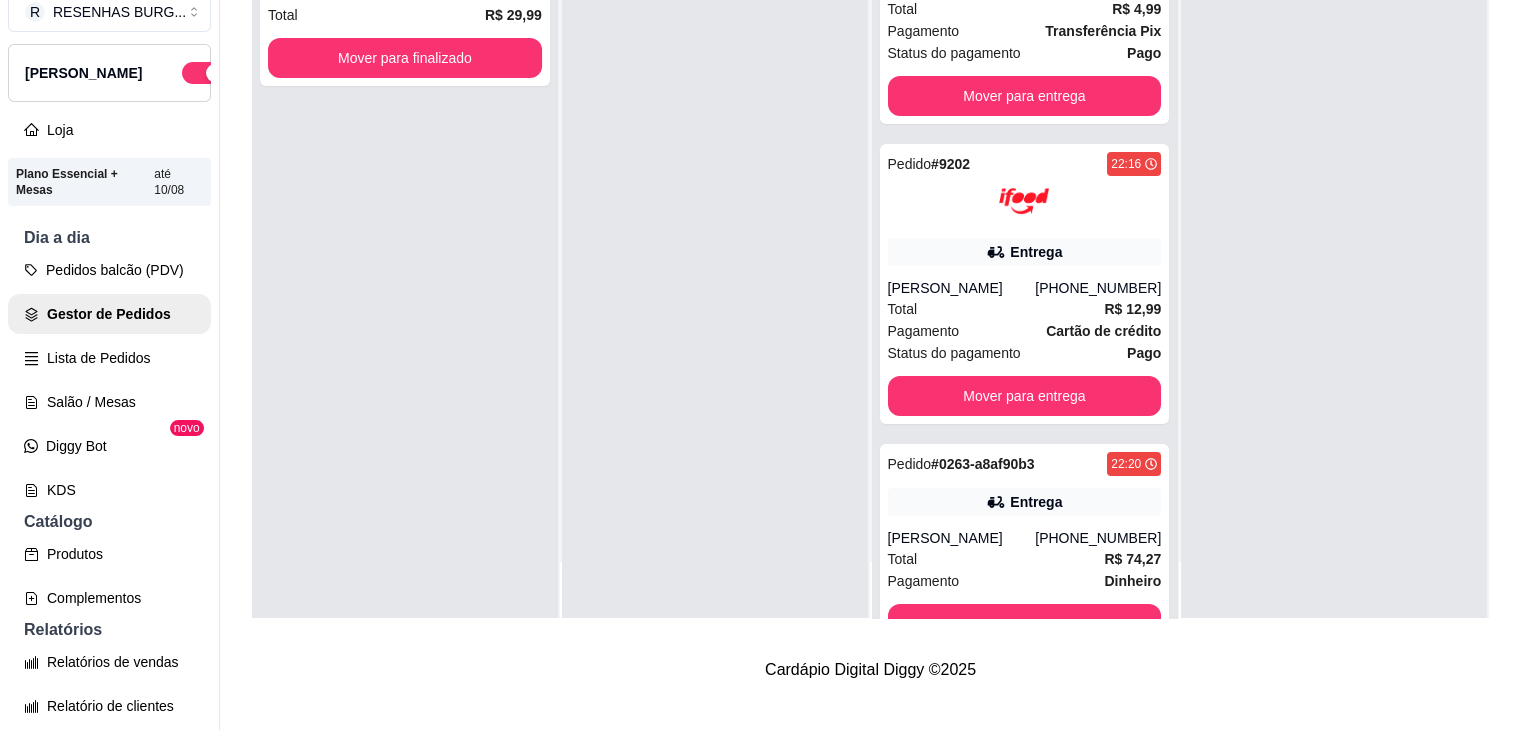 scroll, scrollTop: 0, scrollLeft: 0, axis: both 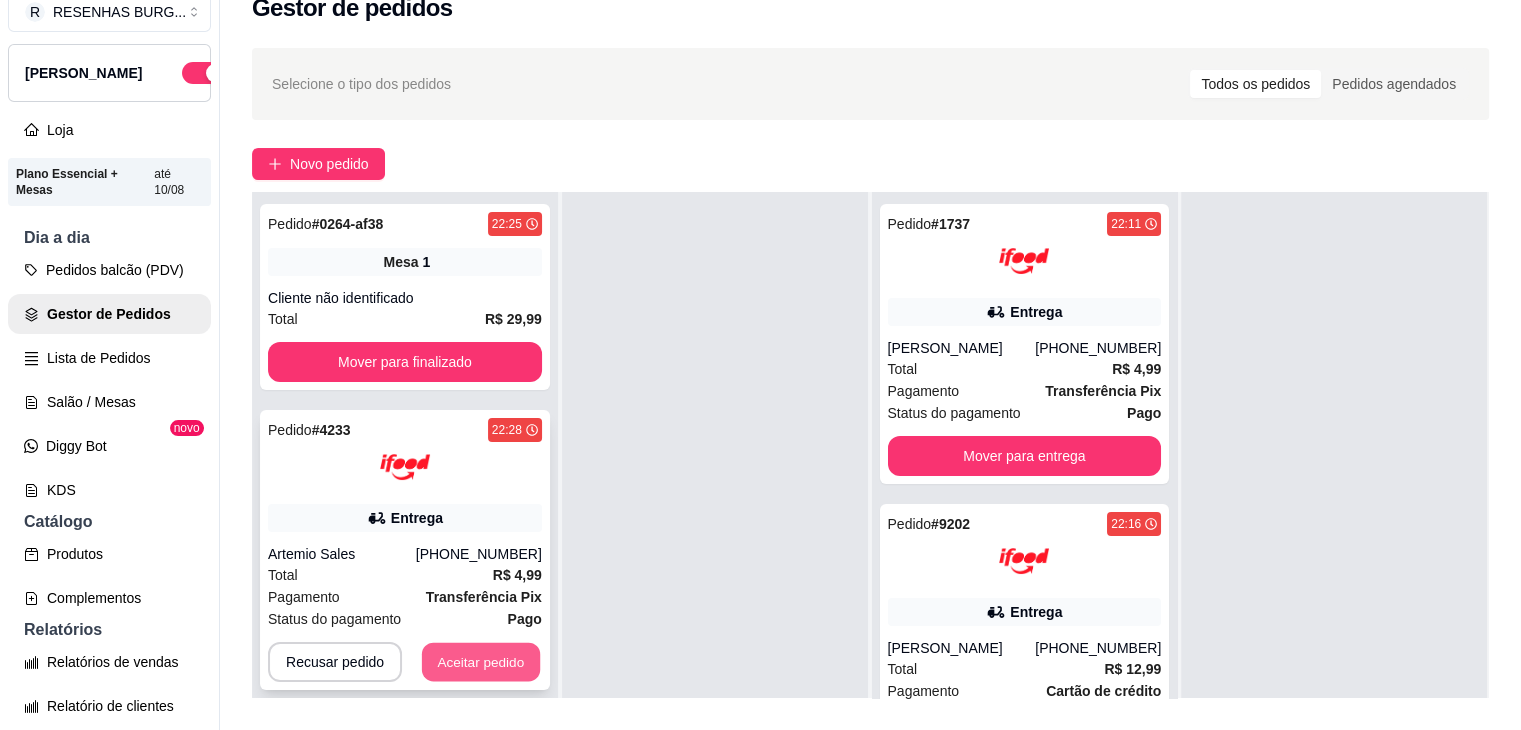 click on "Aceitar pedido" at bounding box center [481, 662] 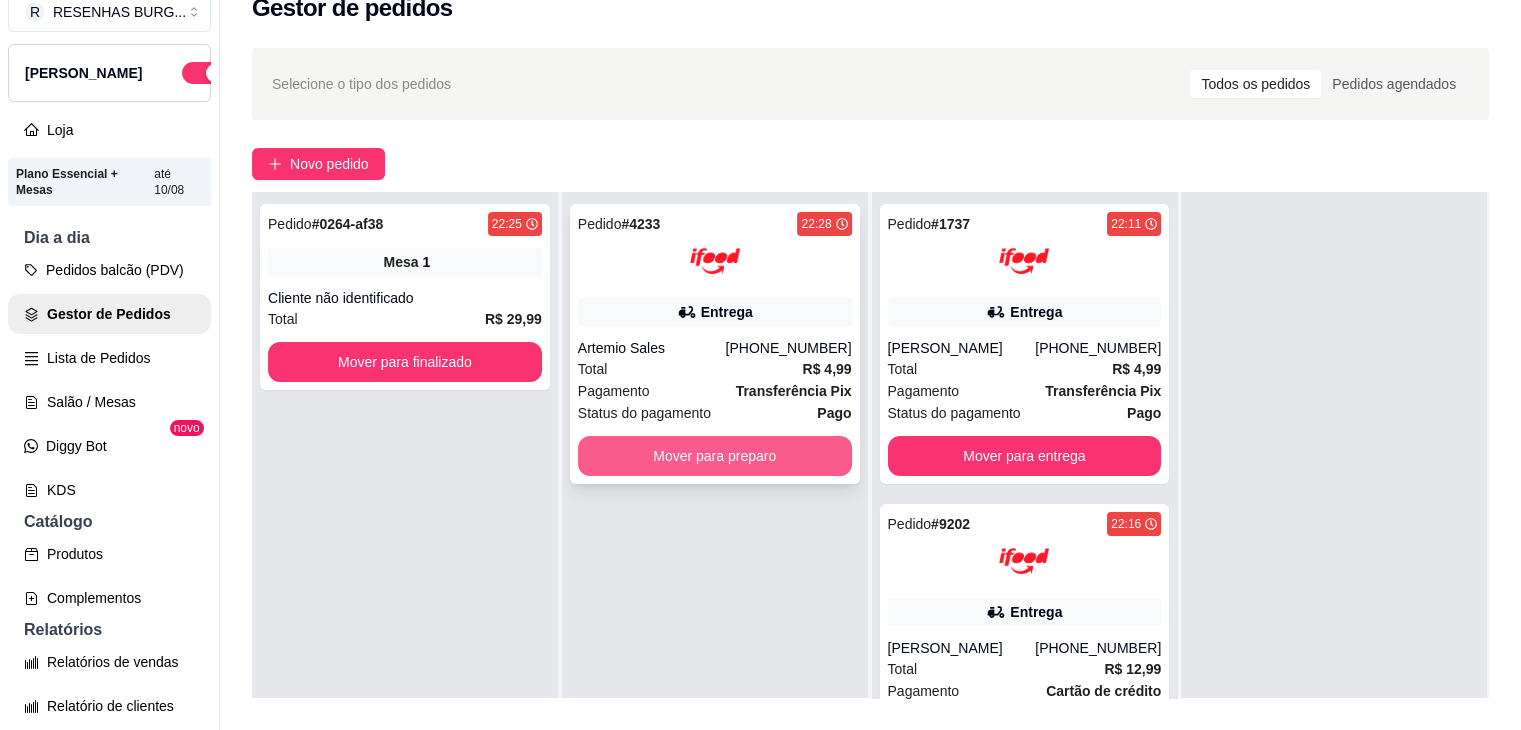 click on "Mover para preparo" at bounding box center (715, 456) 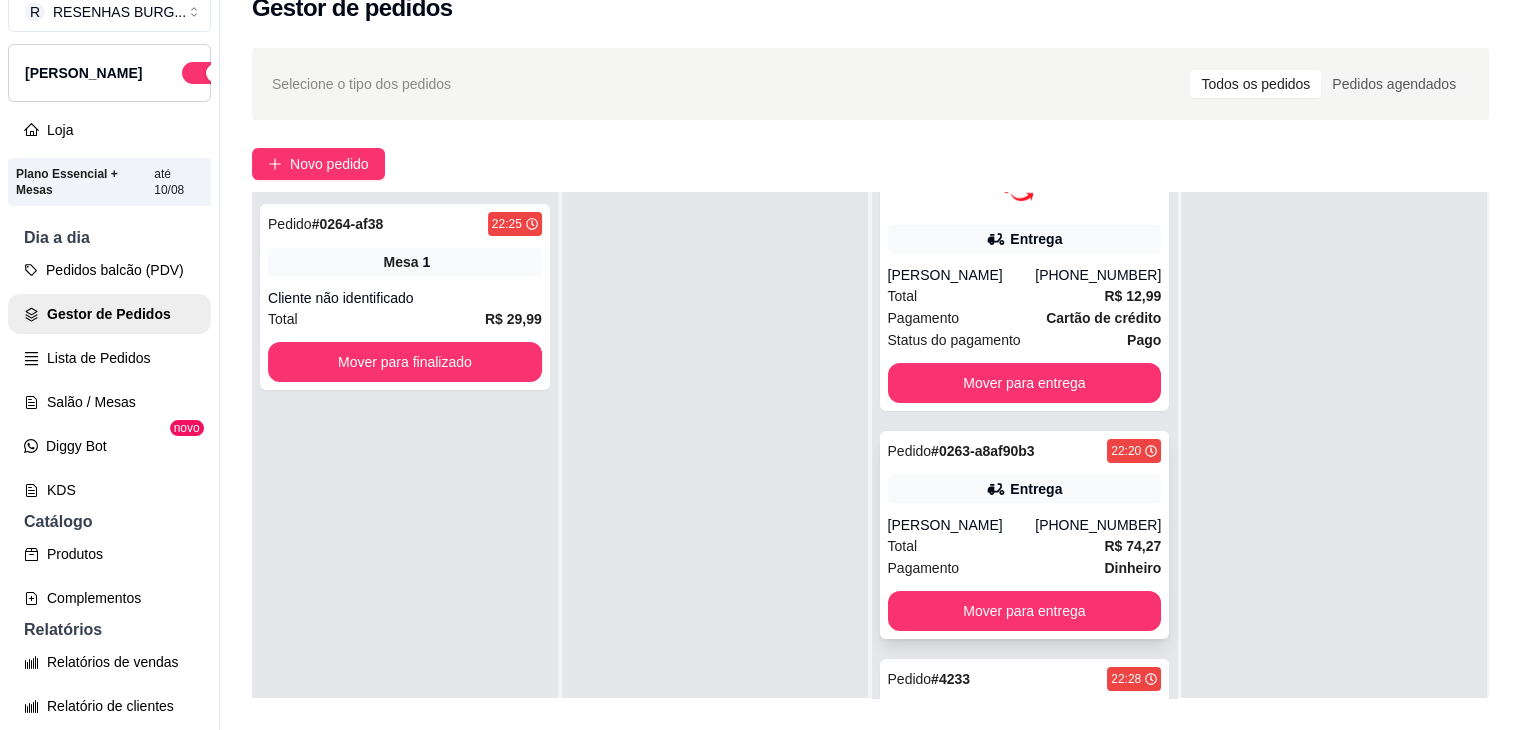 scroll, scrollTop: 438, scrollLeft: 0, axis: vertical 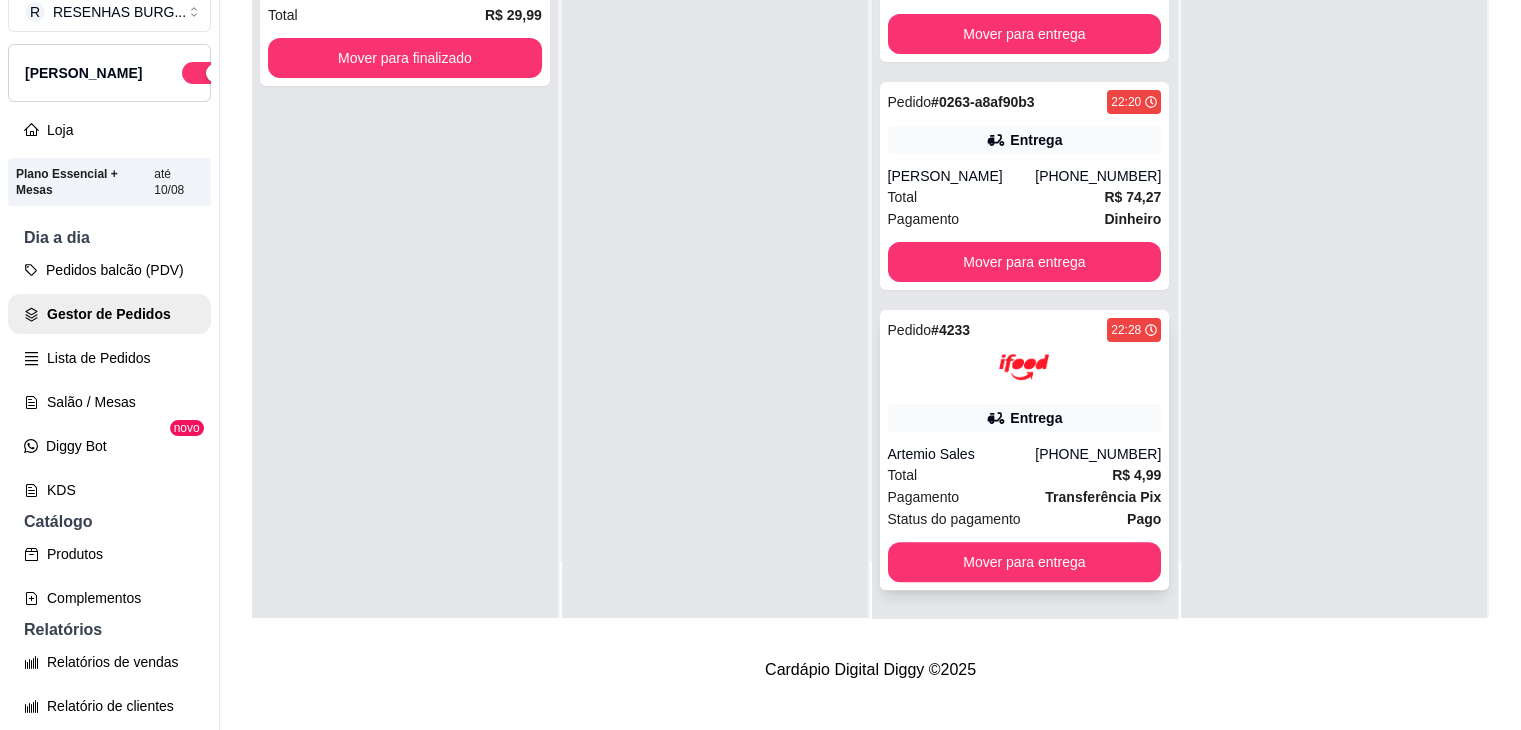 click on "Artemio Sales" at bounding box center [962, 454] 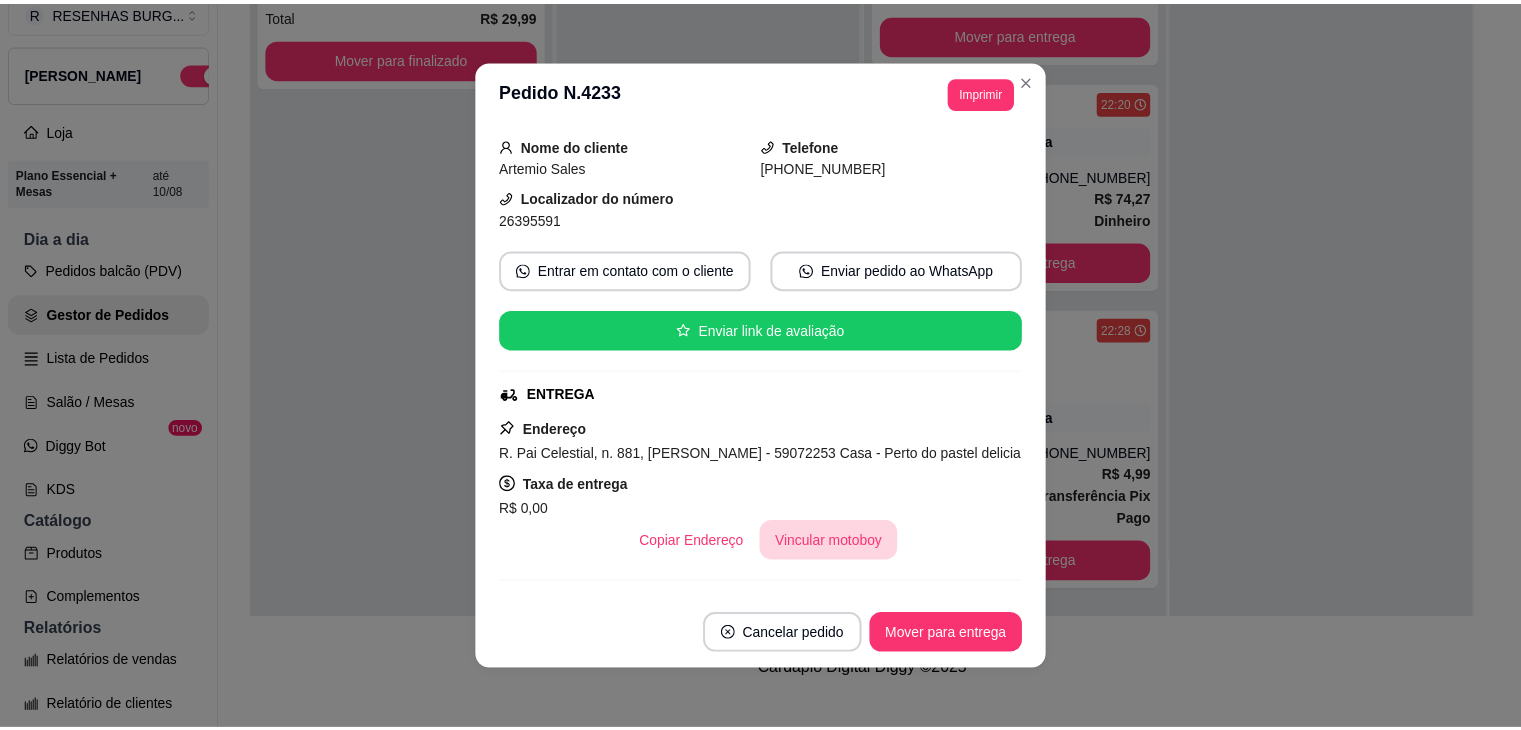 scroll, scrollTop: 200, scrollLeft: 0, axis: vertical 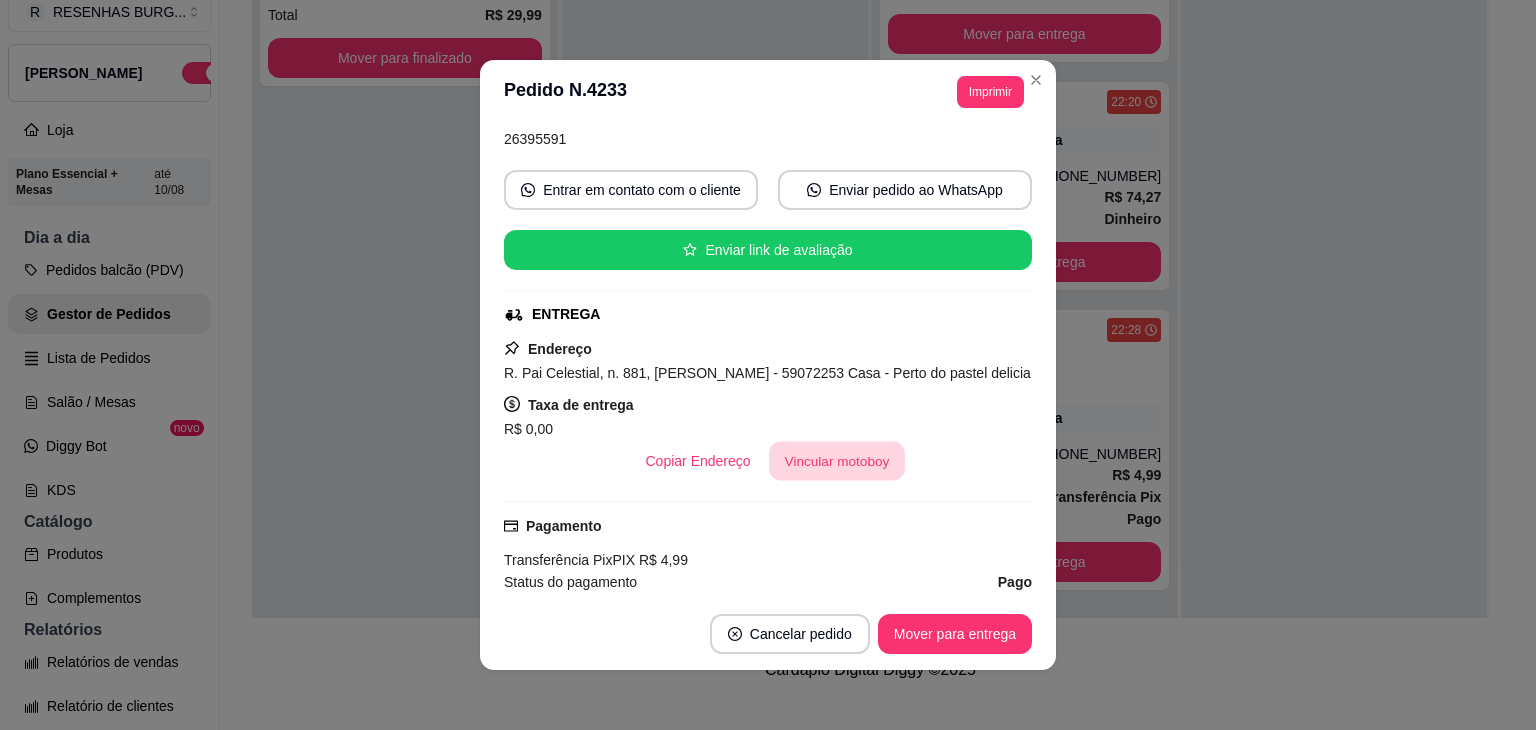 click on "Vincular motoboy" at bounding box center [837, 461] 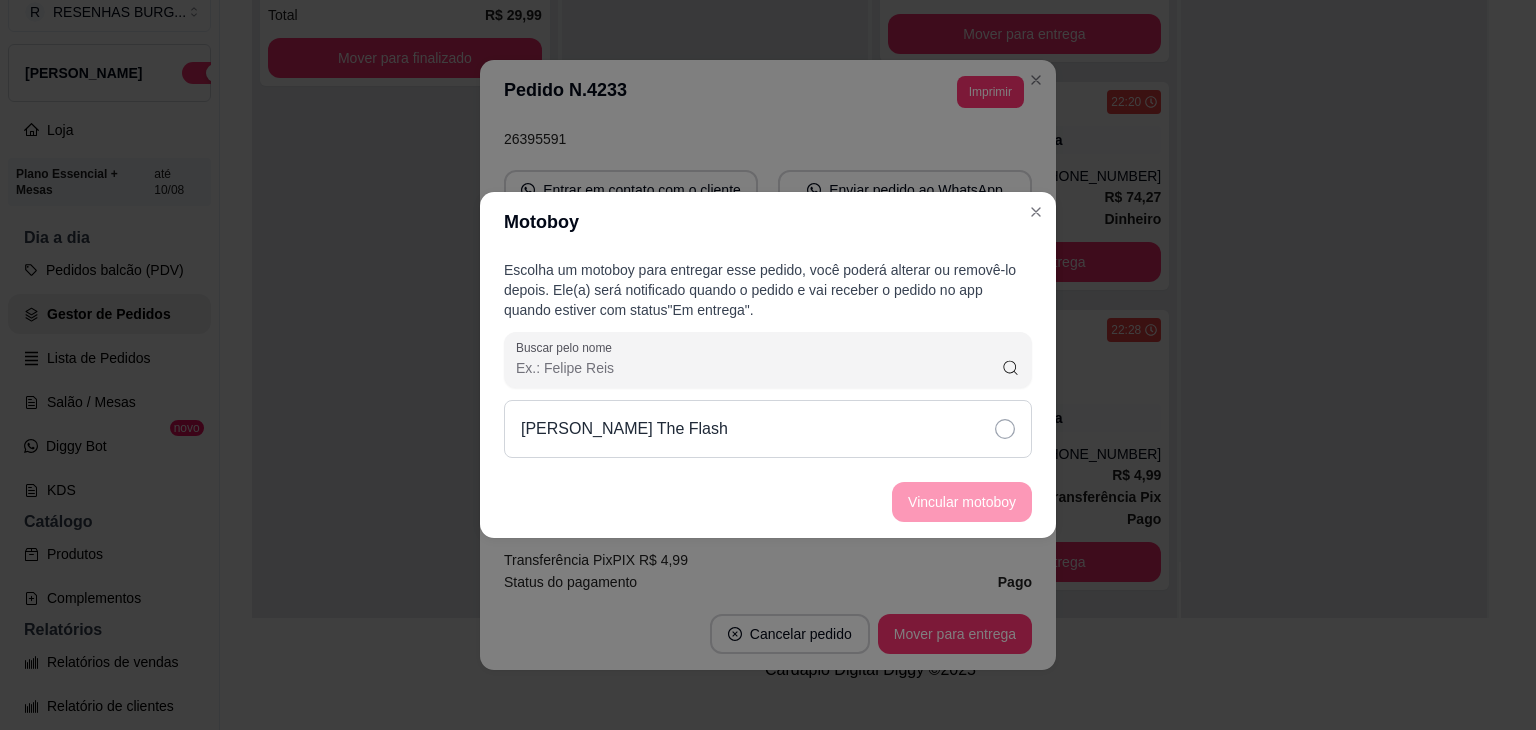 click on "[PERSON_NAME] The Flash" at bounding box center [768, 429] 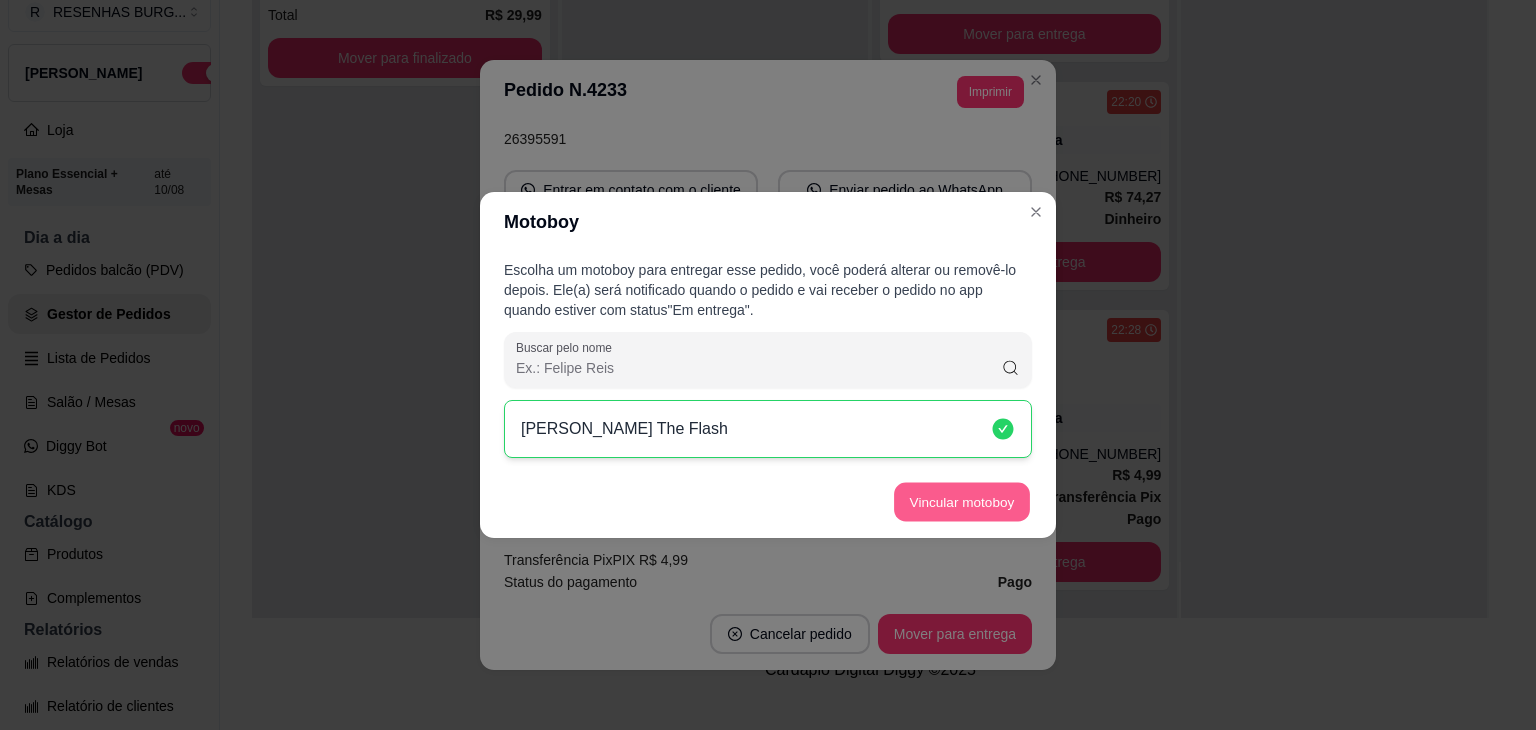 click on "Vincular motoboy" at bounding box center (962, 502) 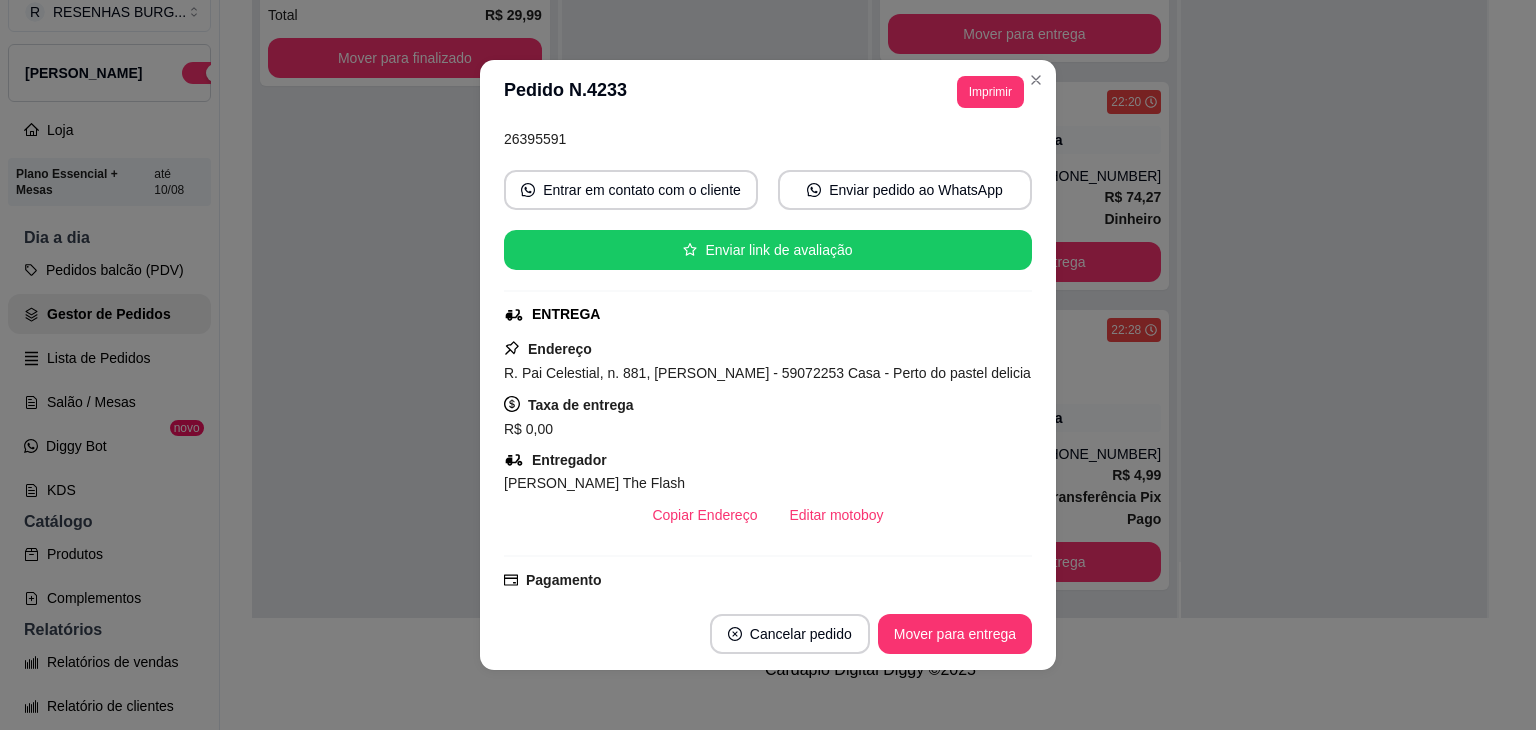 click on "**********" at bounding box center [768, 92] 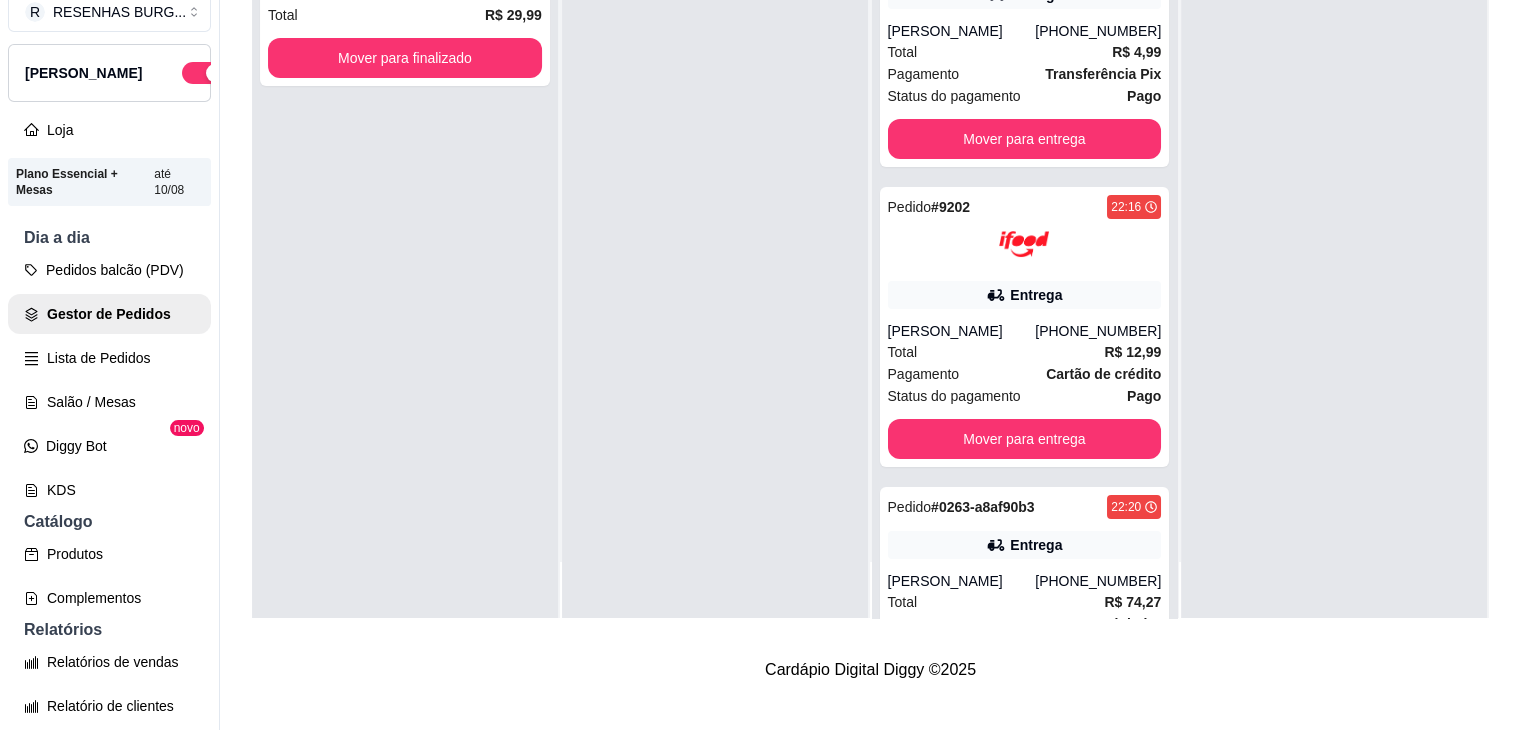 scroll, scrollTop: 0, scrollLeft: 0, axis: both 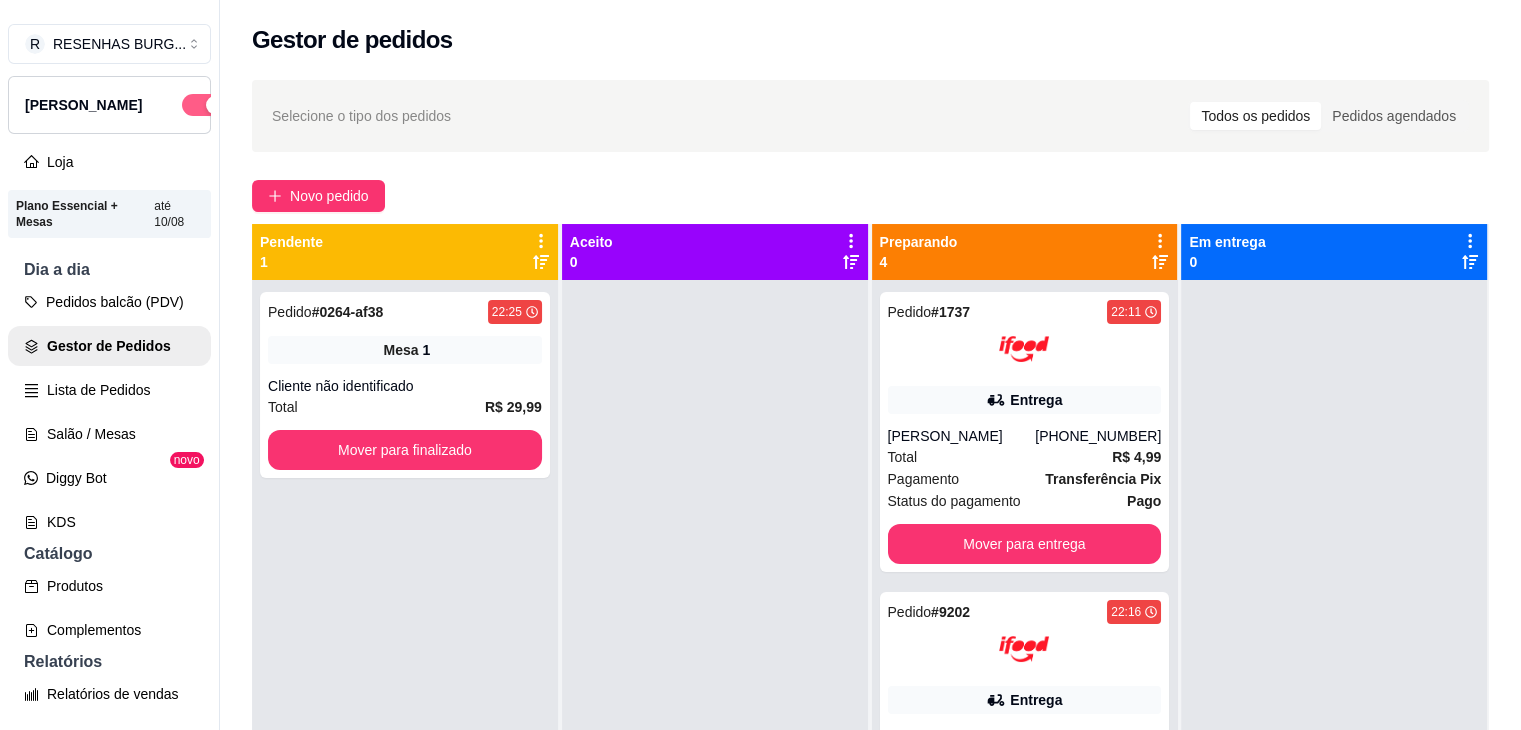 click at bounding box center [215, 105] 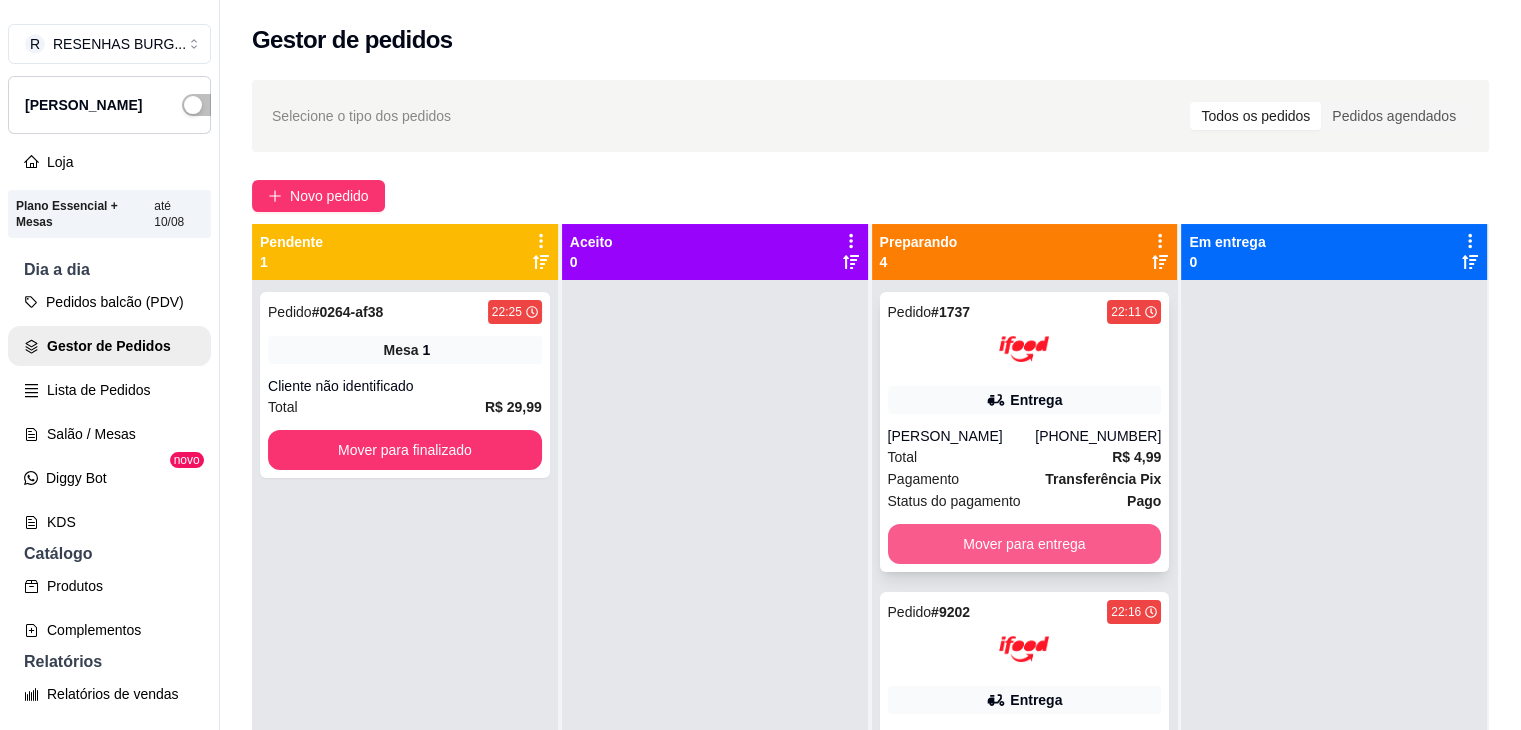 click on "Mover para entrega" at bounding box center (1025, 544) 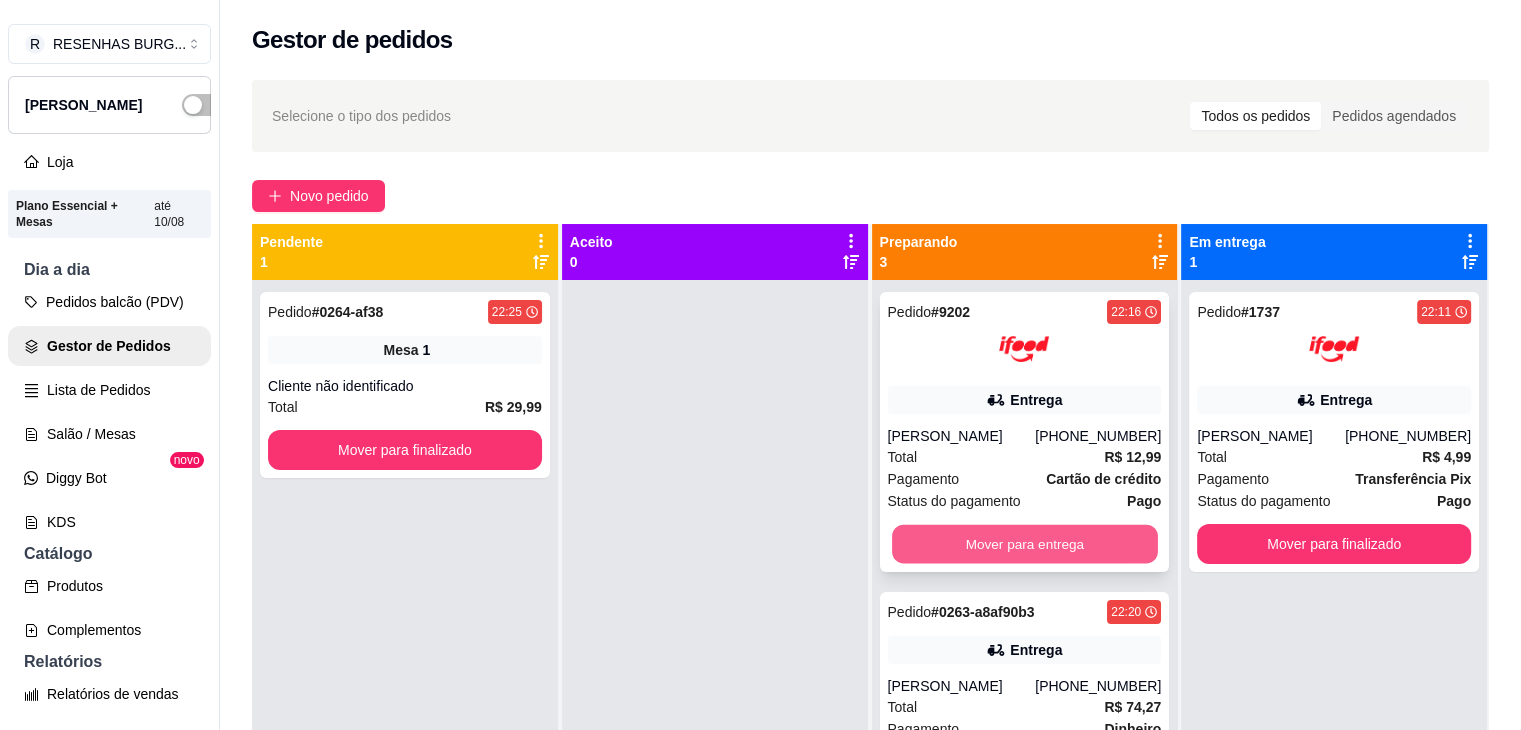 click on "Mover para entrega" at bounding box center [1025, 544] 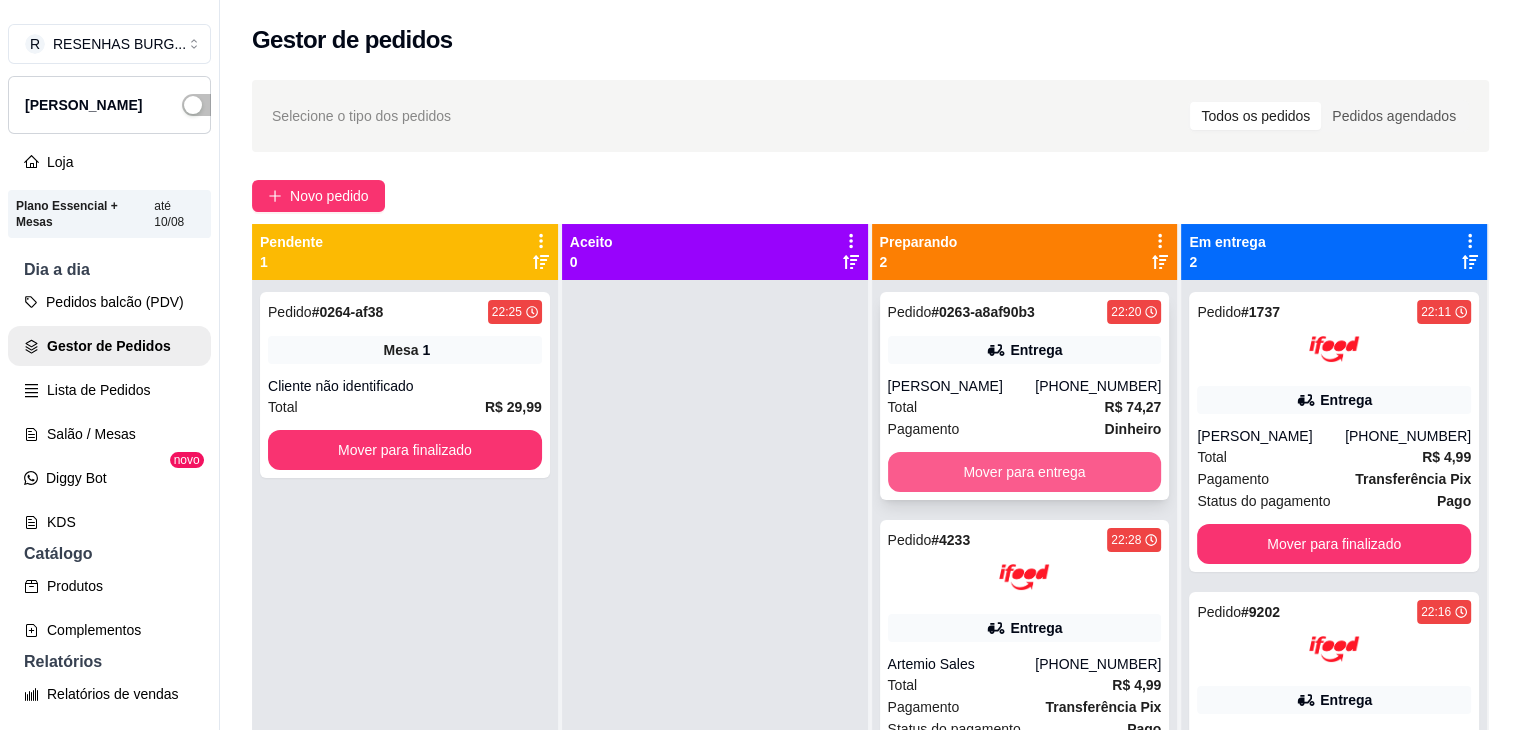click on "Mover para entrega" at bounding box center [1025, 472] 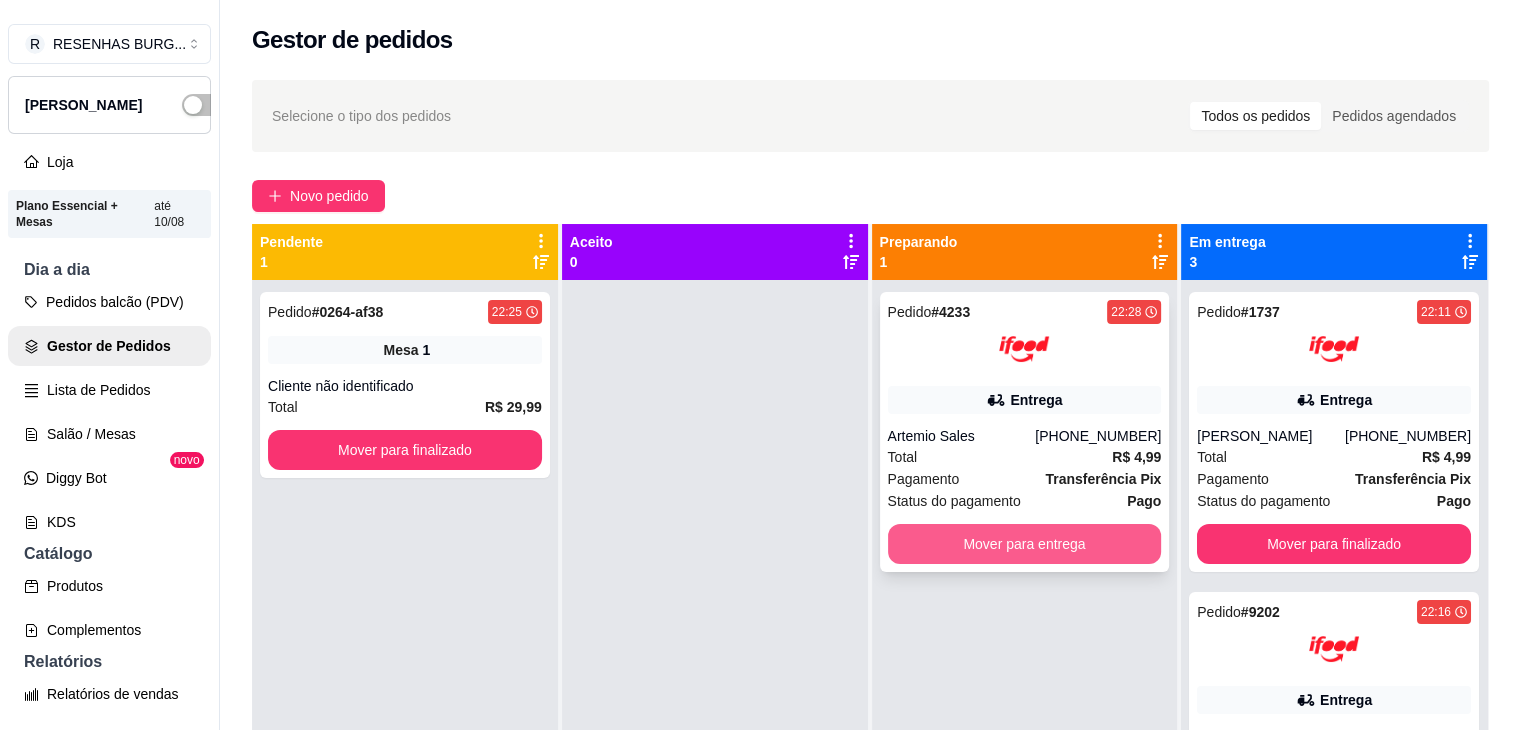click on "Mover para entrega" at bounding box center [1025, 544] 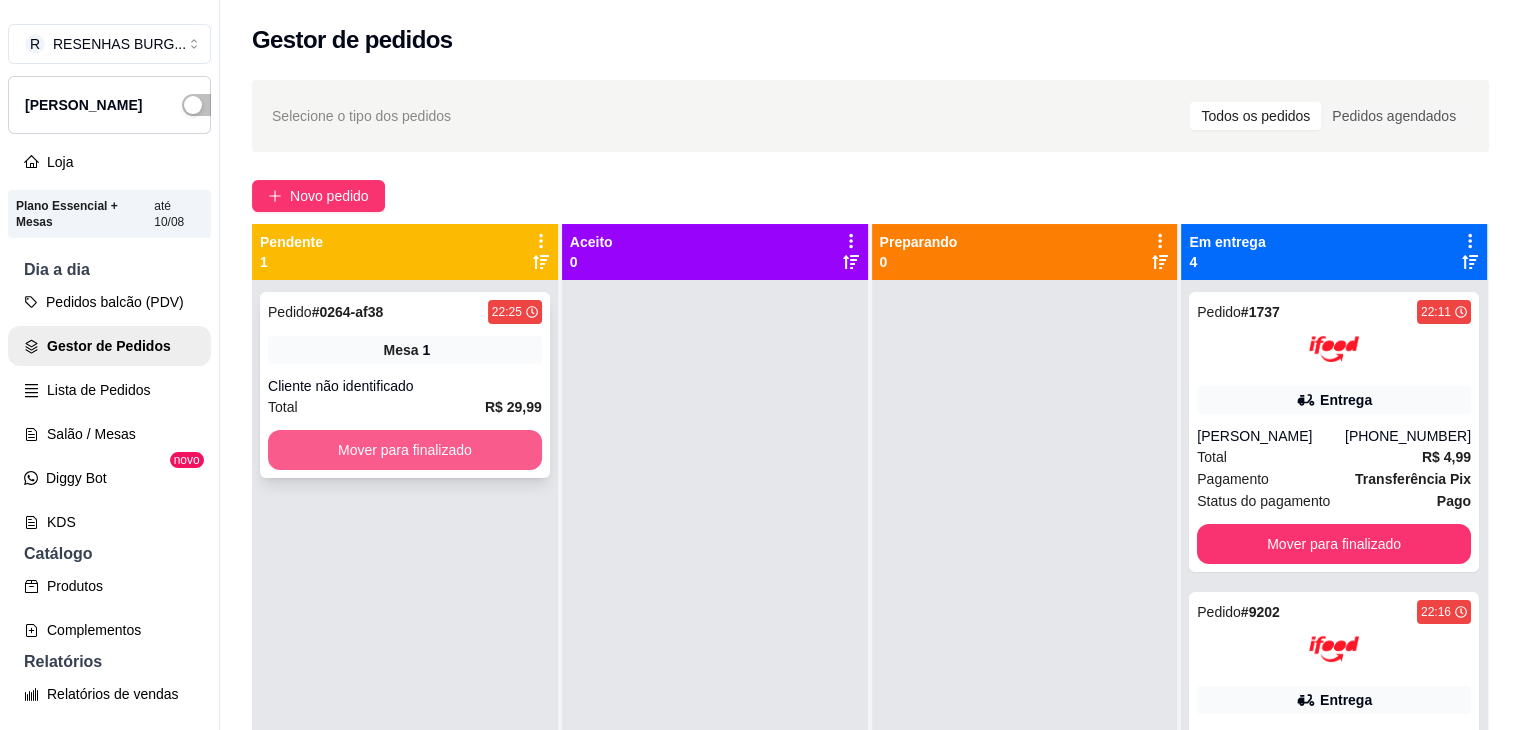click on "Mover para finalizado" at bounding box center [405, 450] 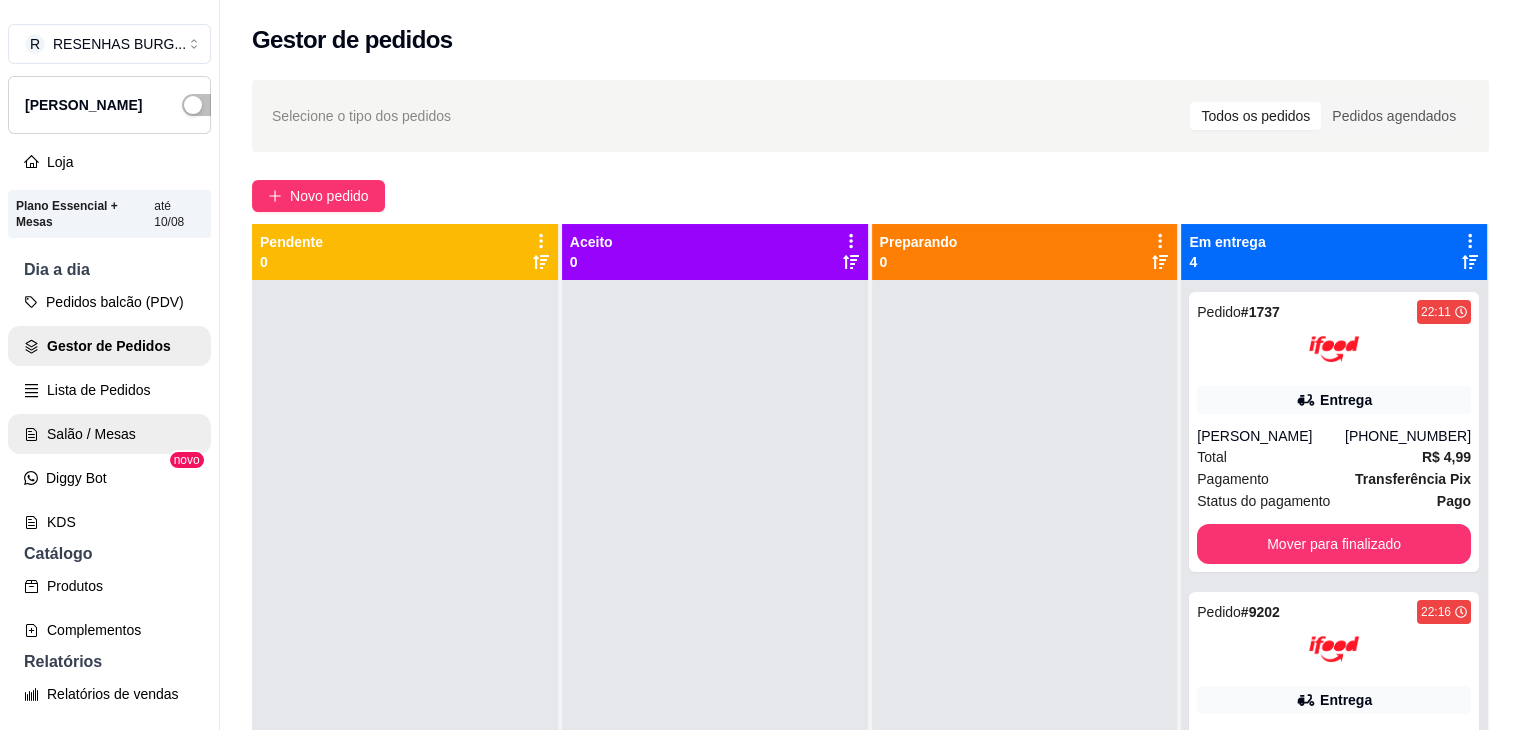 click on "Salão / Mesas" at bounding box center (109, 434) 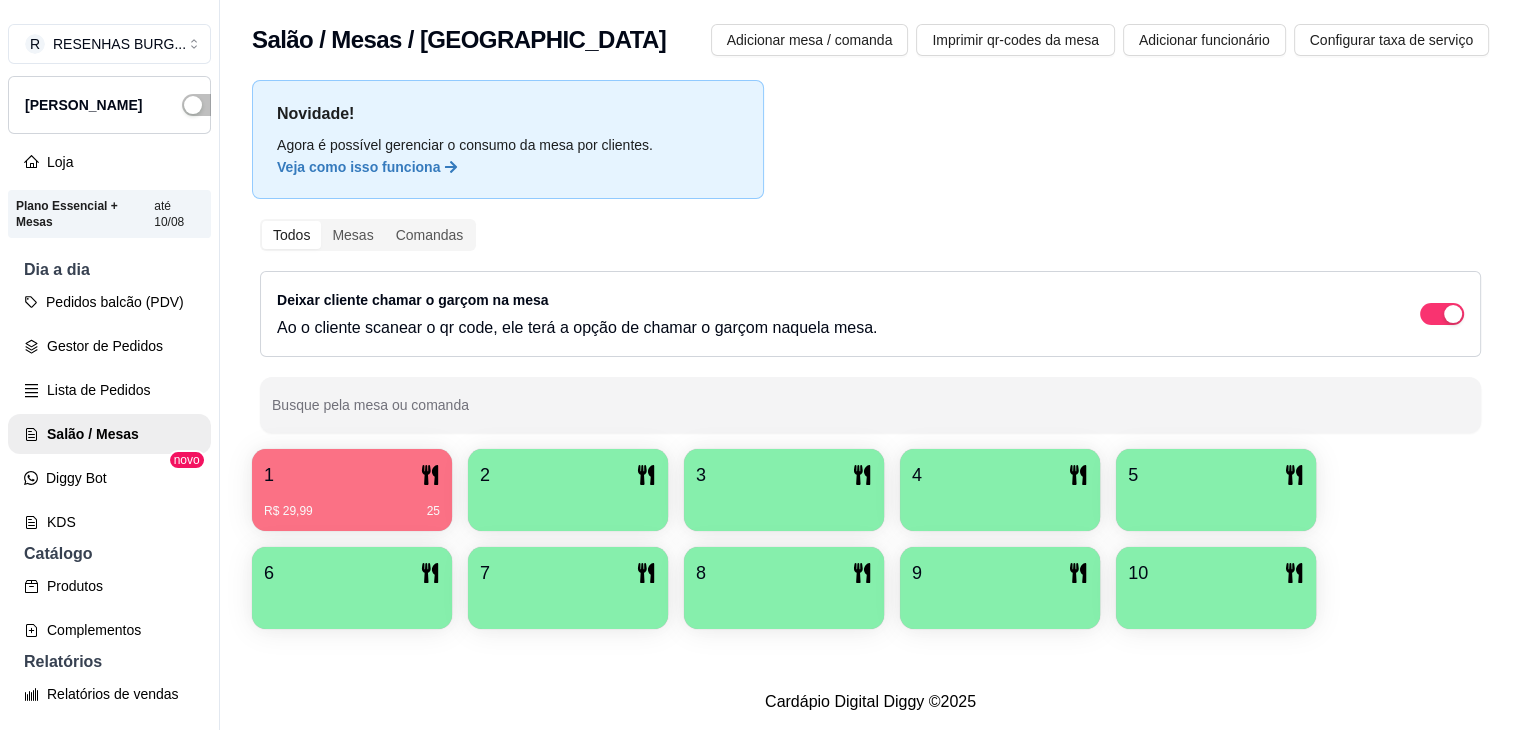 click on "1" at bounding box center [352, 475] 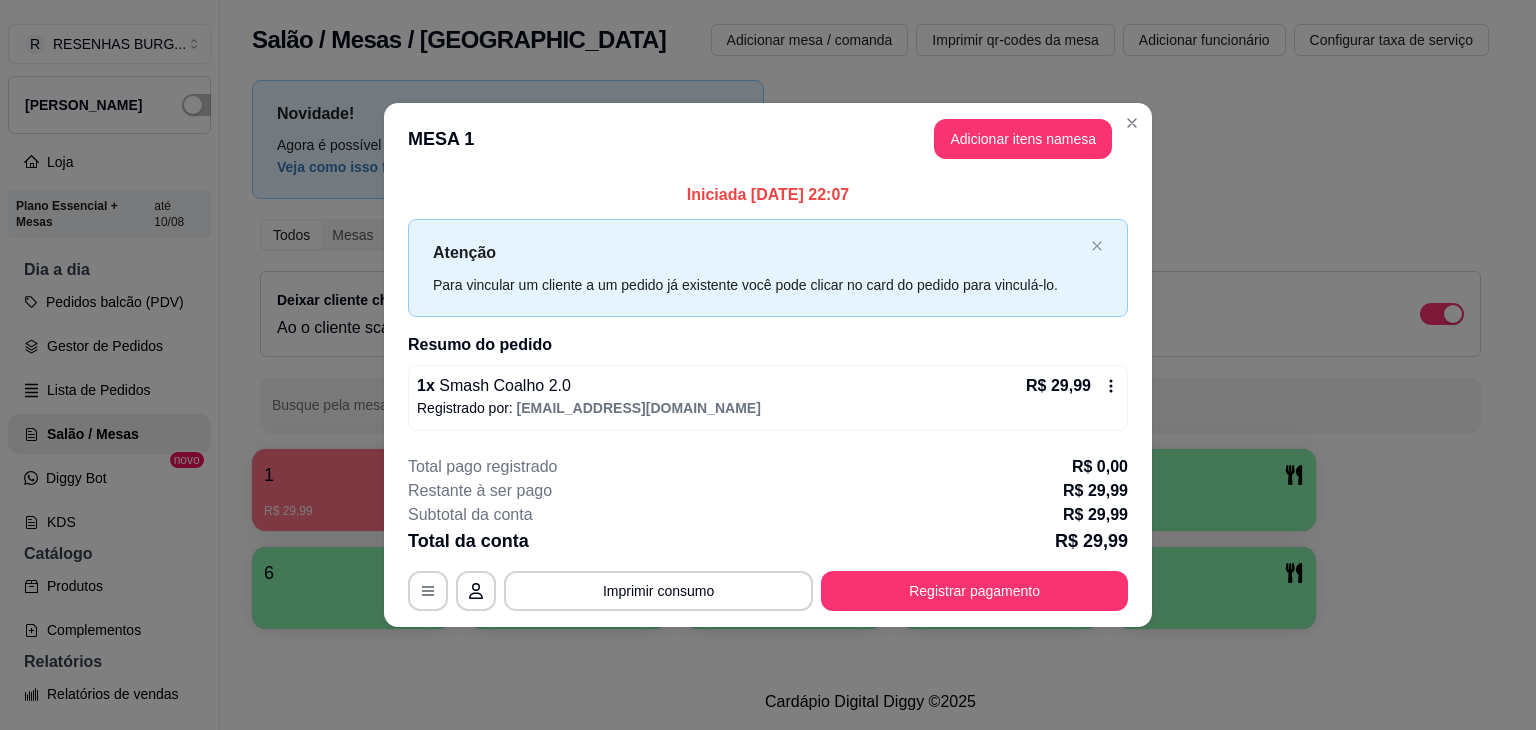 click on "Registrar pagamento" at bounding box center [974, 591] 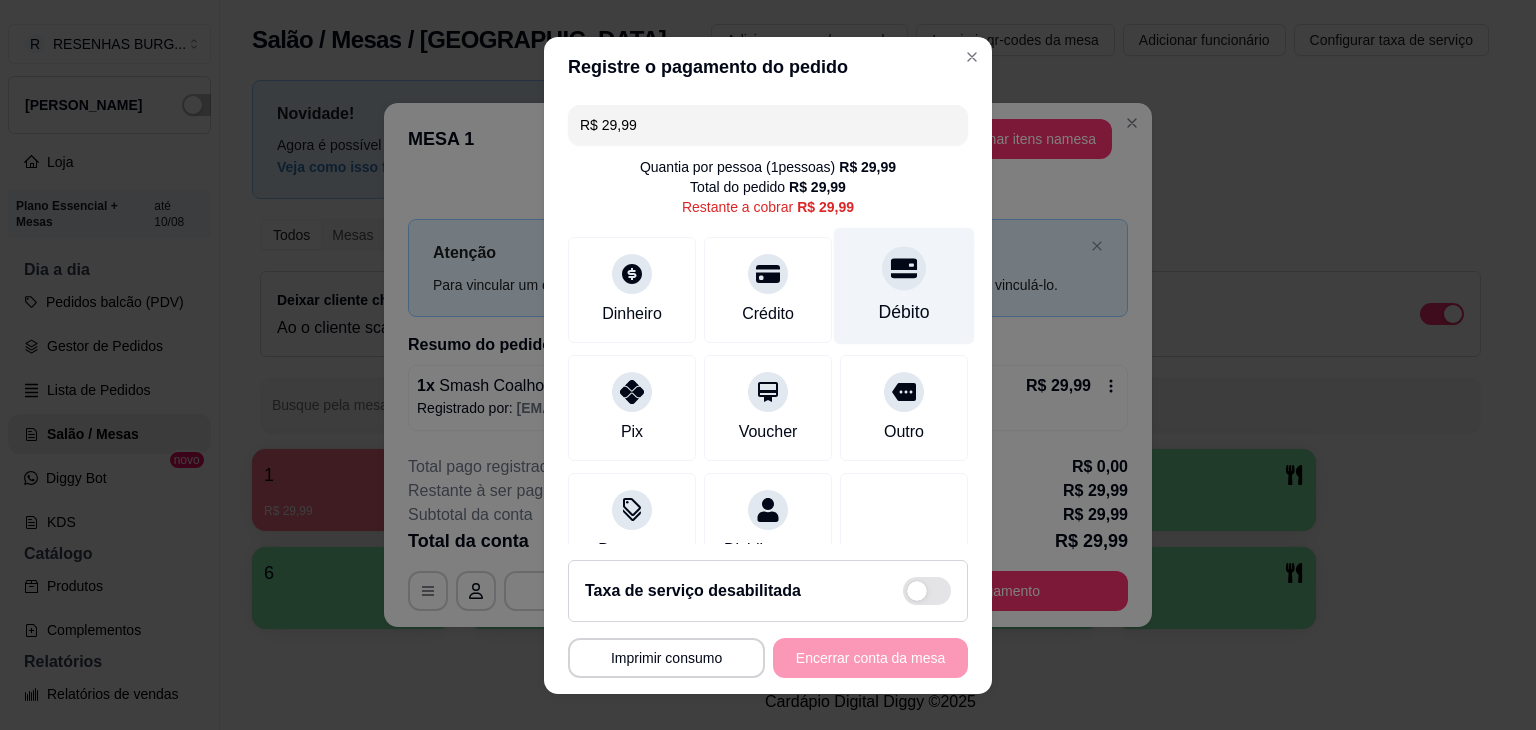 click at bounding box center (904, 268) 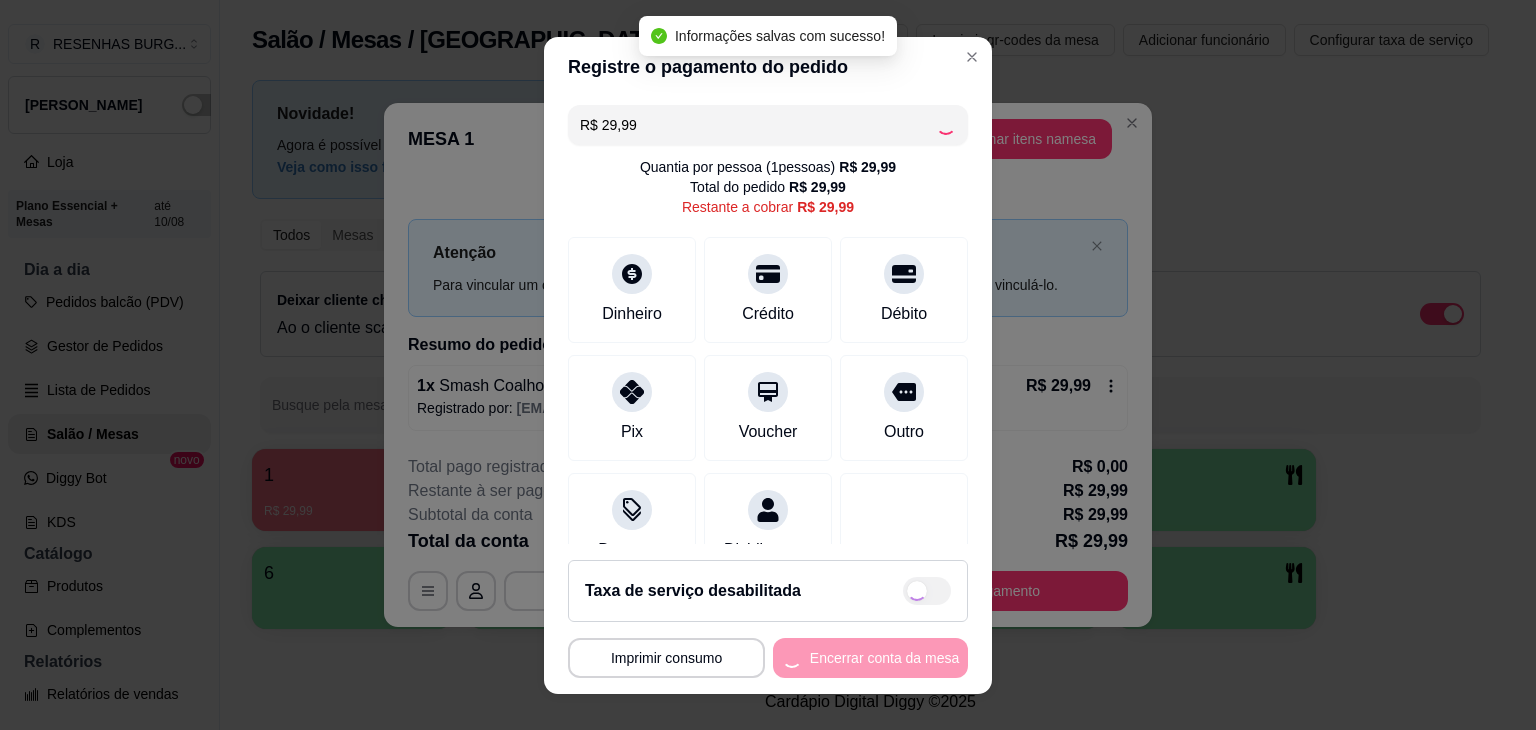 type on "R$ 0,00" 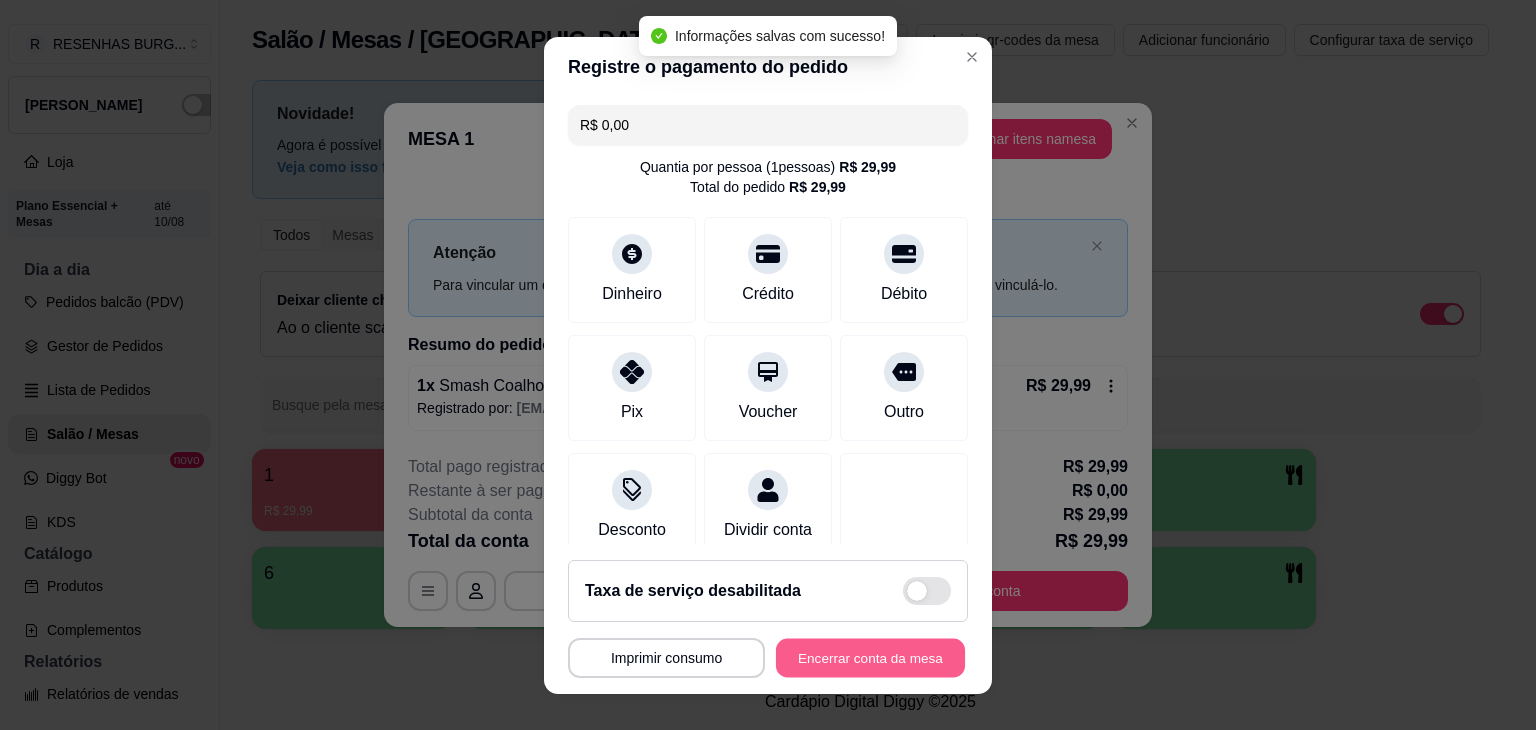 click on "Encerrar conta da mesa" at bounding box center (870, 657) 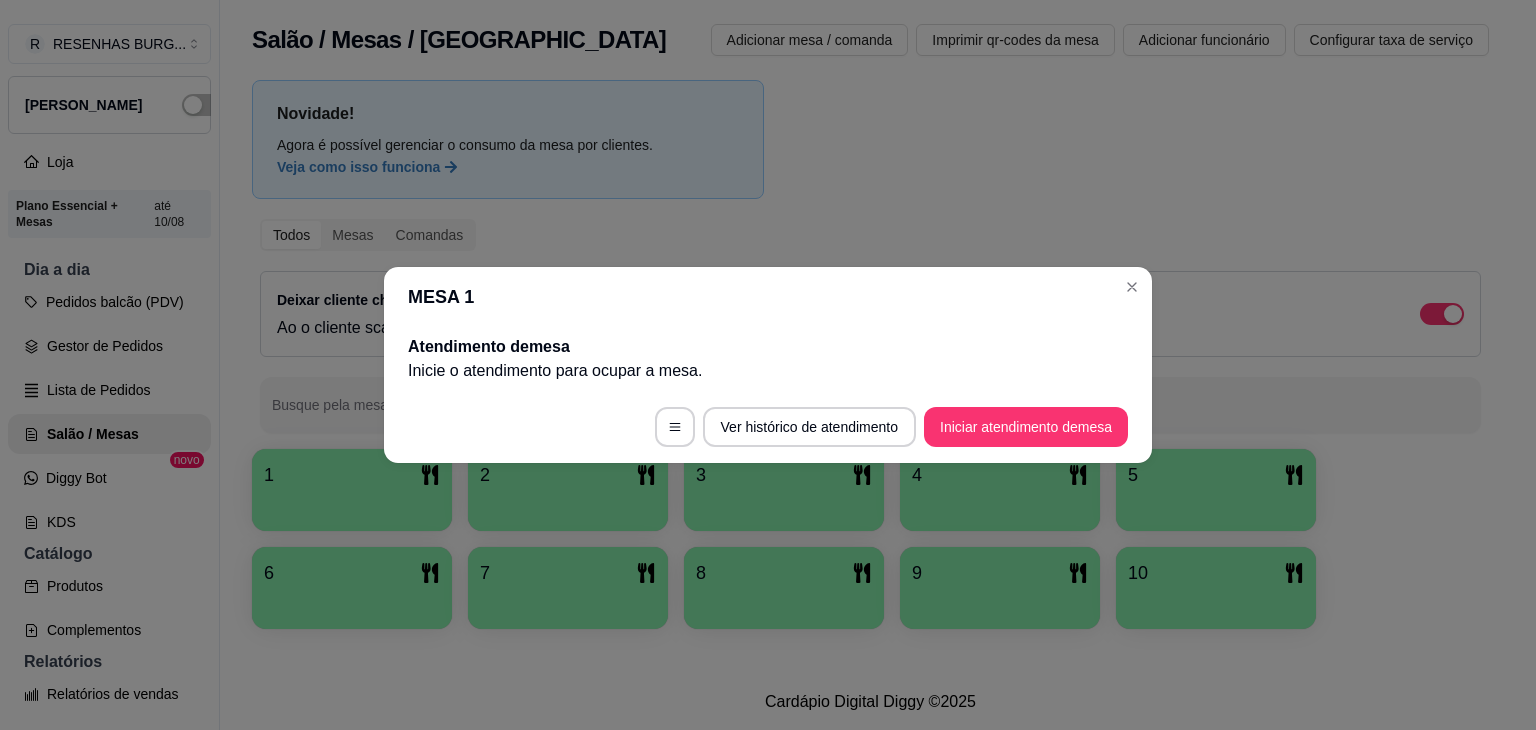 type 